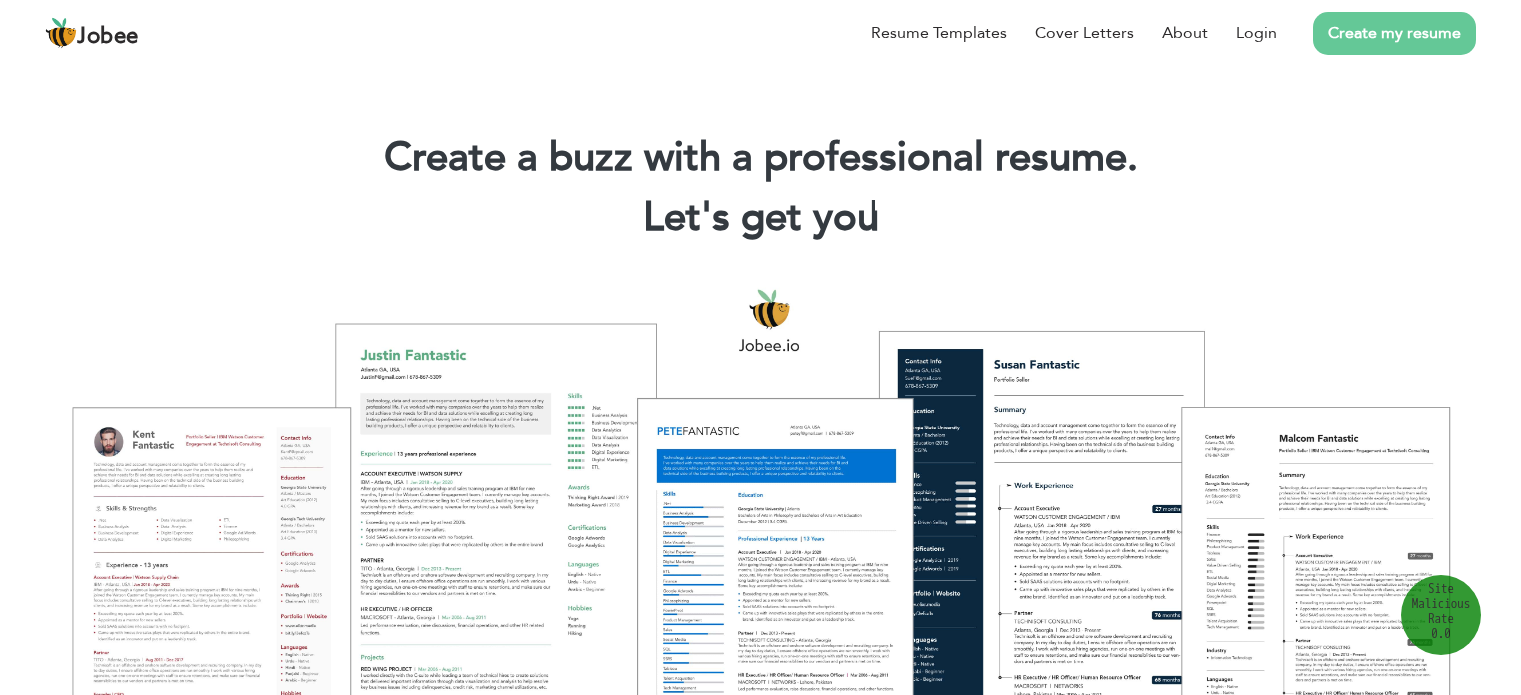 scroll, scrollTop: 0, scrollLeft: 0, axis: both 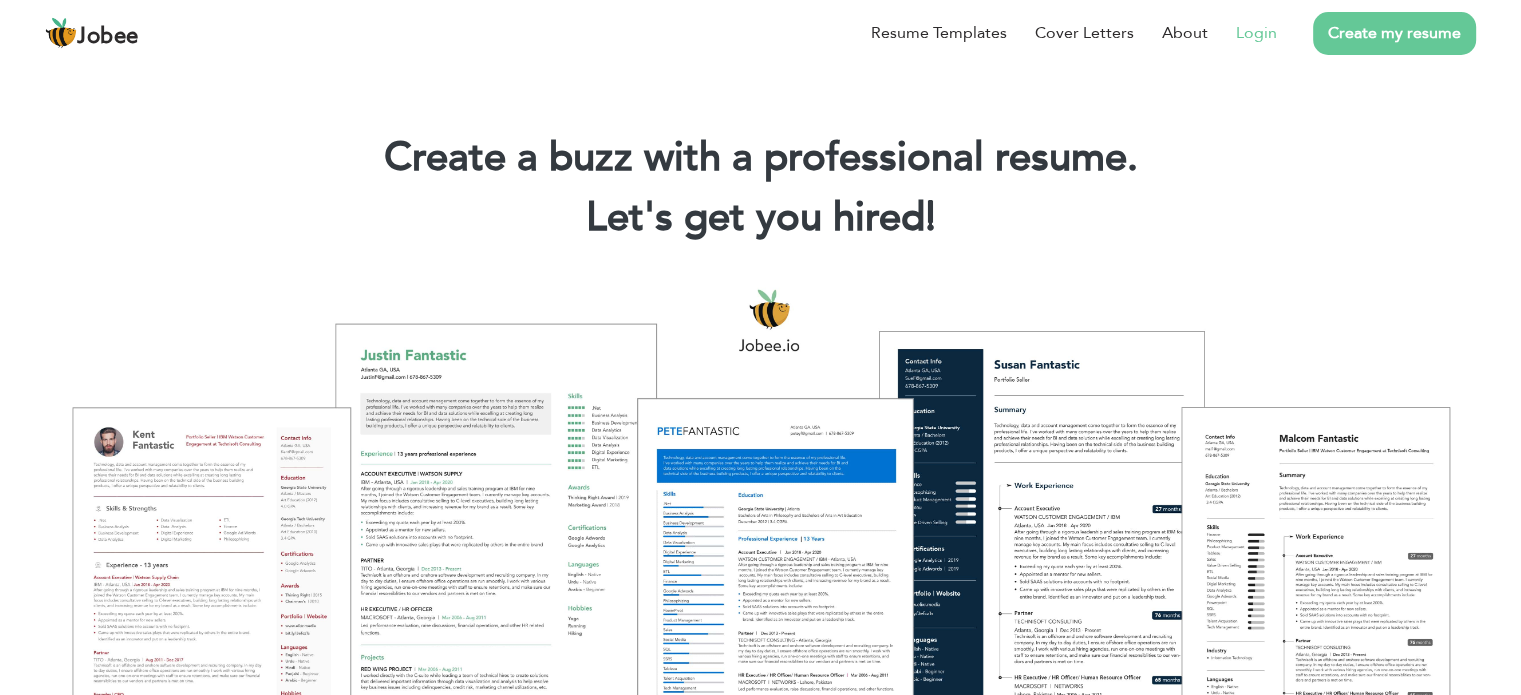 click on "Login" at bounding box center (1242, 33) 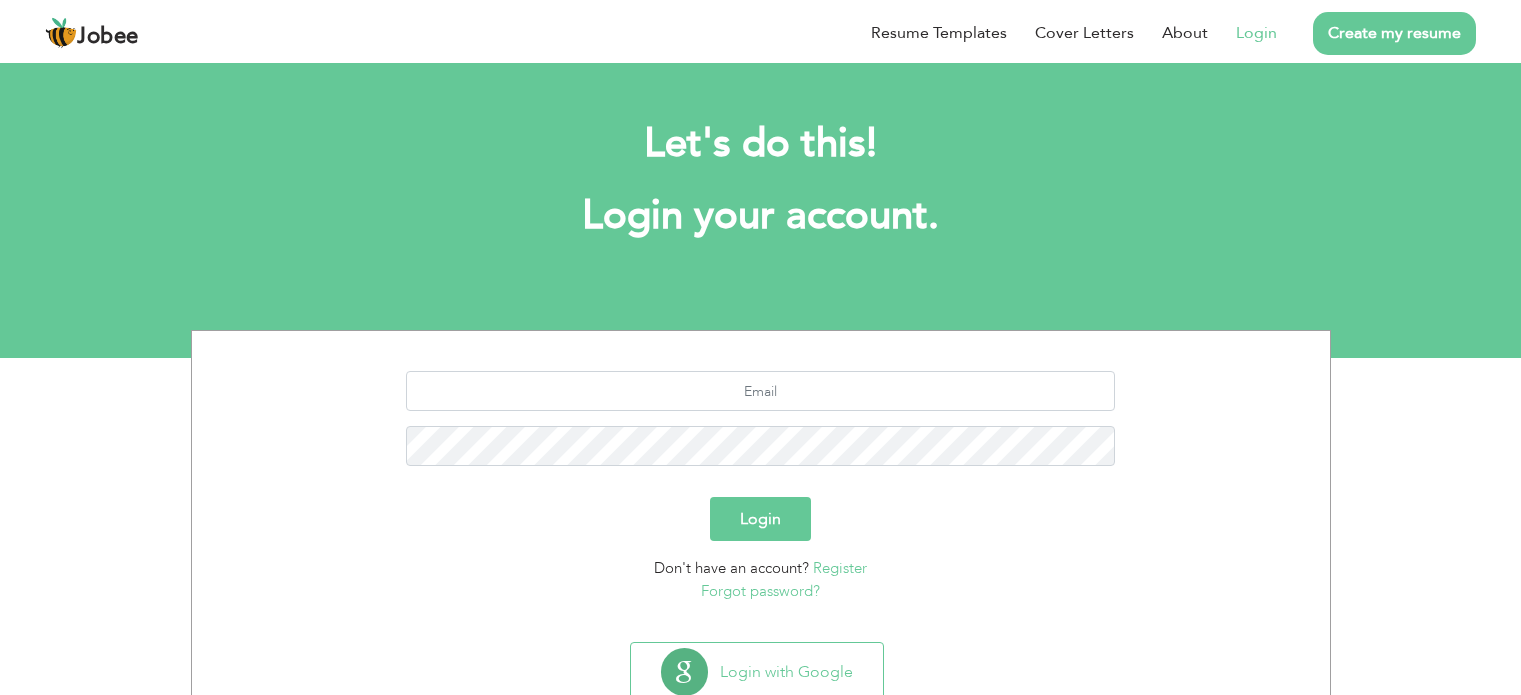 scroll, scrollTop: 0, scrollLeft: 0, axis: both 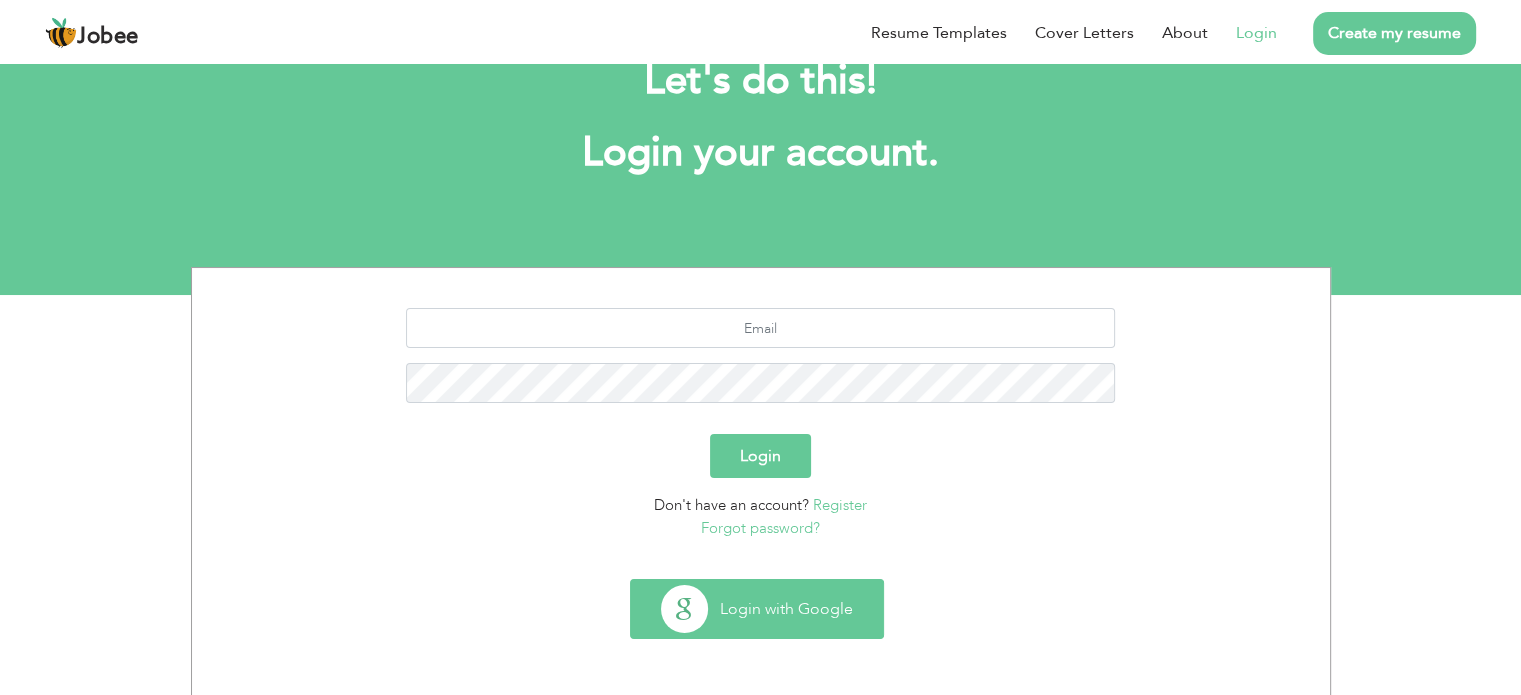 click on "Login with Google" at bounding box center [757, 609] 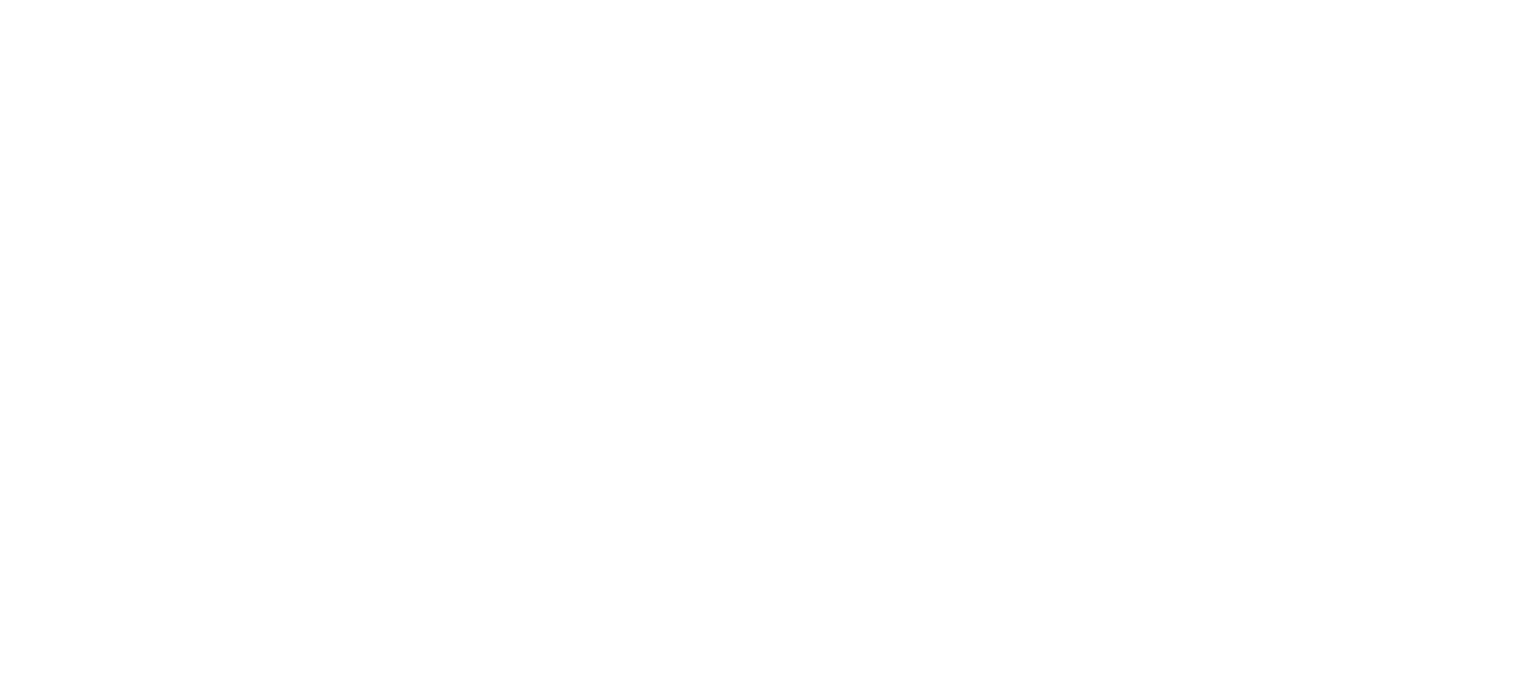 scroll, scrollTop: 0, scrollLeft: 0, axis: both 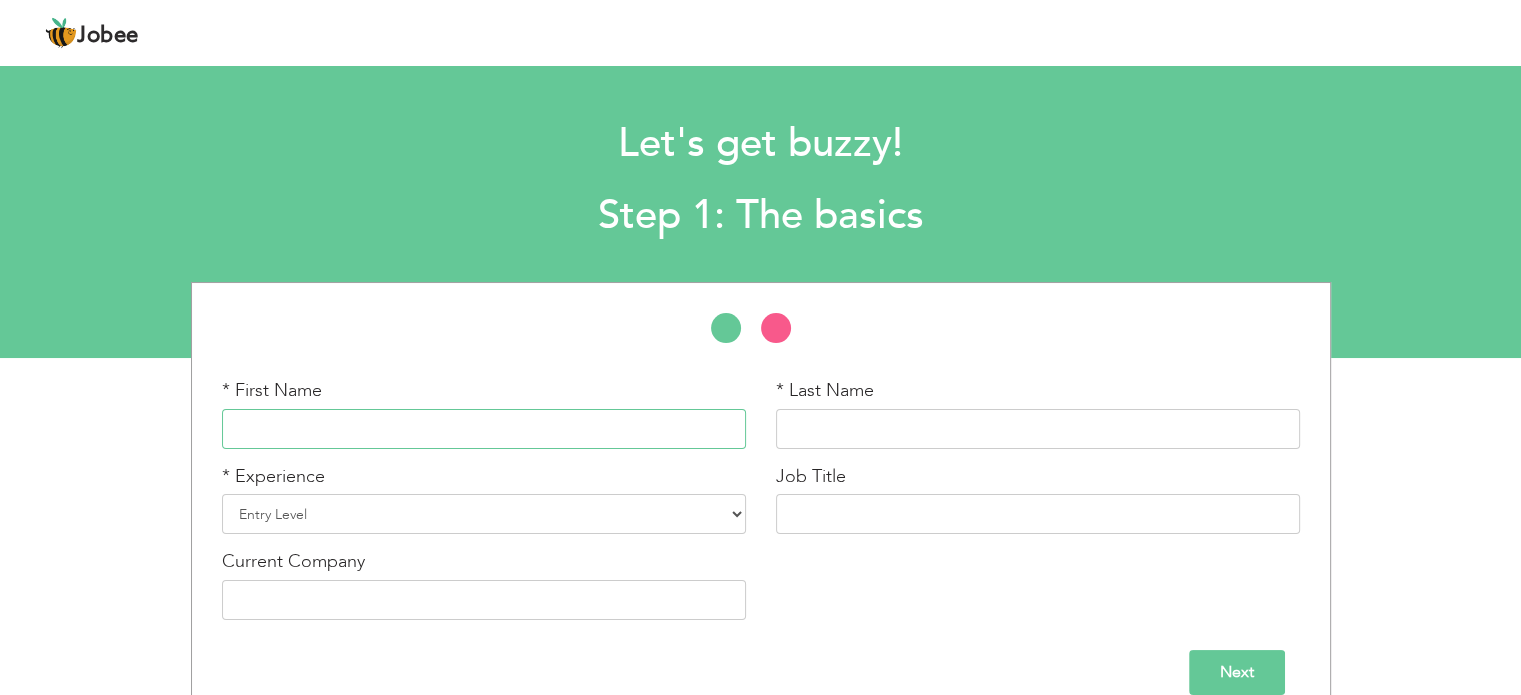 drag, startPoint x: 528, startPoint y: 448, endPoint x: 542, endPoint y: 441, distance: 15.652476 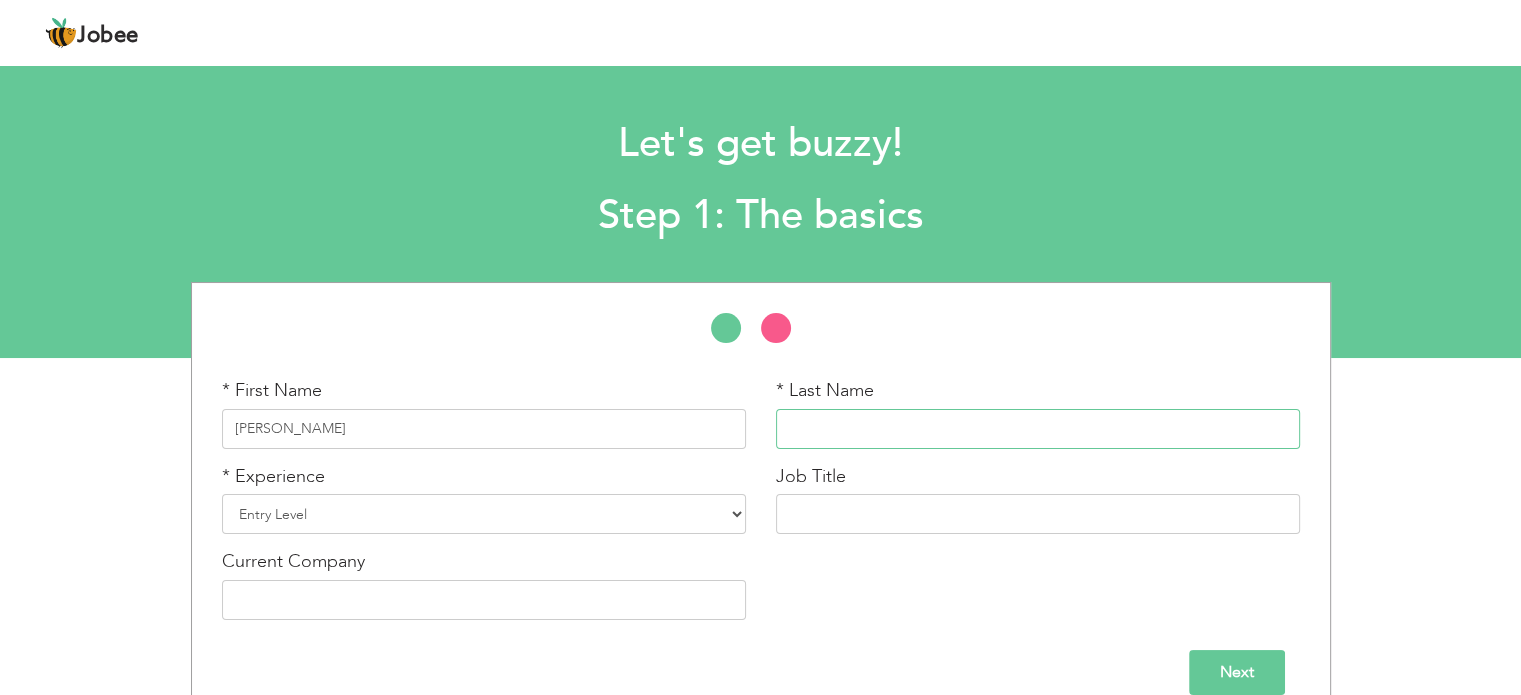 type on "[PERSON_NAME]" 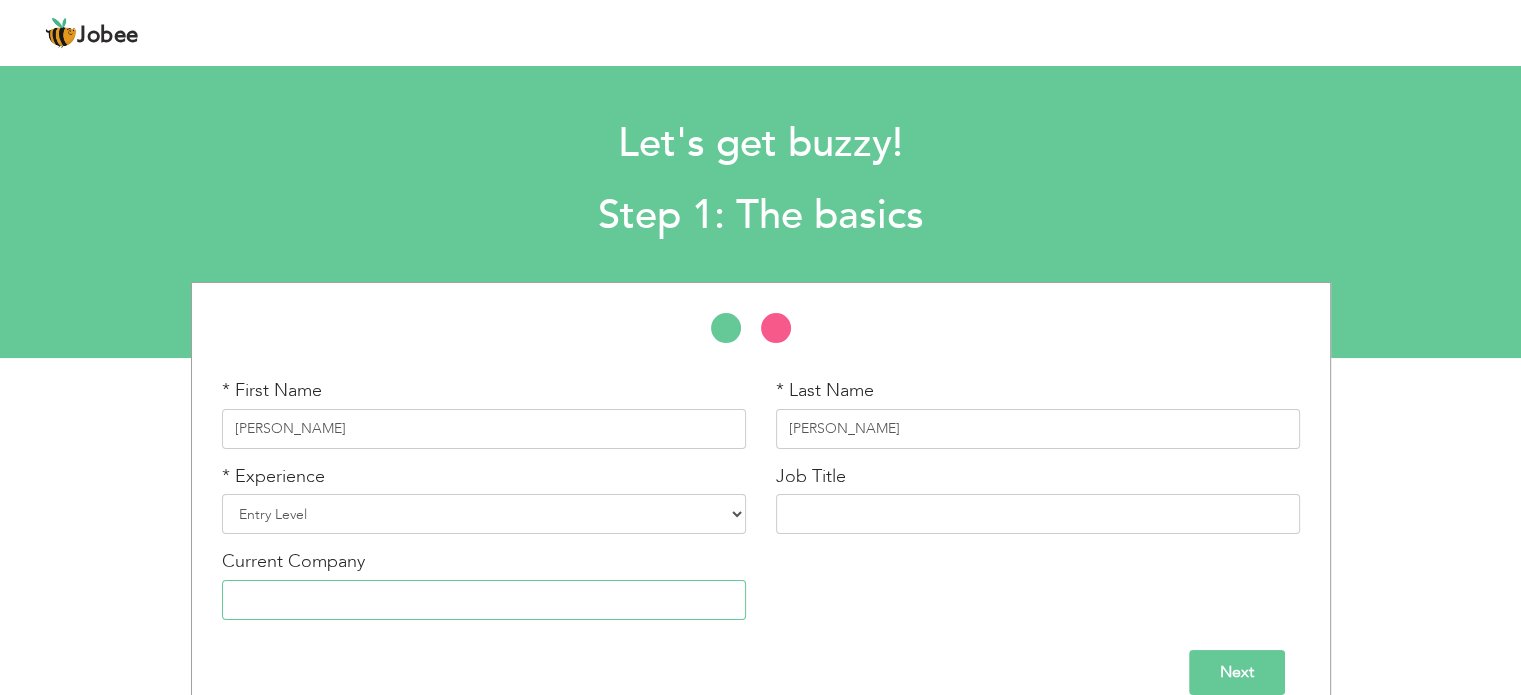type on "no" 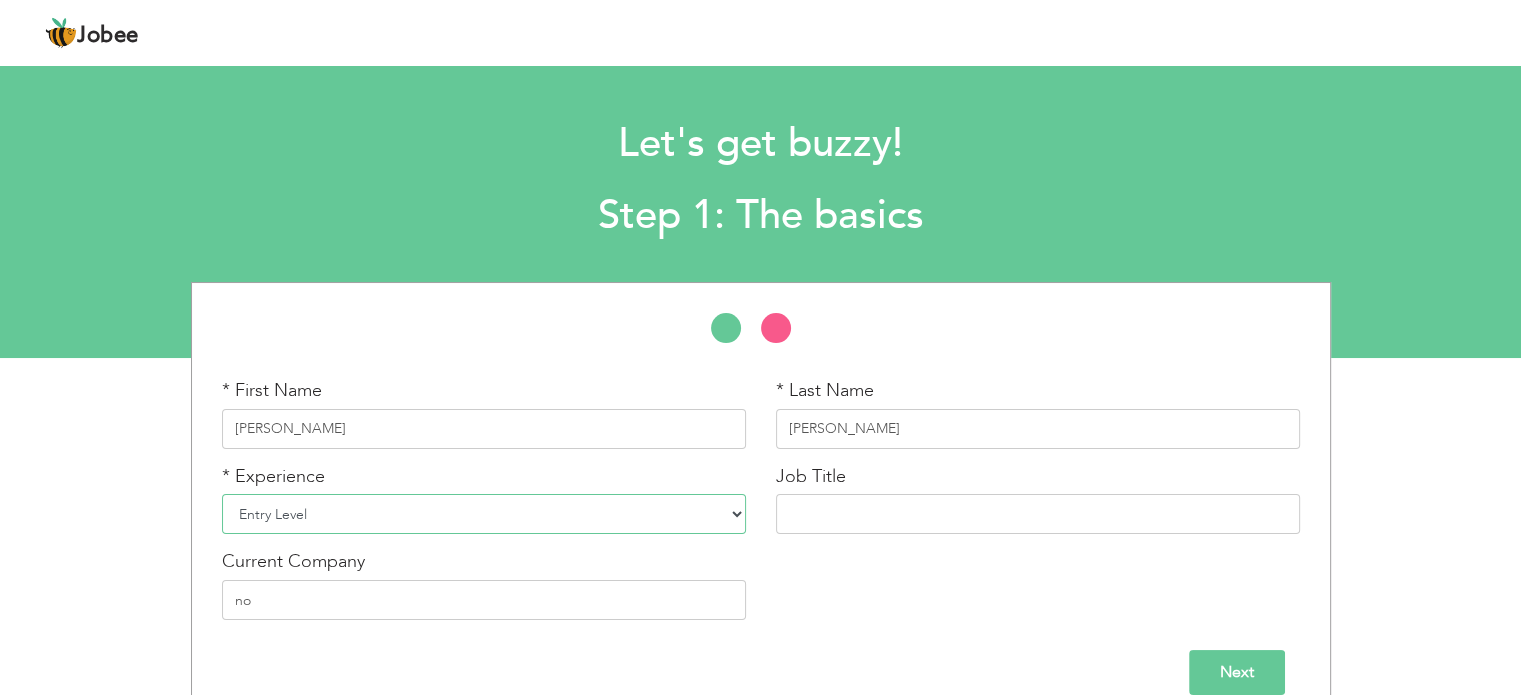 click on "Entry Level
Less than 1 Year
1 Year
2 Years
3 Years
4 Years
5 Years
6 Years
7 Years
8 Years
9 Years
10 Years
11 Years
12 Years
13 Years
14 Years
15 Years
16 Years
17 Years
18 Years
19 Years
20 Years
21 Years
22 Years
23 Years
24 Years
25 Years
26 Years
27 Years
28 Years
29 Years
30 Years
31 Years
32 Years
33 Years
34 Years
35 Years
More than 35 Years" at bounding box center (484, 514) 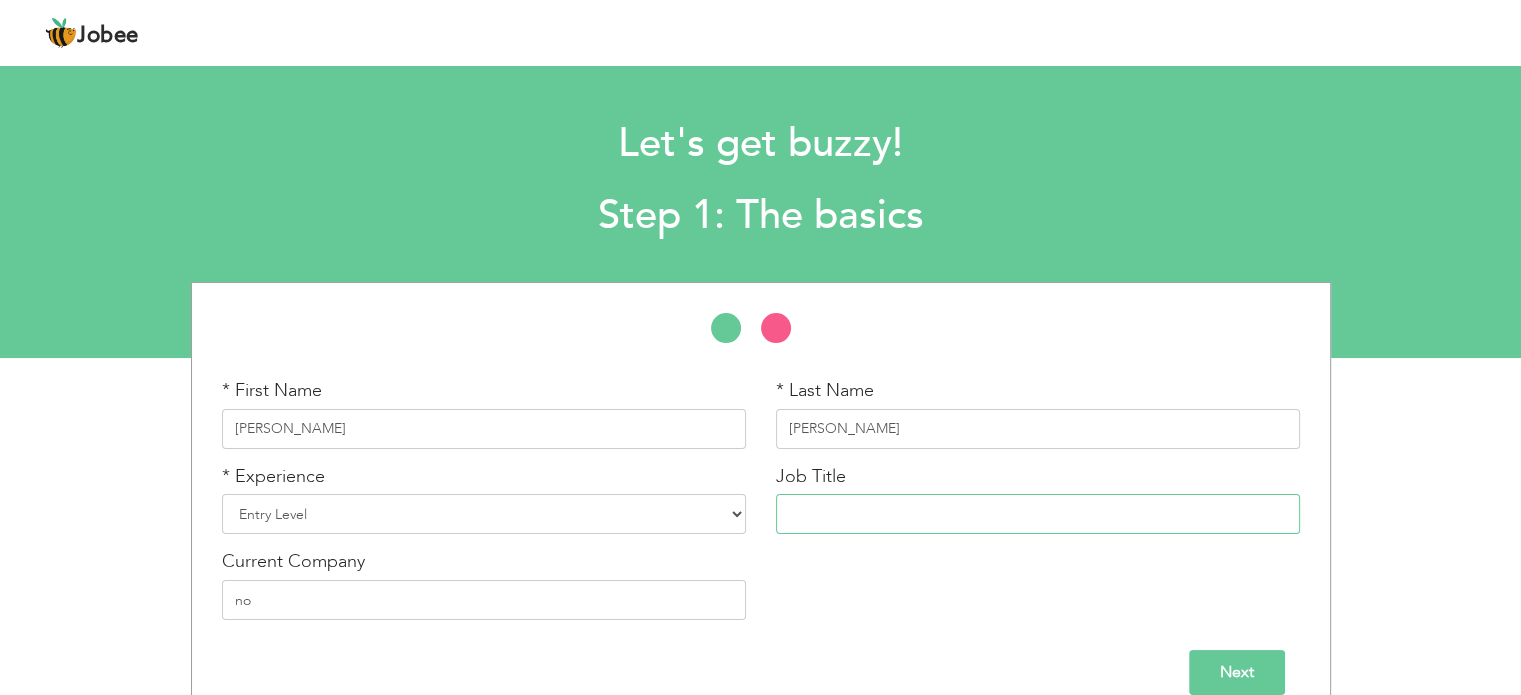 click at bounding box center (1038, 514) 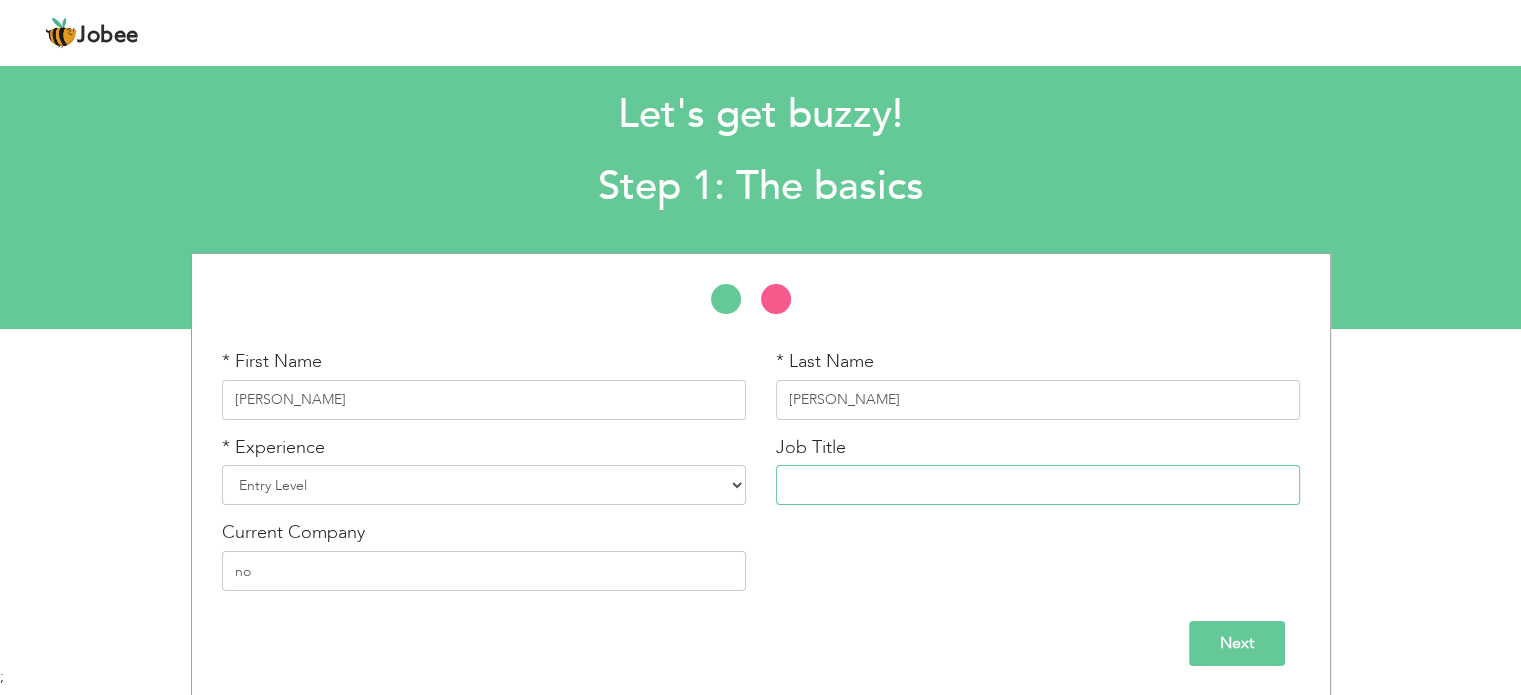 click at bounding box center [1038, 485] 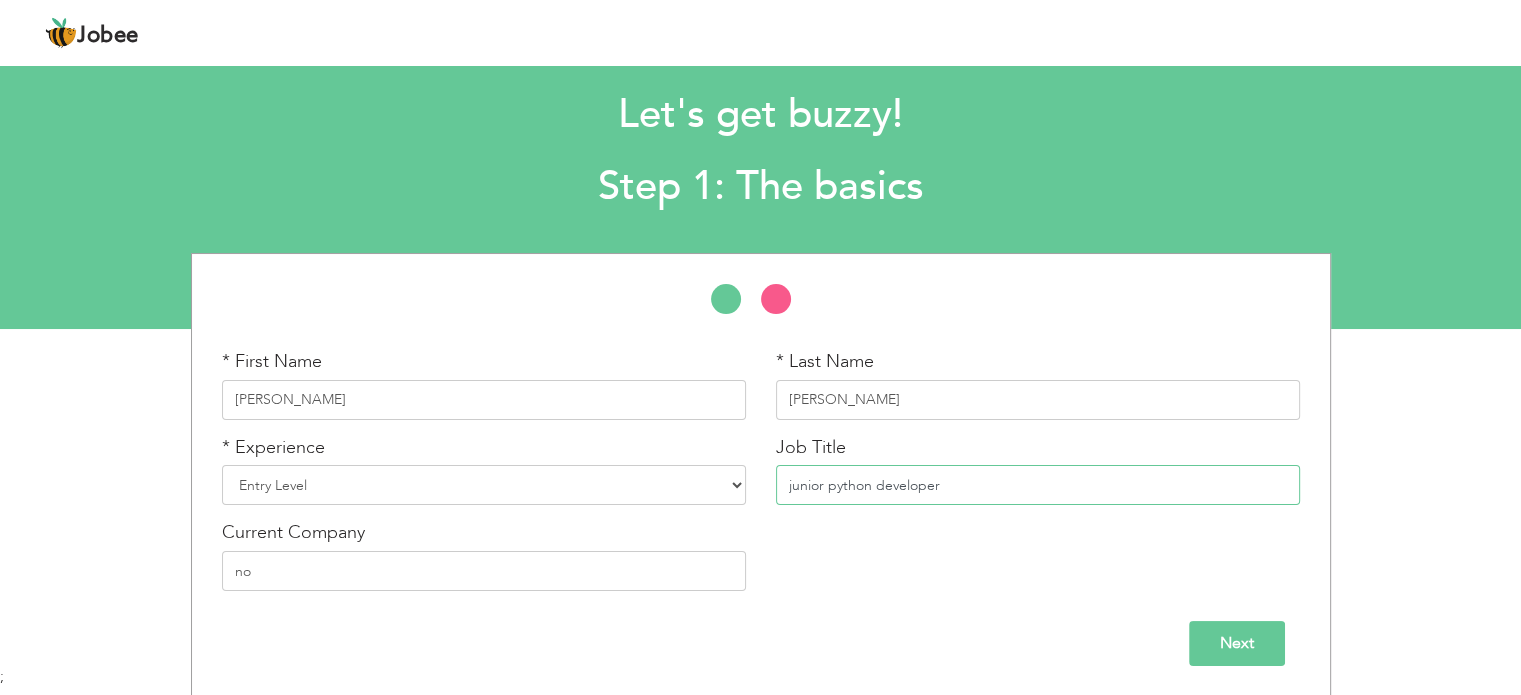 type on "junior python developer" 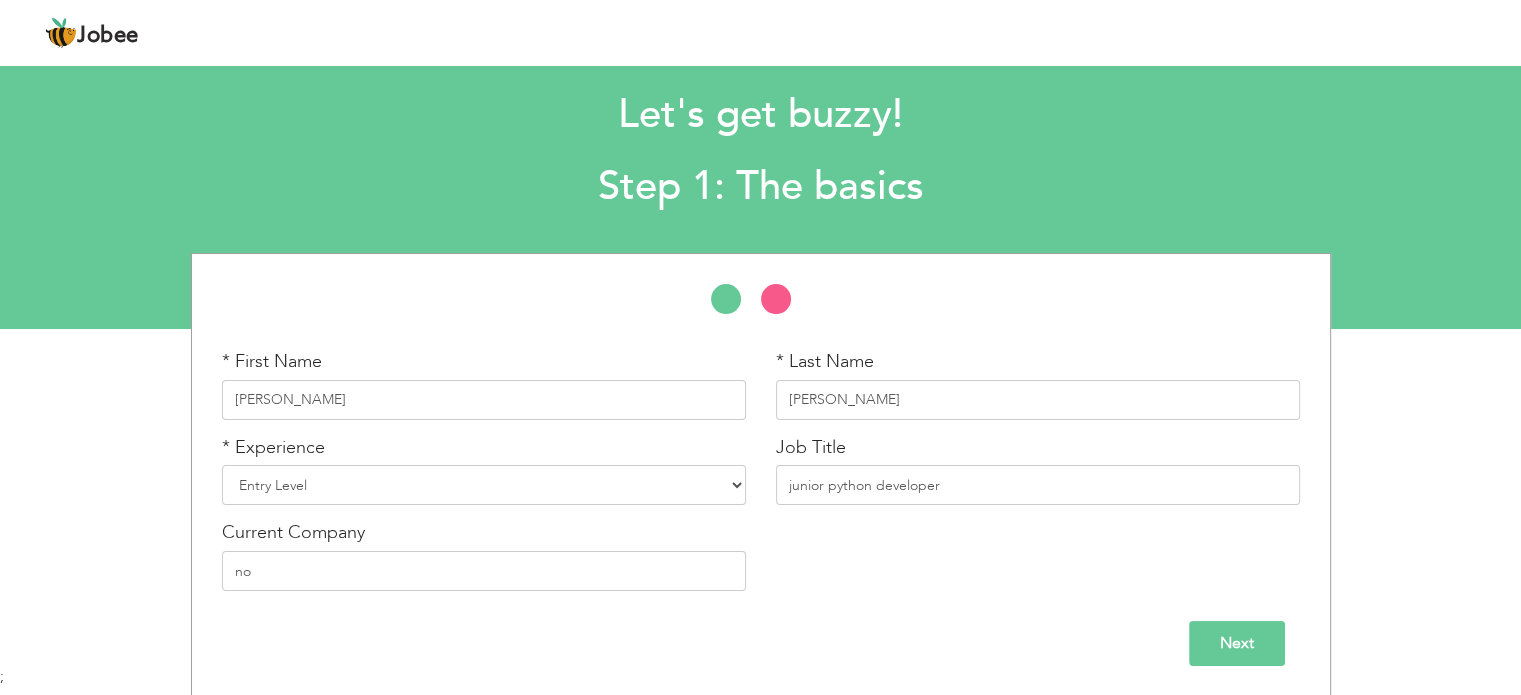 click on "Next" at bounding box center [1237, 643] 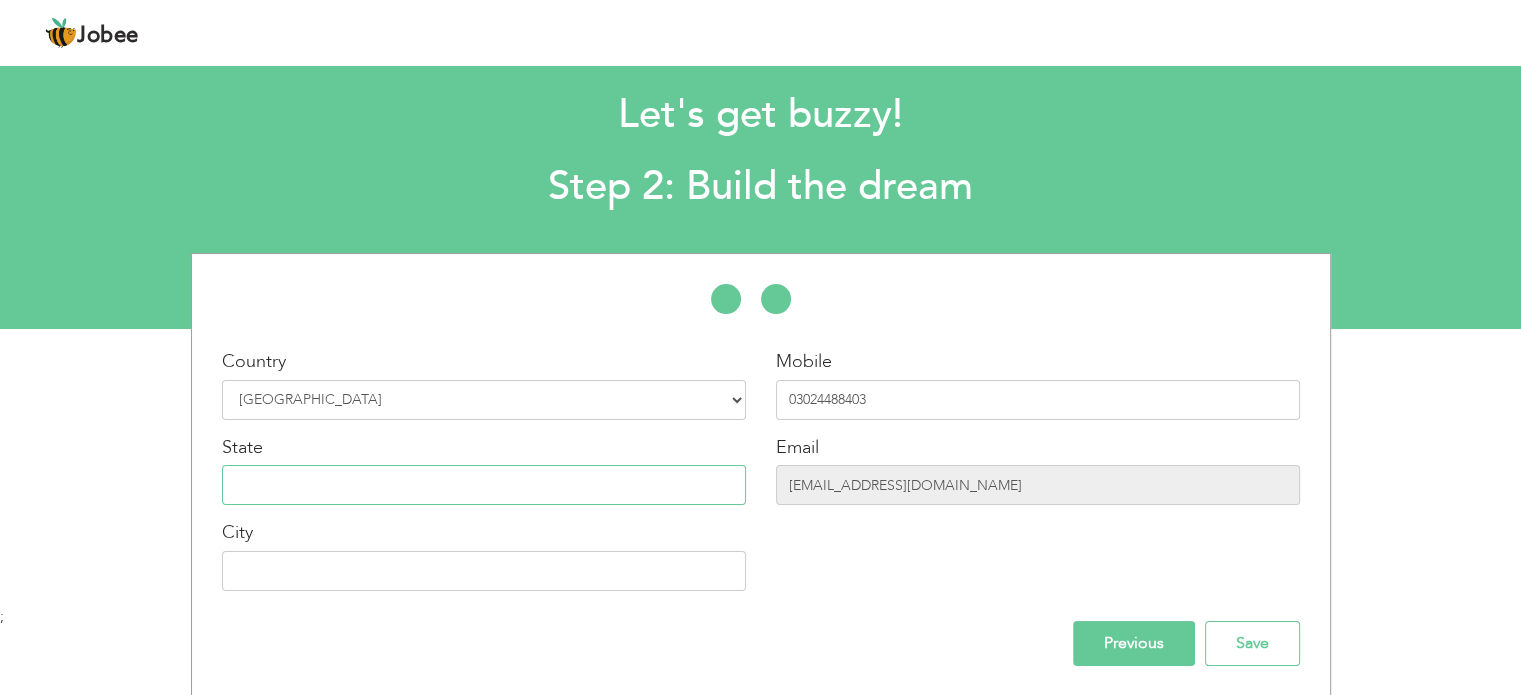 click at bounding box center (484, 485) 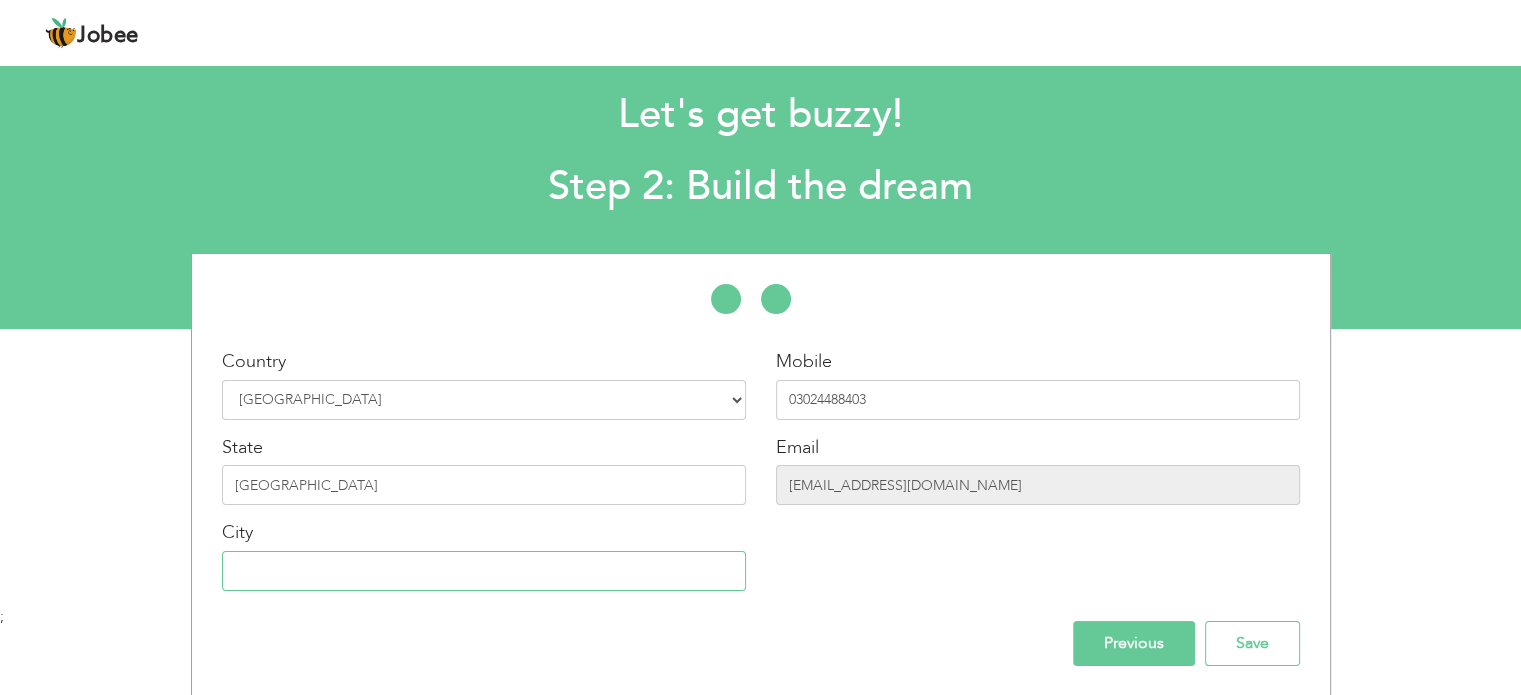 type on "[GEOGRAPHIC_DATA]" 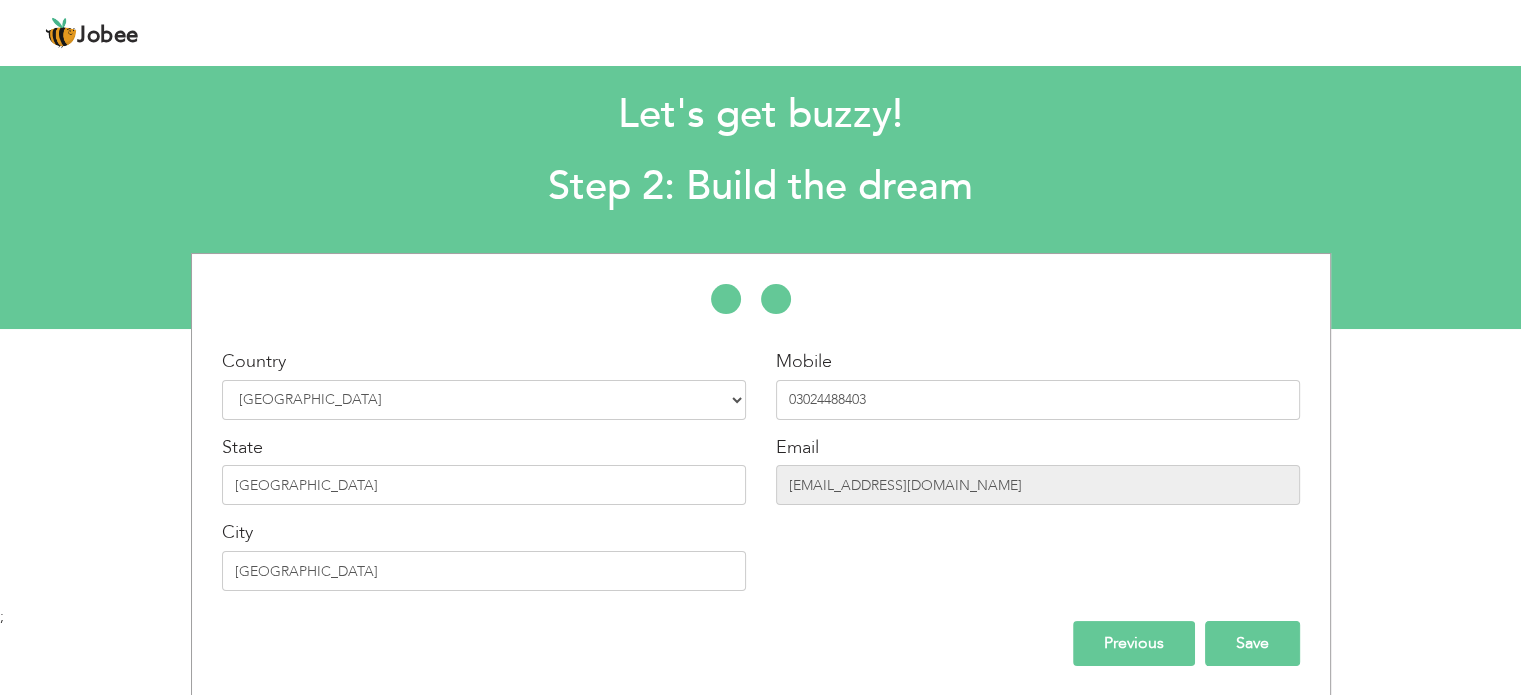 drag, startPoint x: 1124, startPoint y: 632, endPoint x: 1236, endPoint y: 633, distance: 112.00446 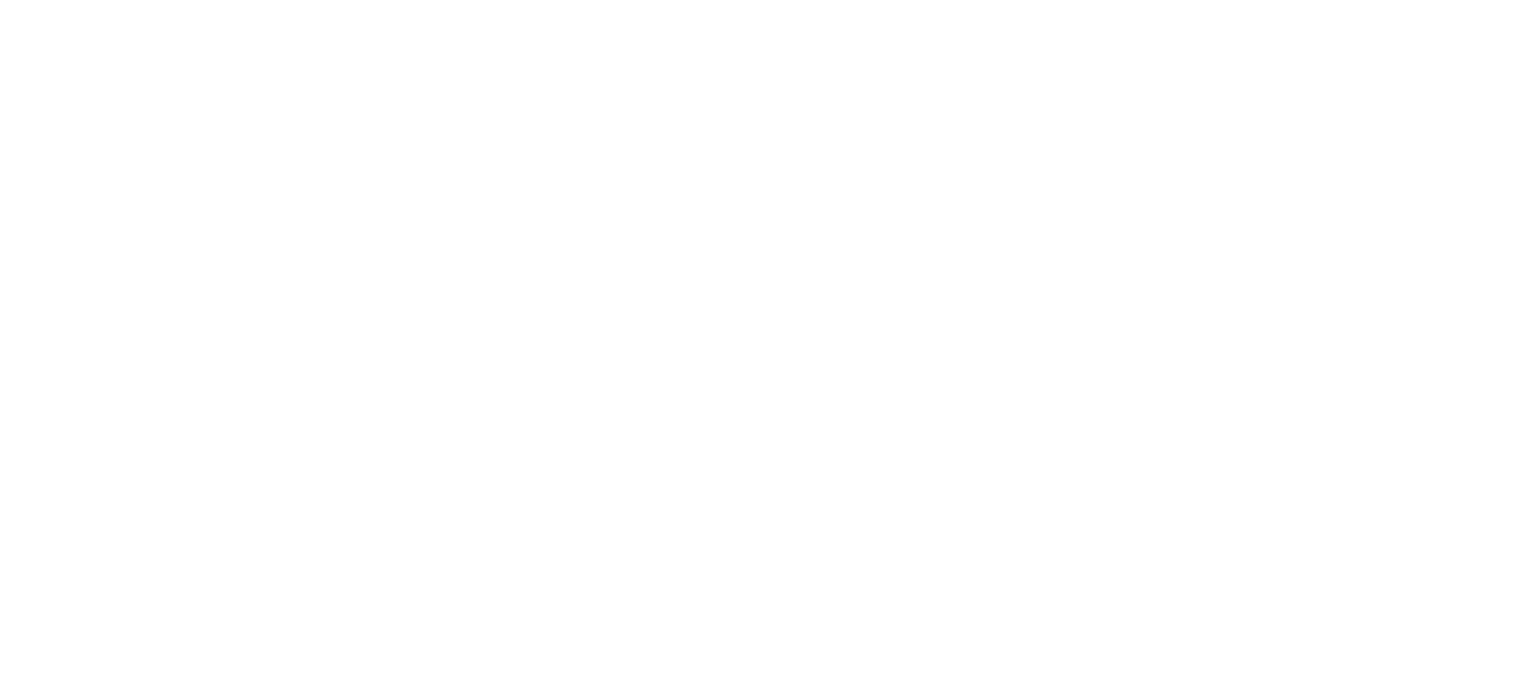 scroll, scrollTop: 0, scrollLeft: 0, axis: both 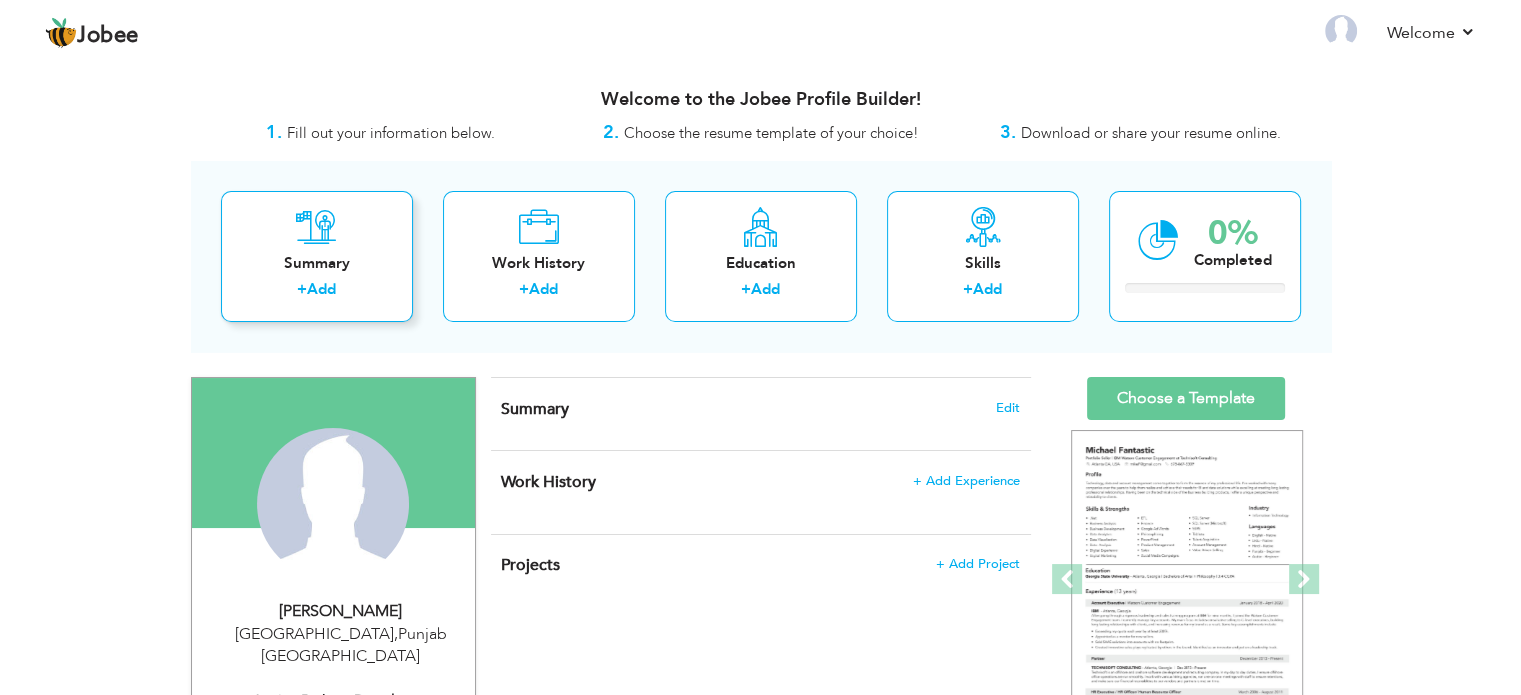 click on "Summary
+  Add" at bounding box center (317, 256) 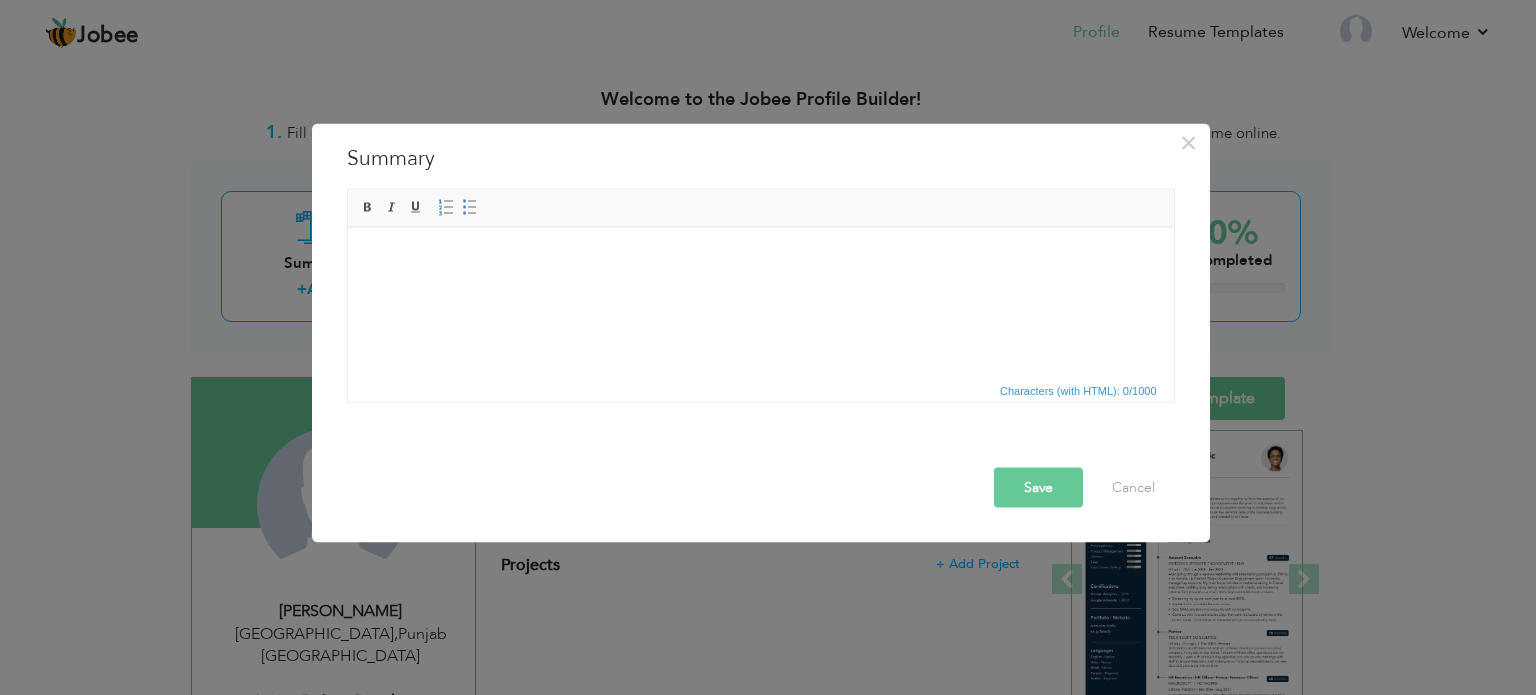click at bounding box center (760, 257) 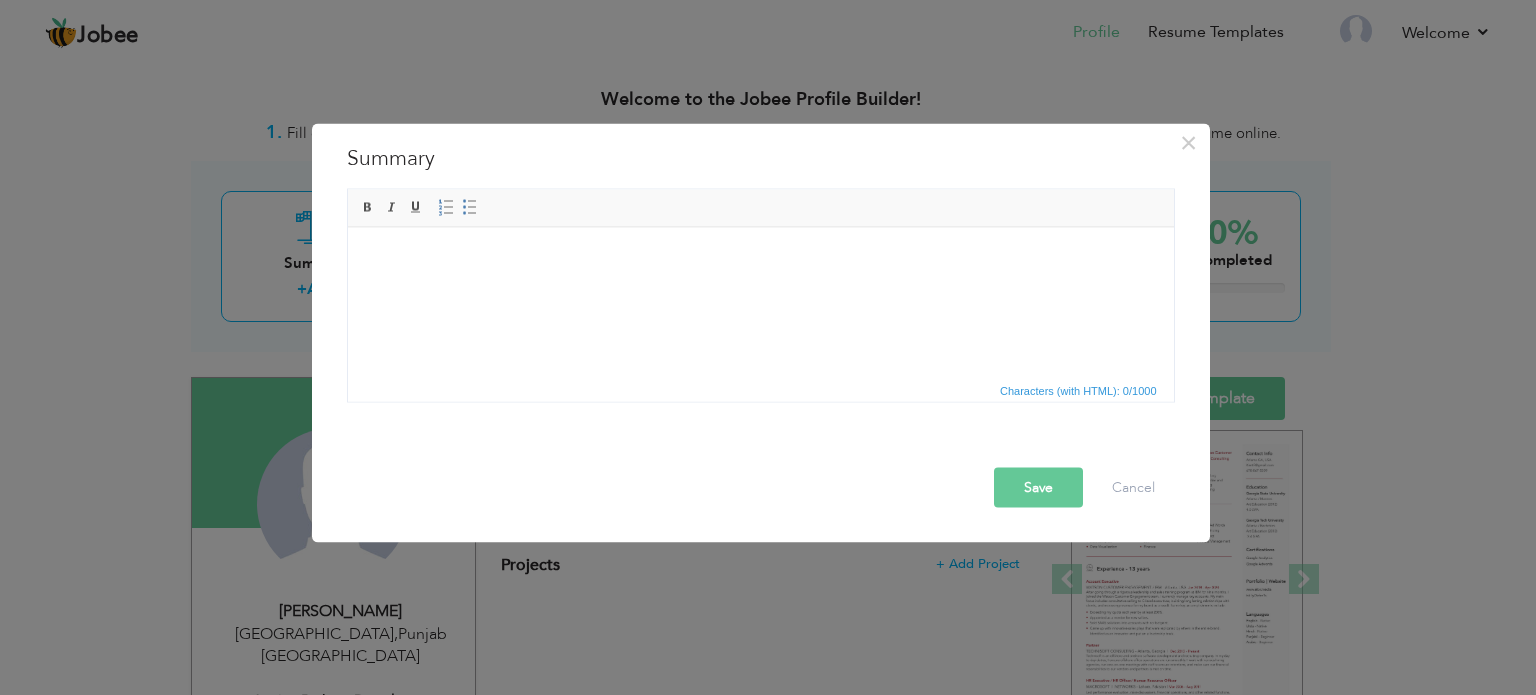 type 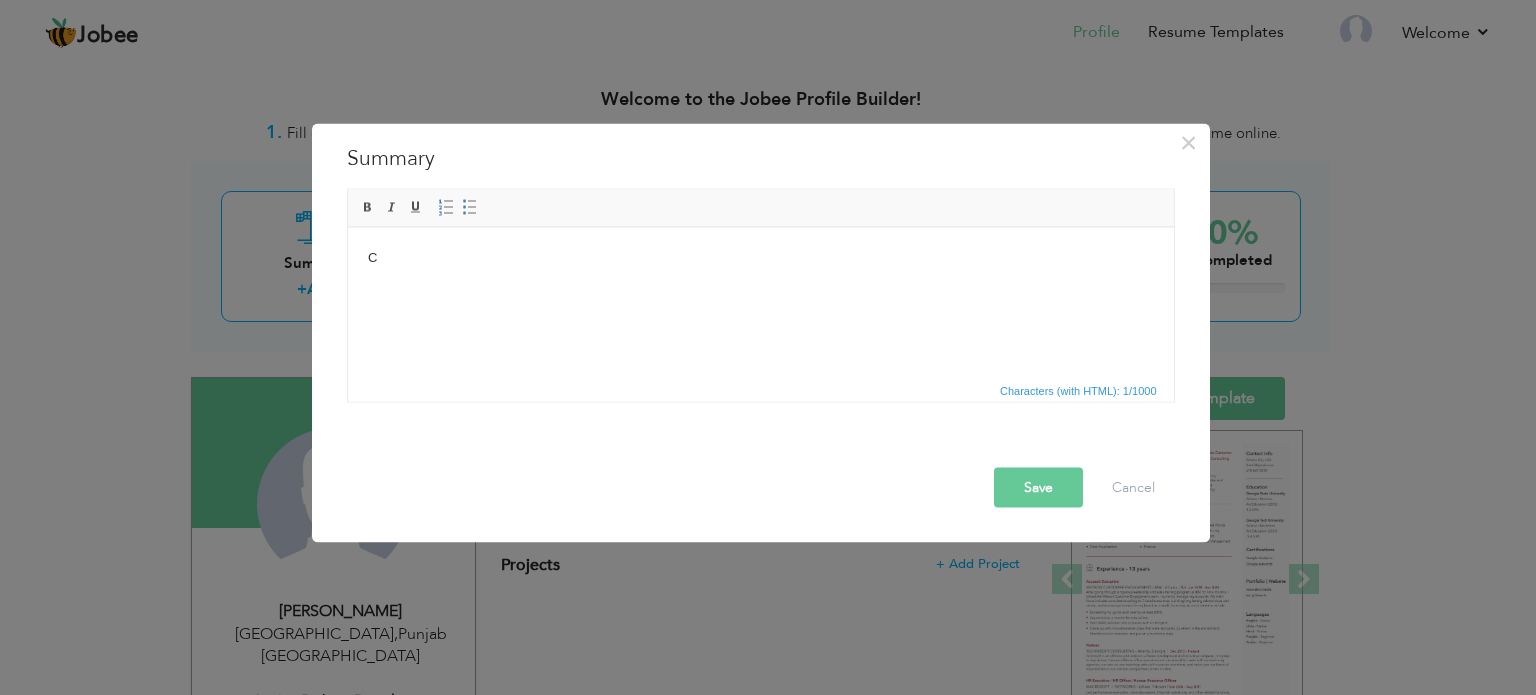 click on "C" at bounding box center [760, 257] 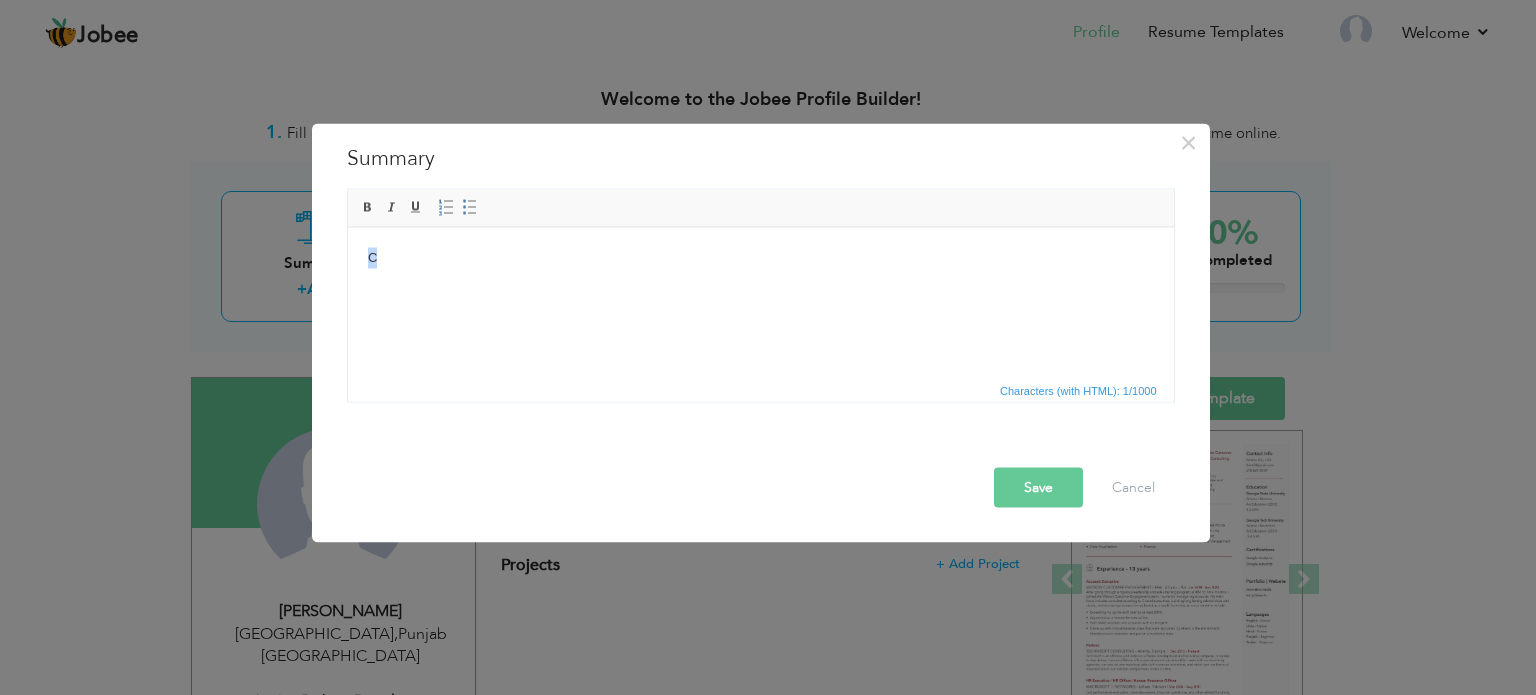 click on "C" at bounding box center (760, 257) 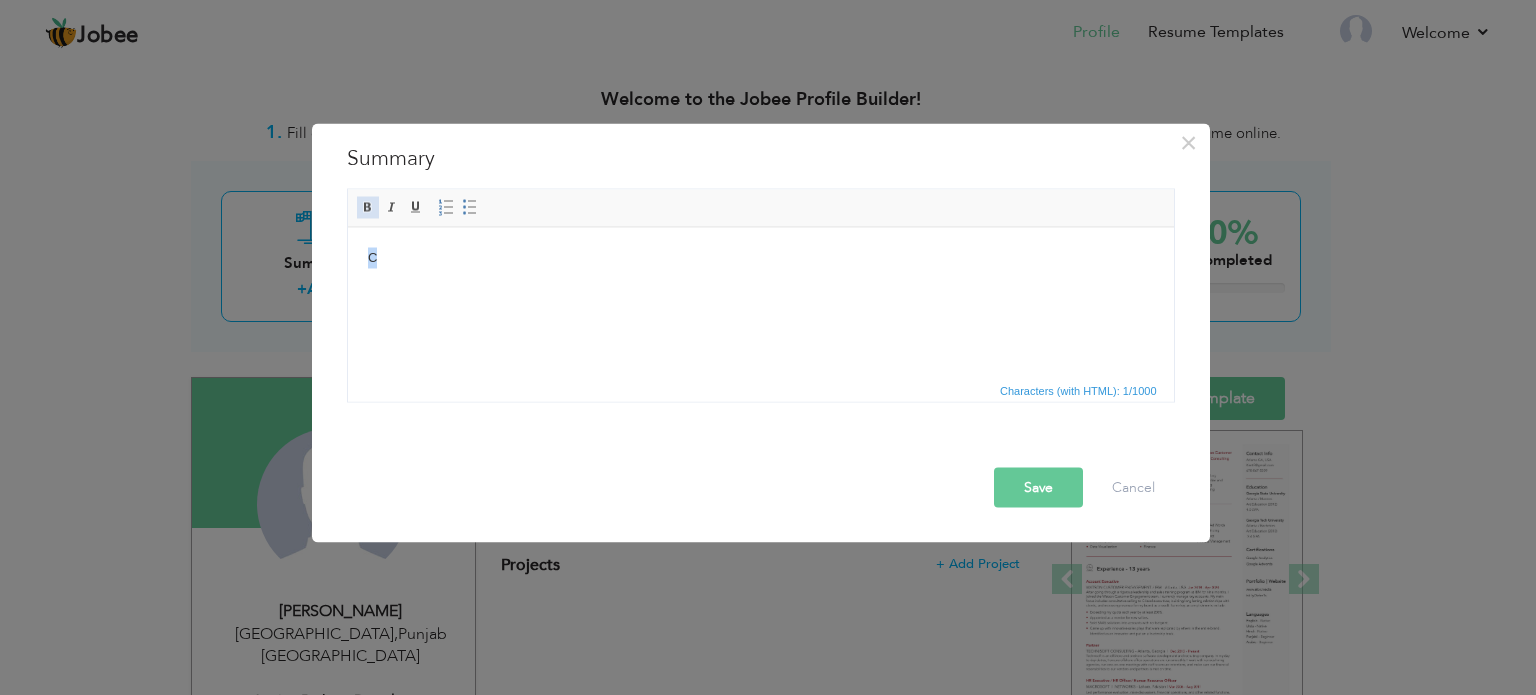 click at bounding box center (368, 207) 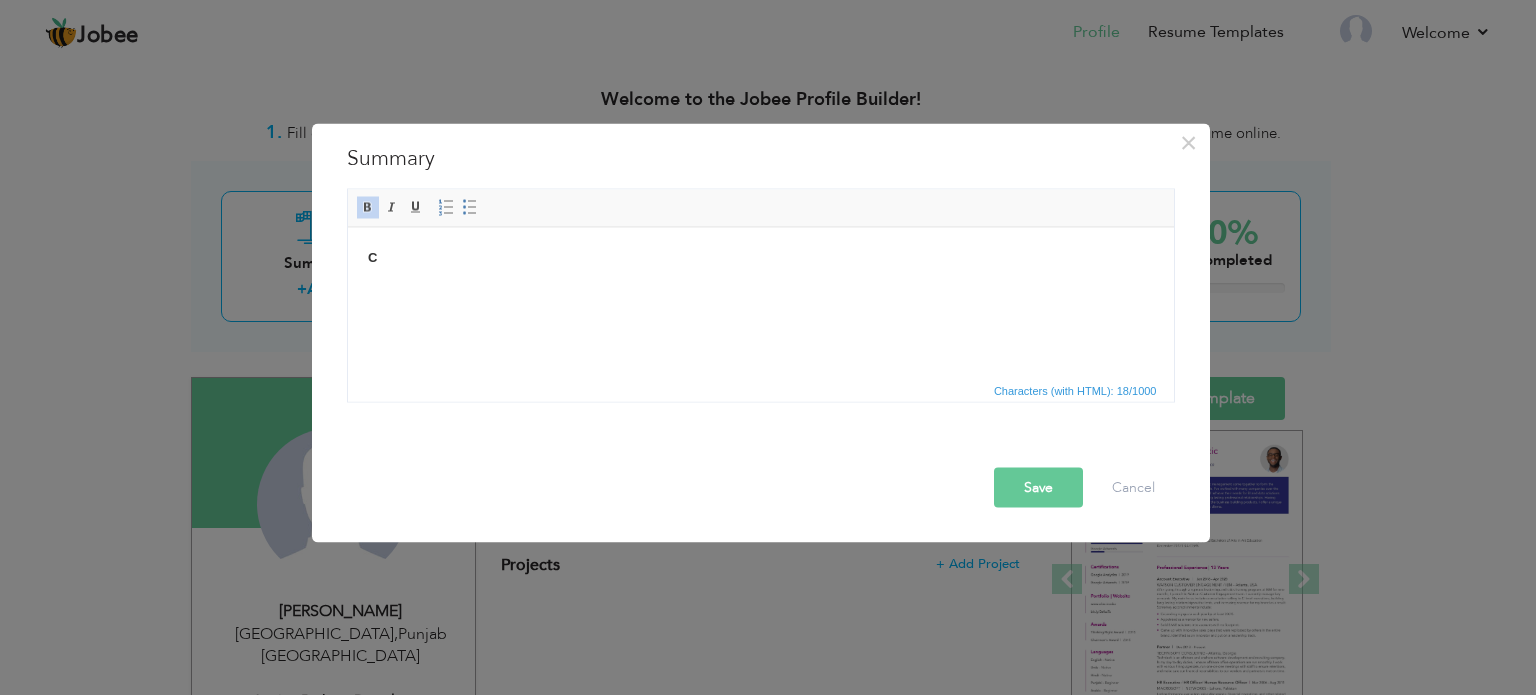 click on "C" at bounding box center [760, 257] 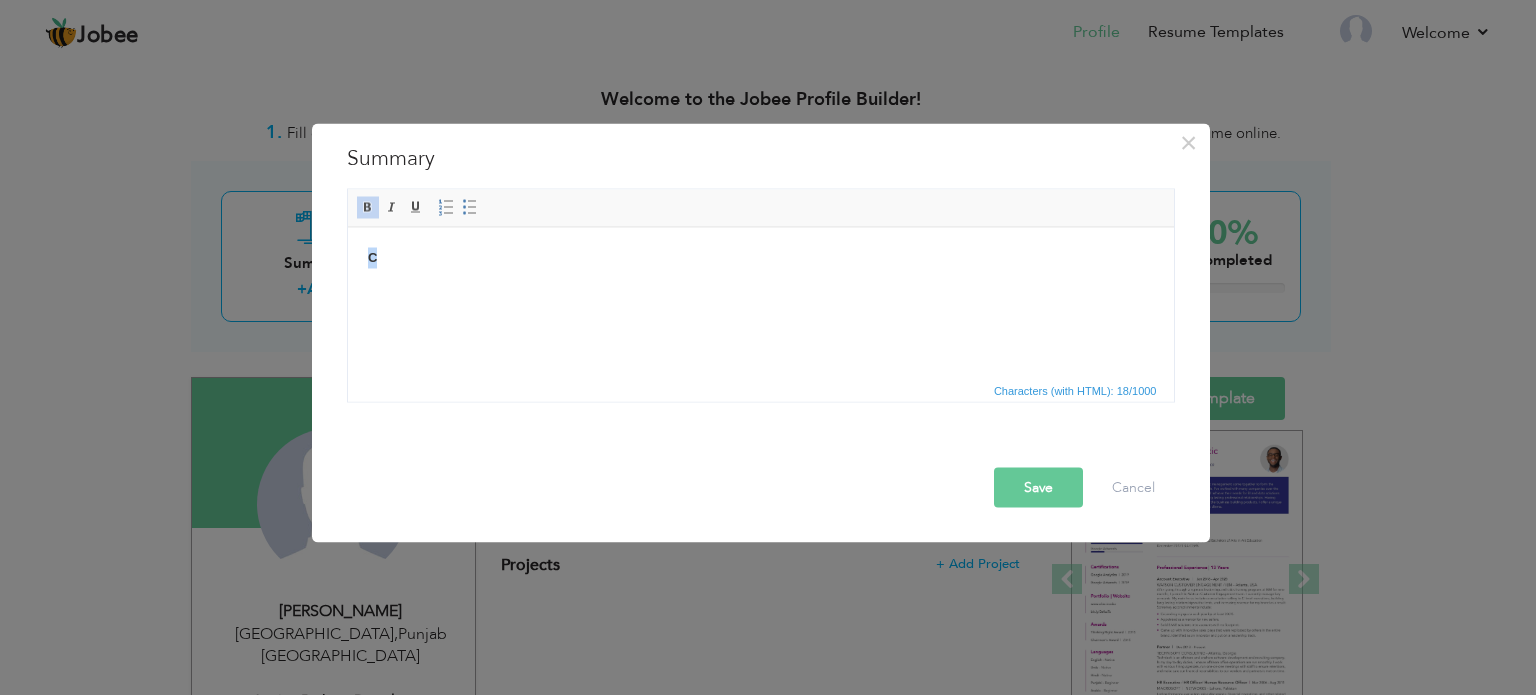 click on "C" at bounding box center (760, 257) 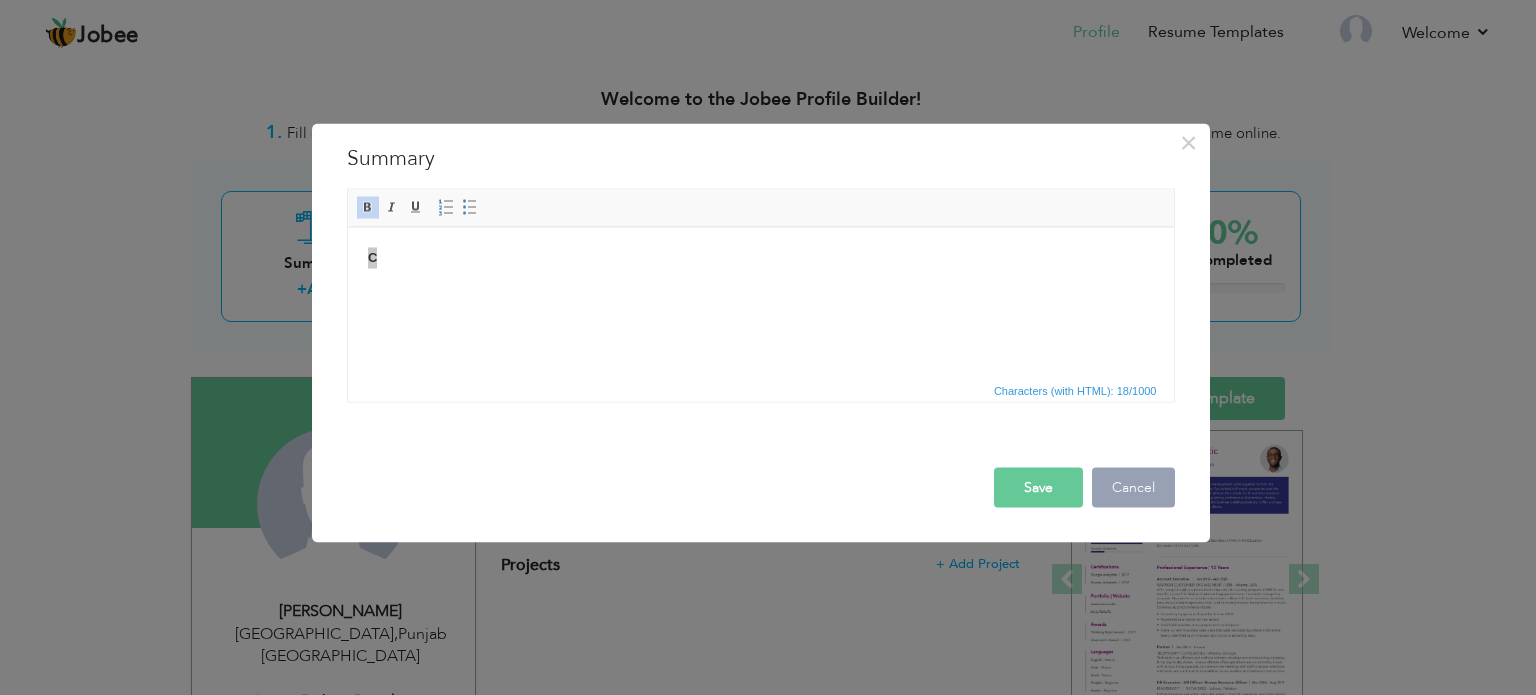 click on "Cancel" at bounding box center [1133, 487] 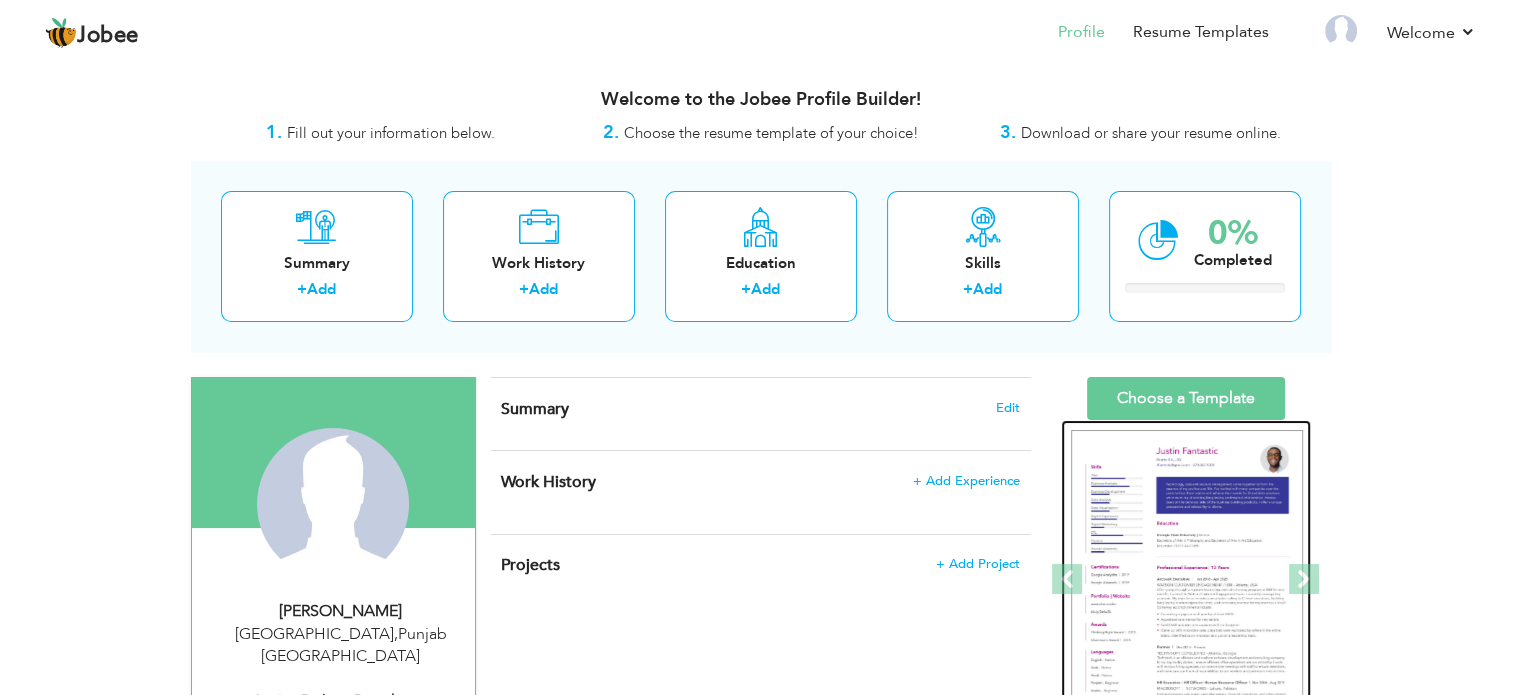 click at bounding box center (1187, 580) 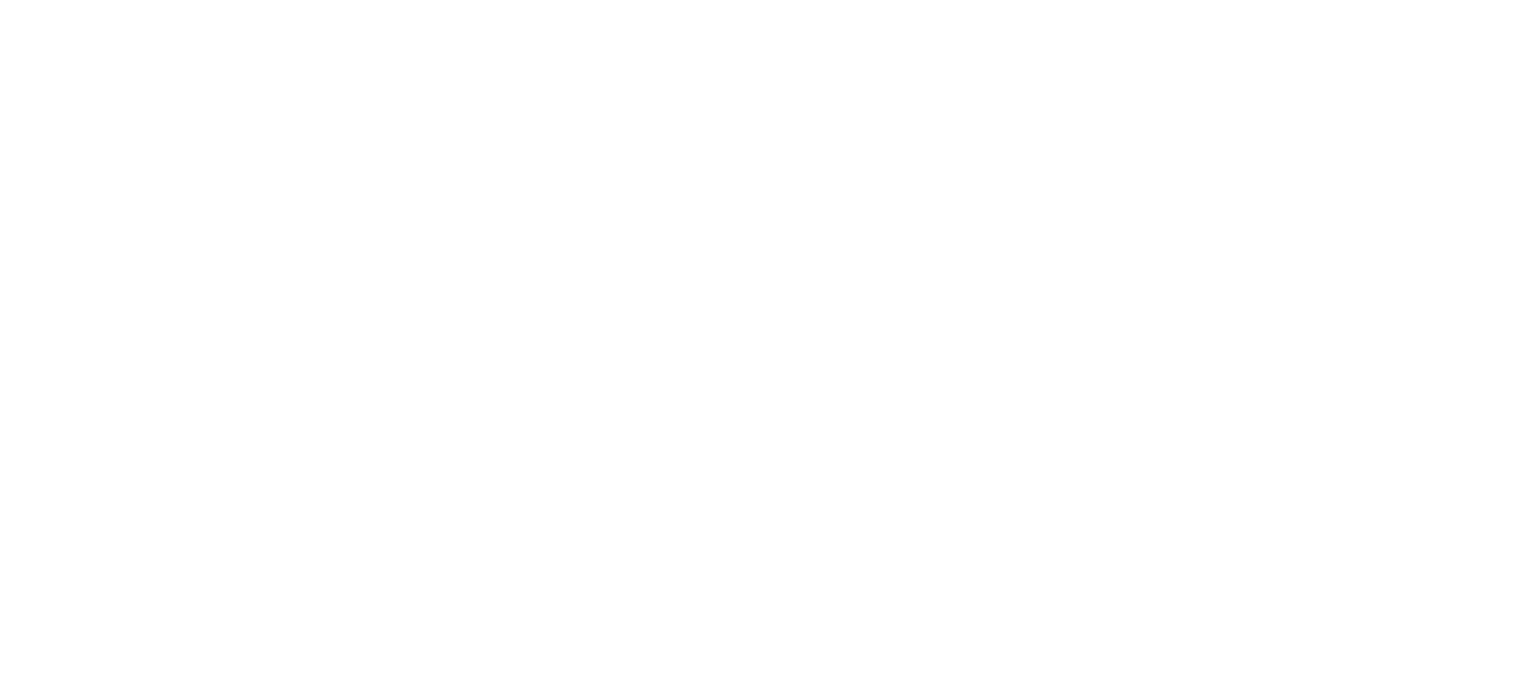 scroll, scrollTop: 0, scrollLeft: 0, axis: both 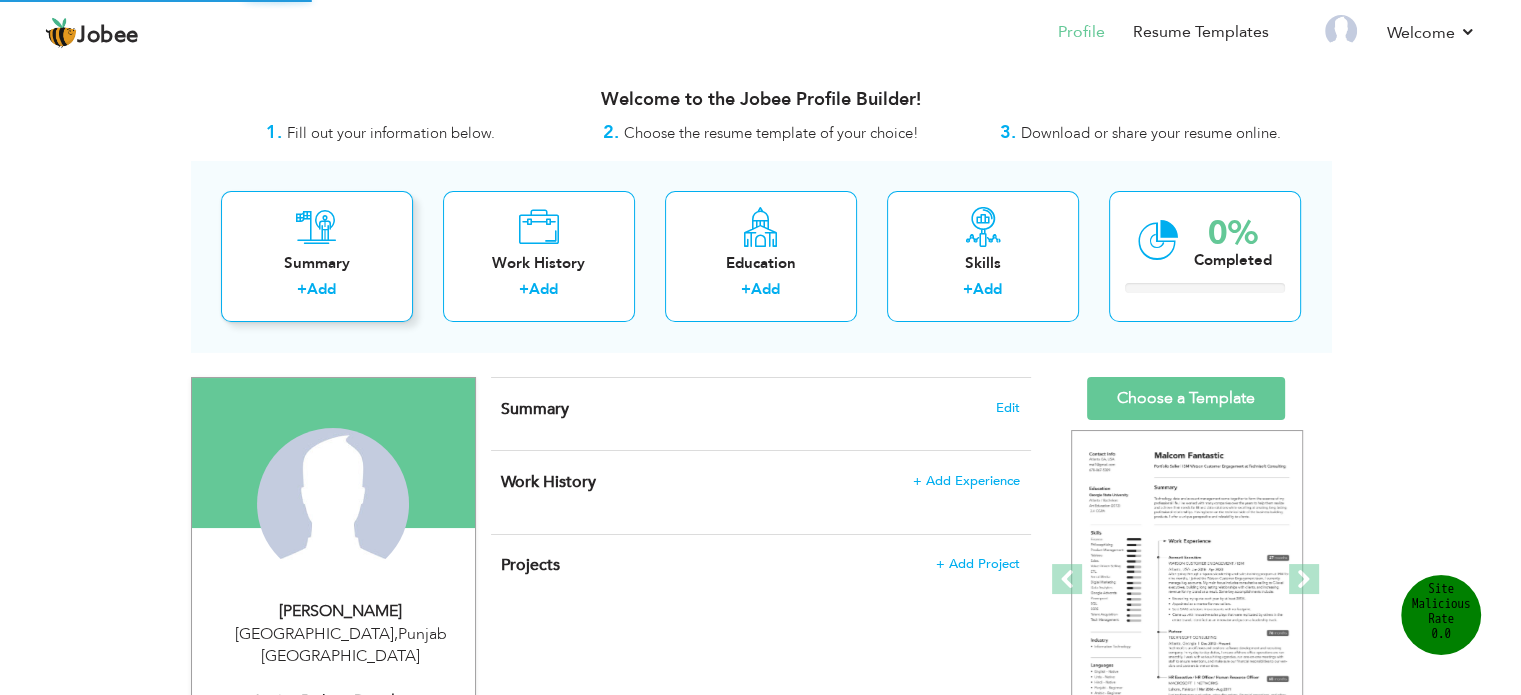 click on "Add" at bounding box center [321, 289] 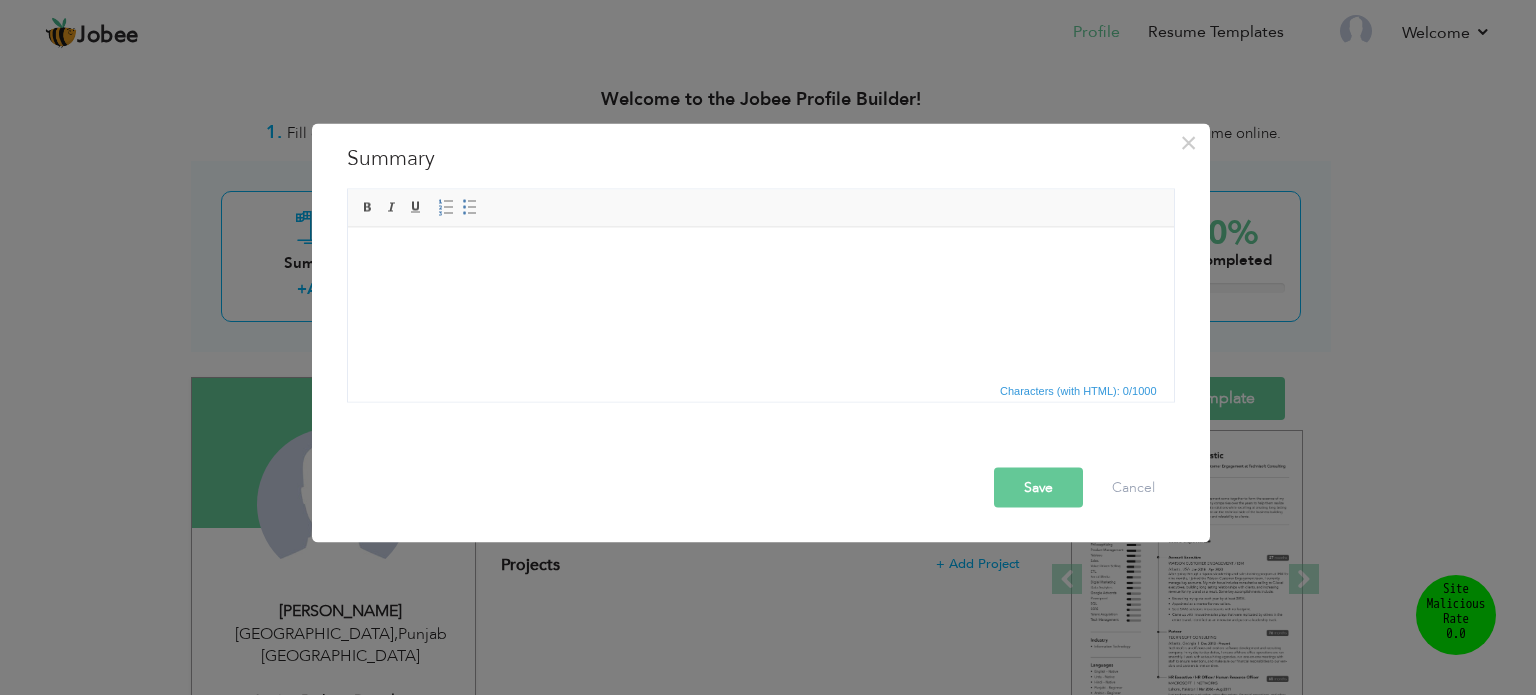 type 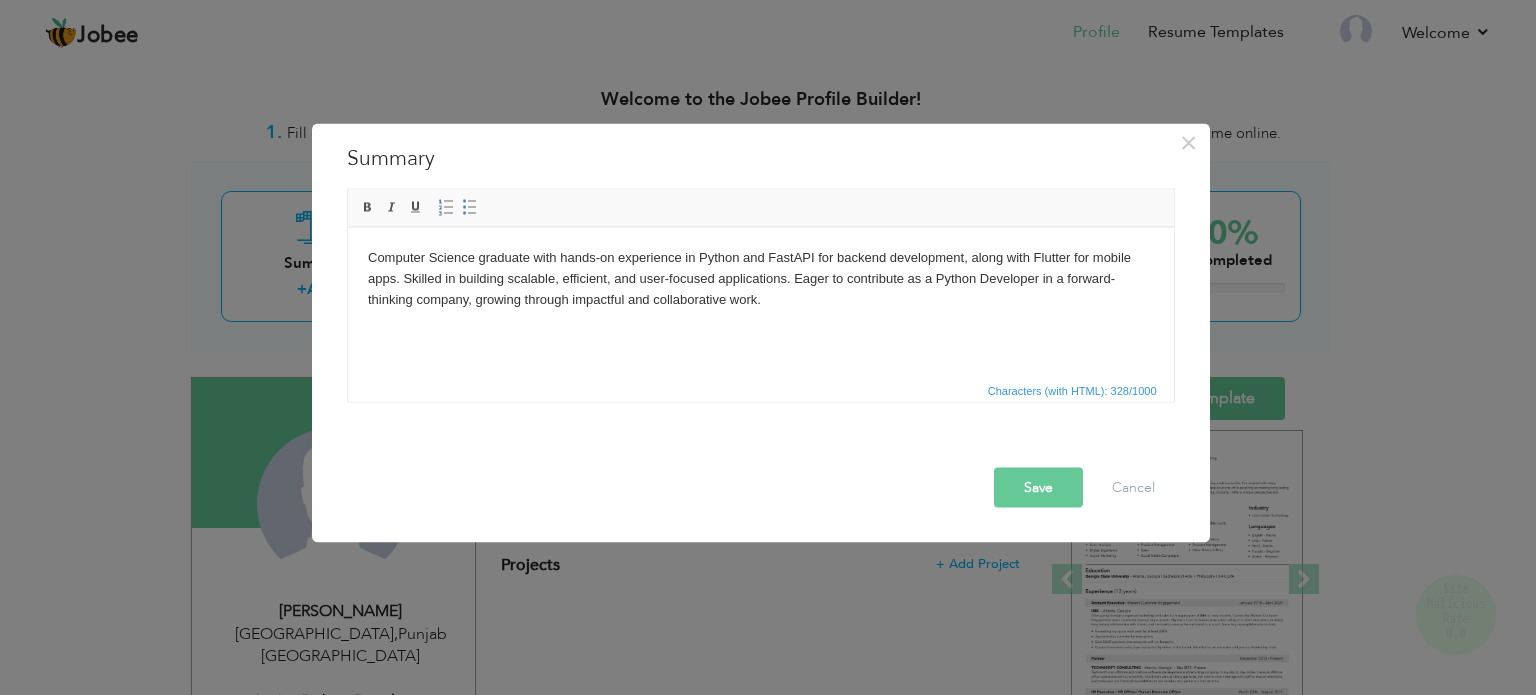 click on "Save" at bounding box center [1038, 487] 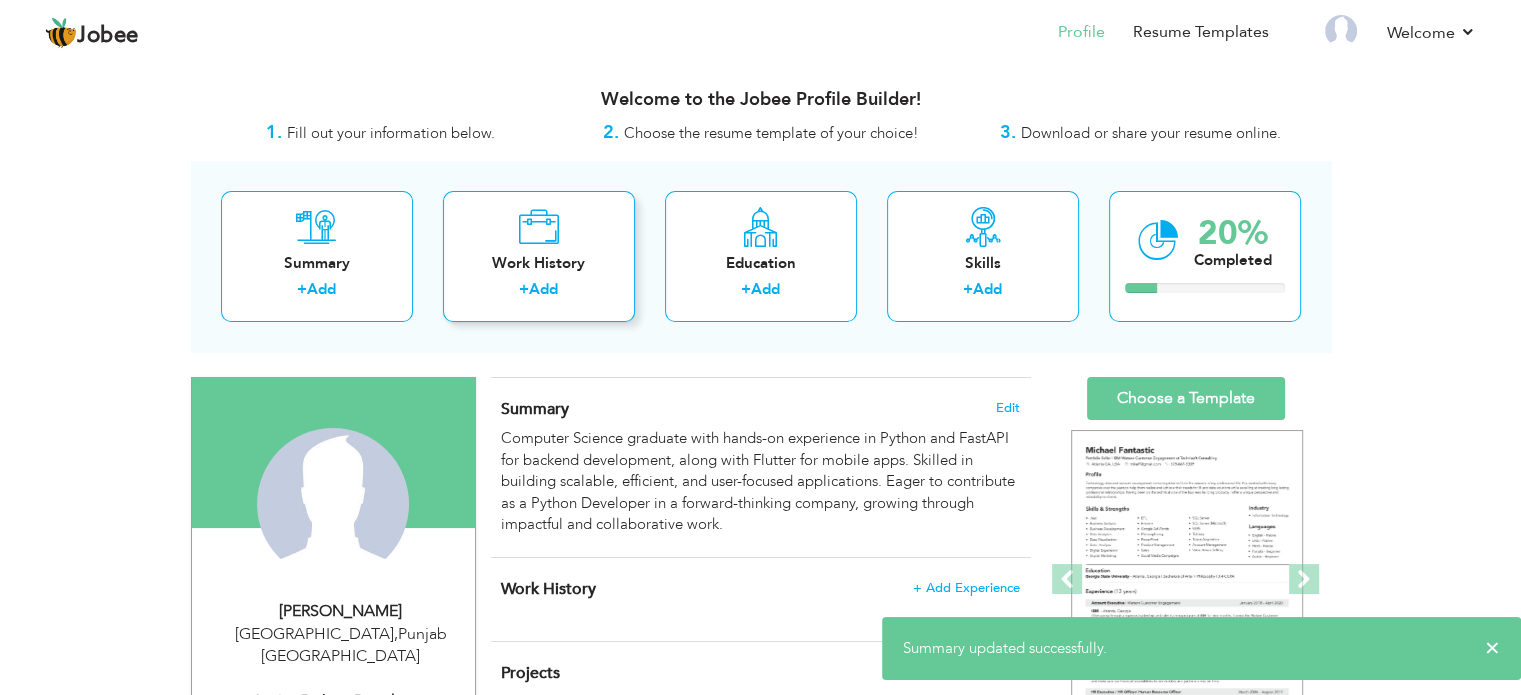 click at bounding box center (538, 227) 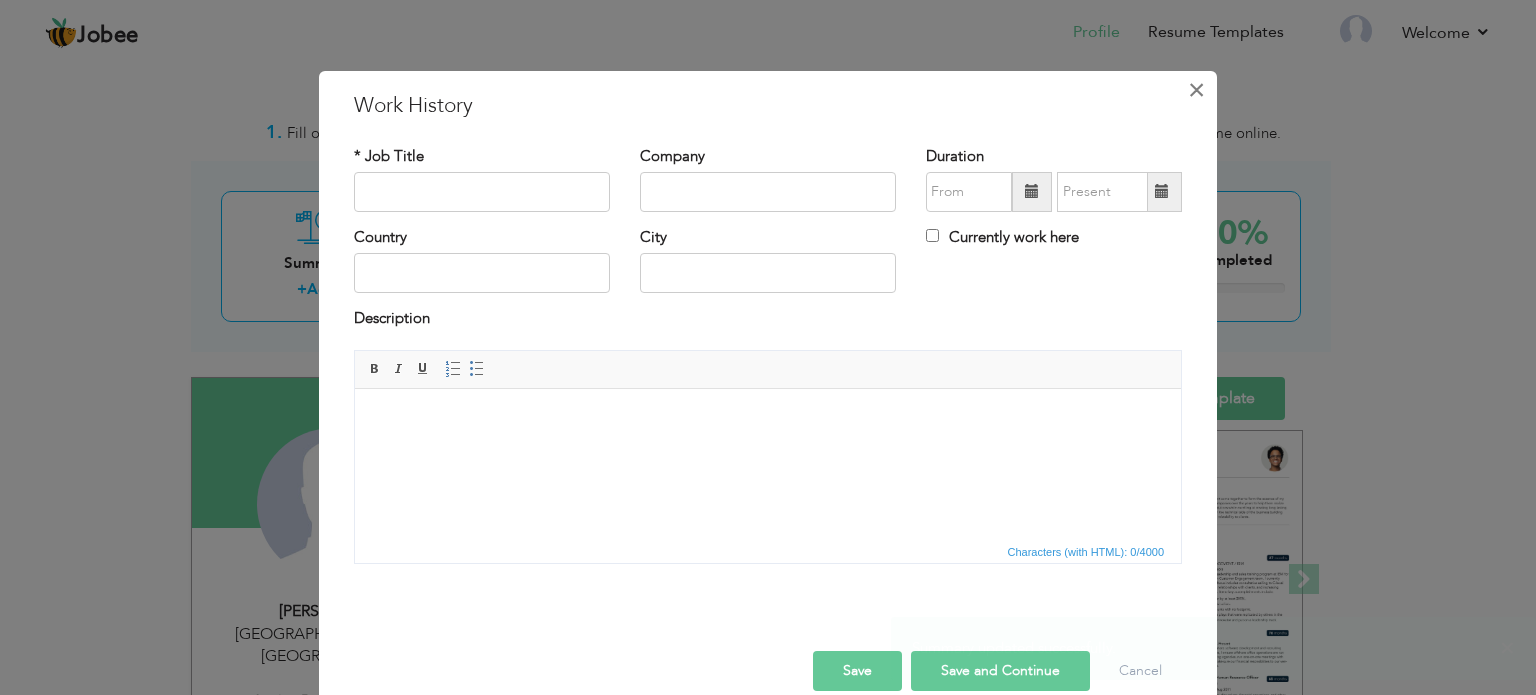 click on "×" at bounding box center (1196, 90) 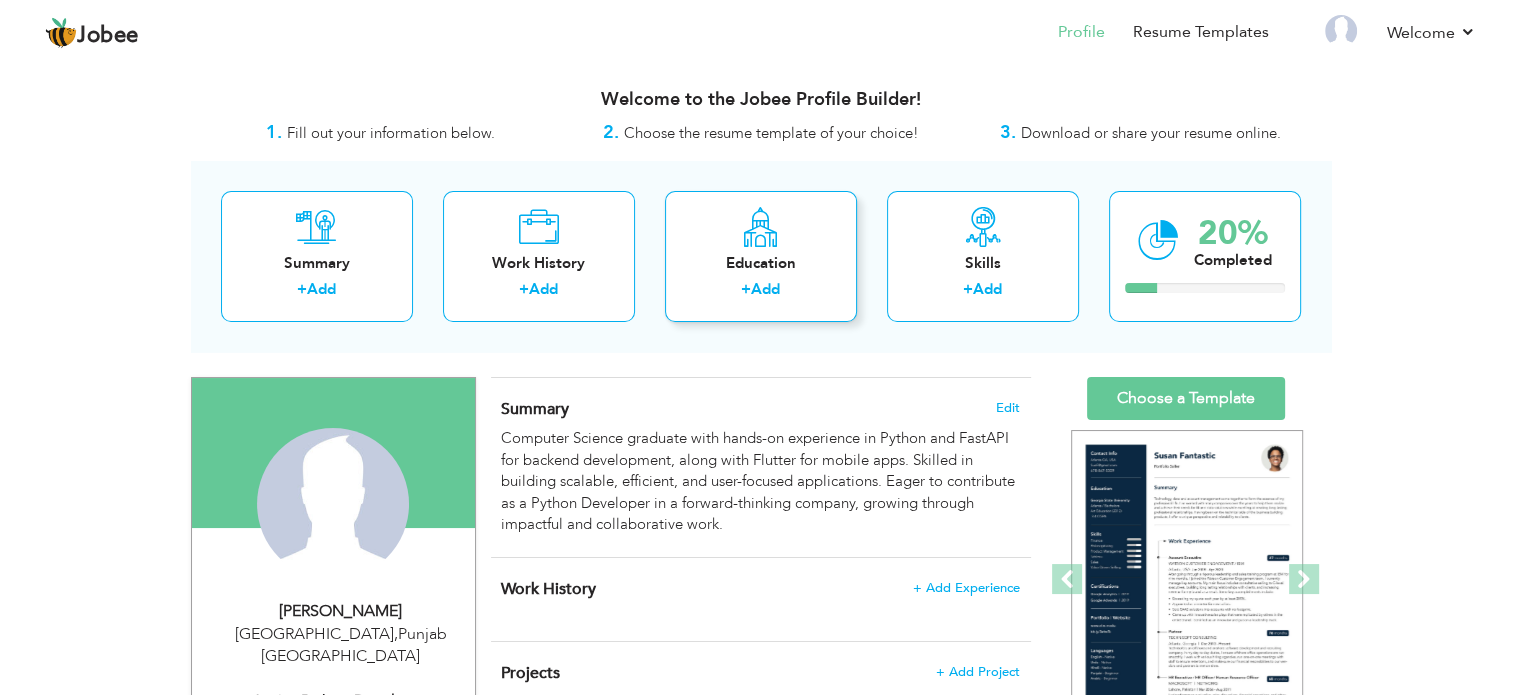 click on "Education" at bounding box center [761, 263] 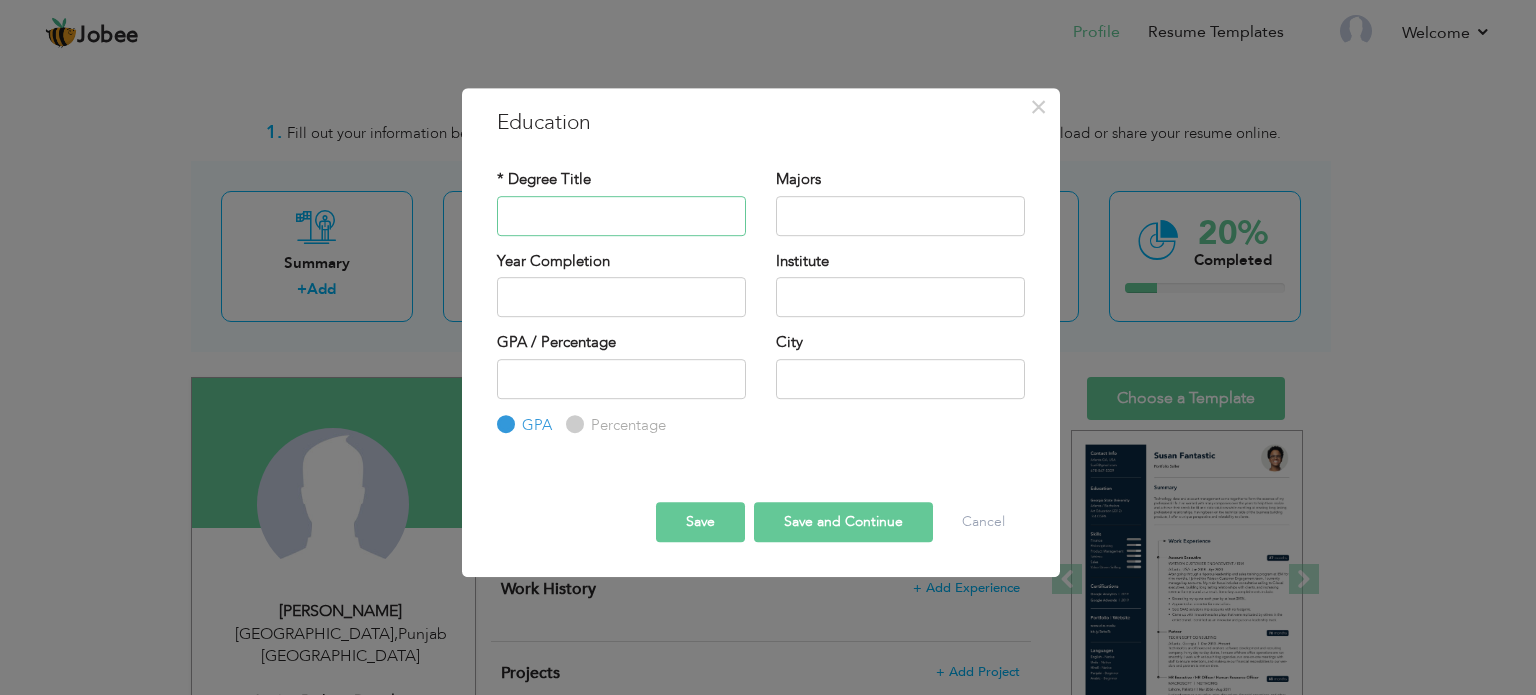 click at bounding box center (621, 216) 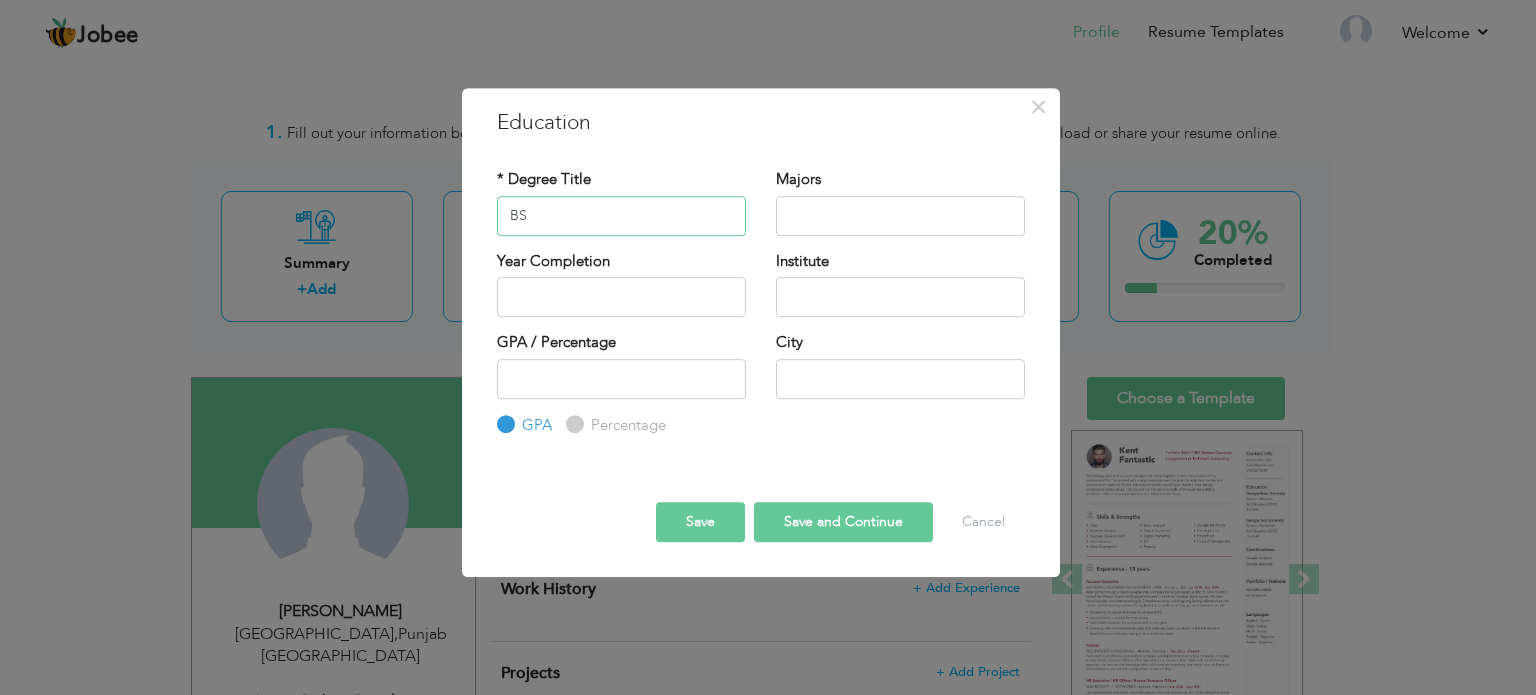 type on "BS" 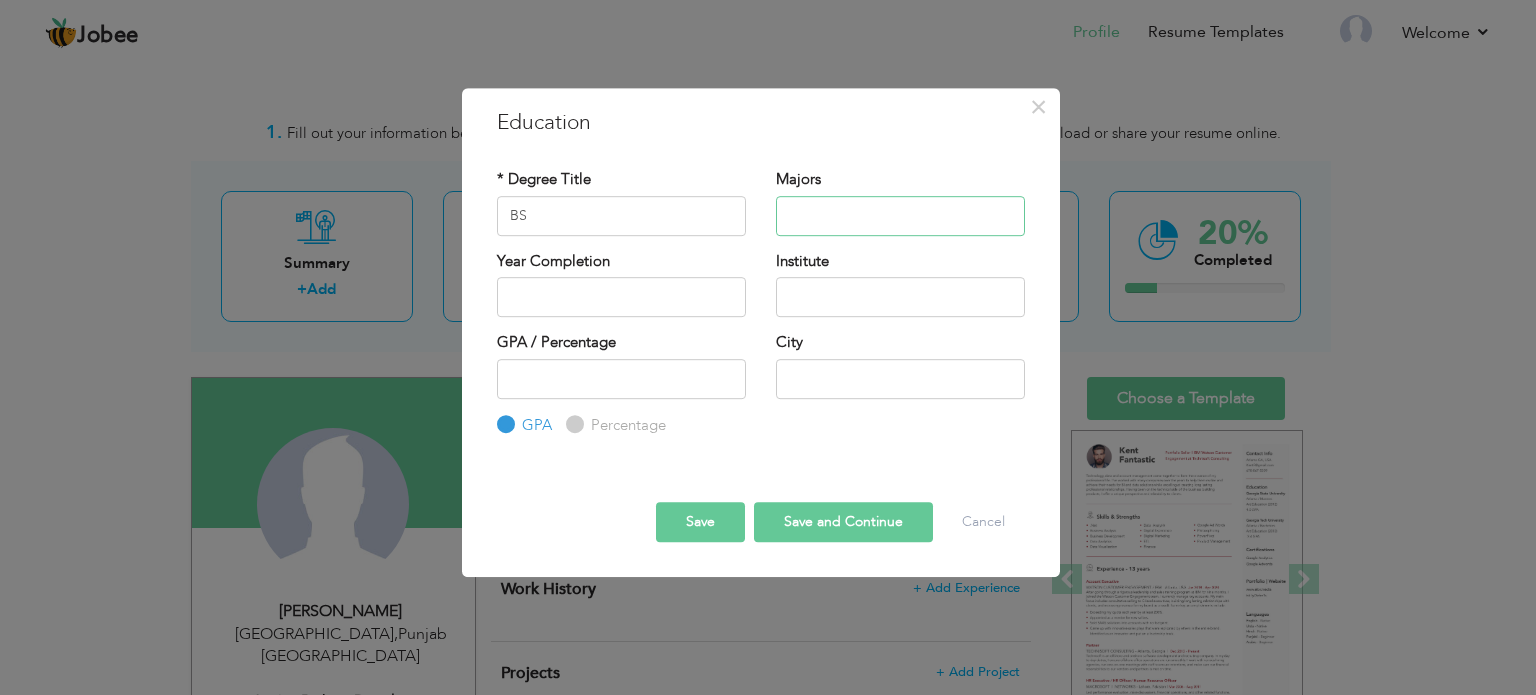 click at bounding box center (900, 216) 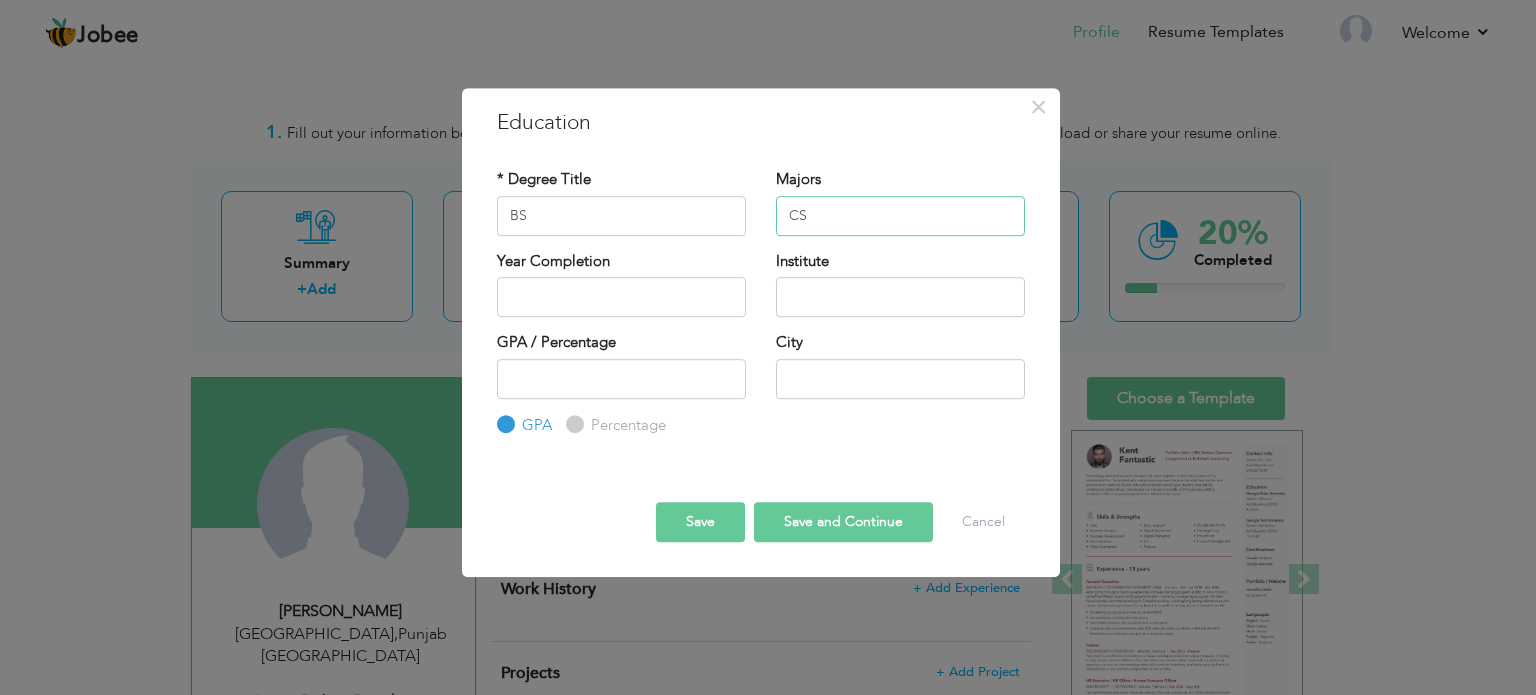 type on "CS" 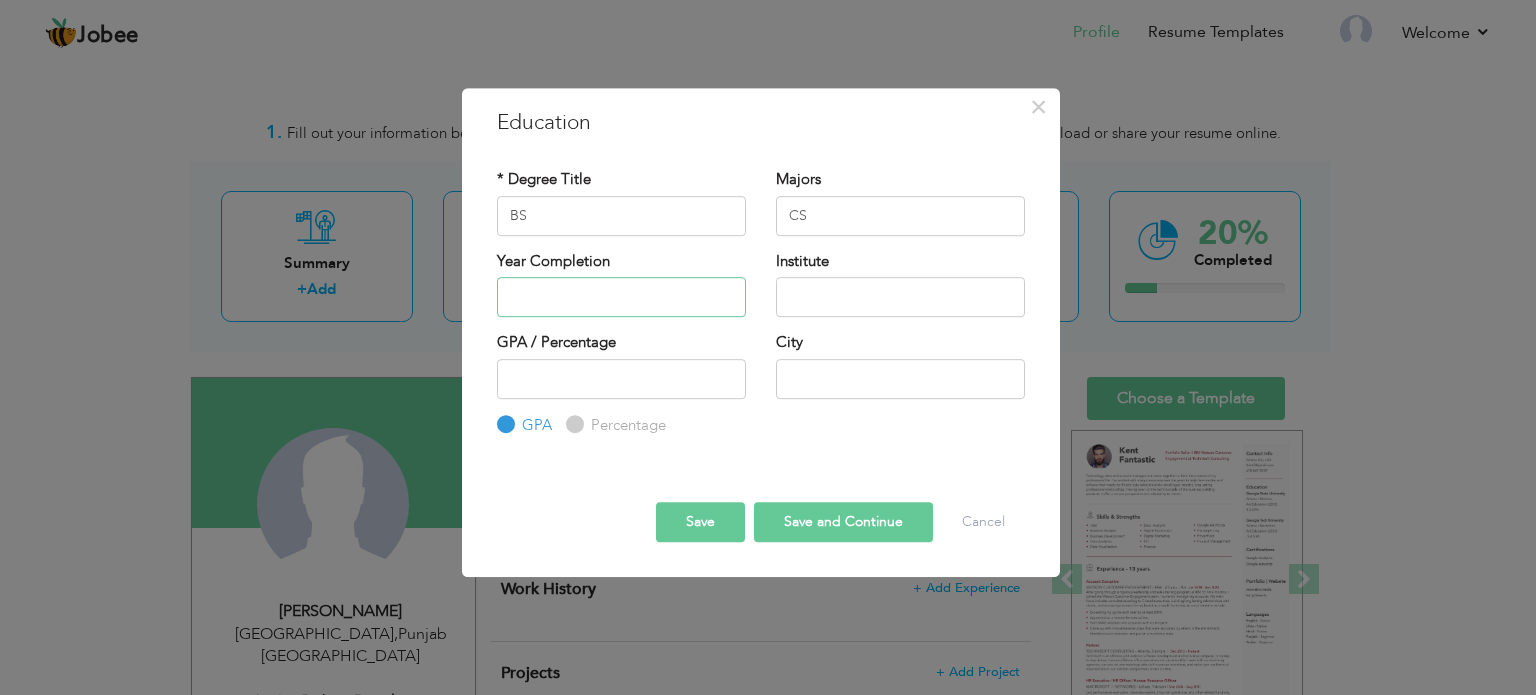 type on "2025" 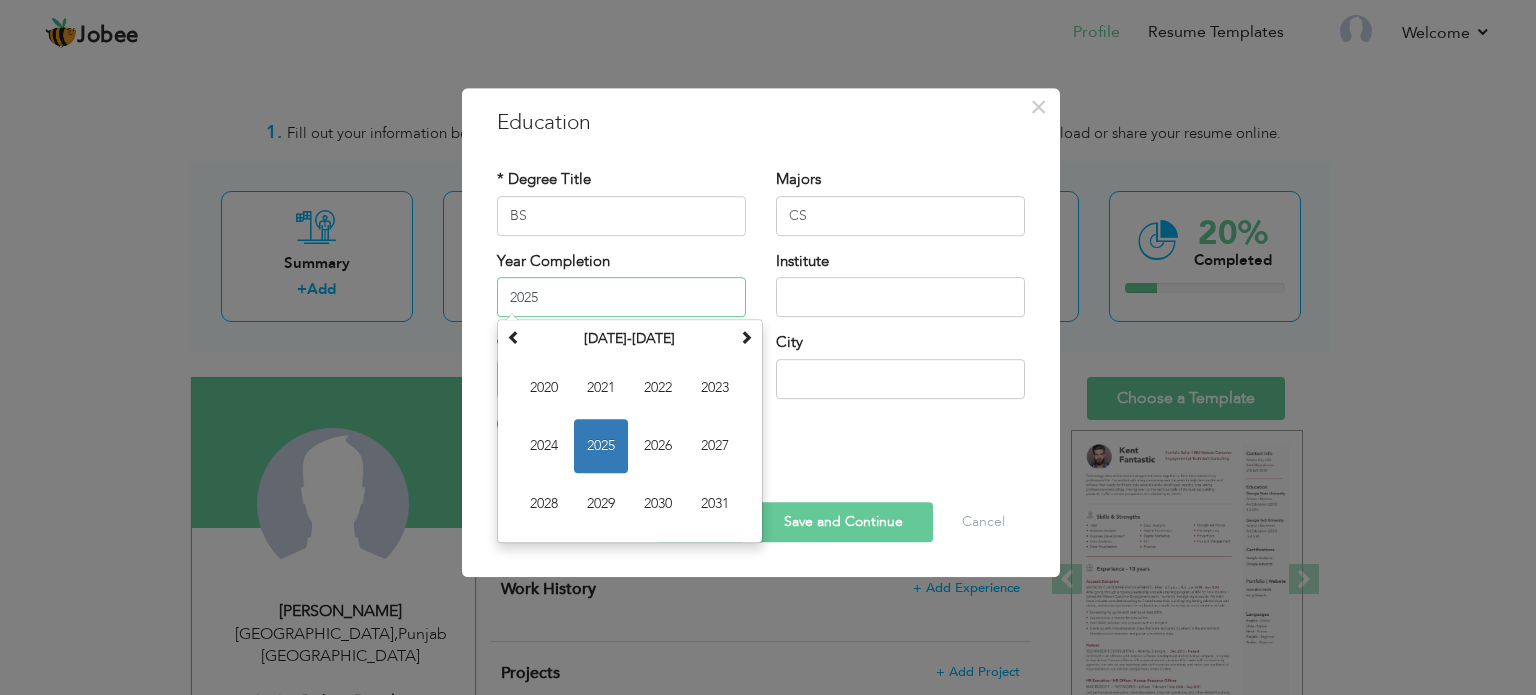click on "2025" at bounding box center (621, 297) 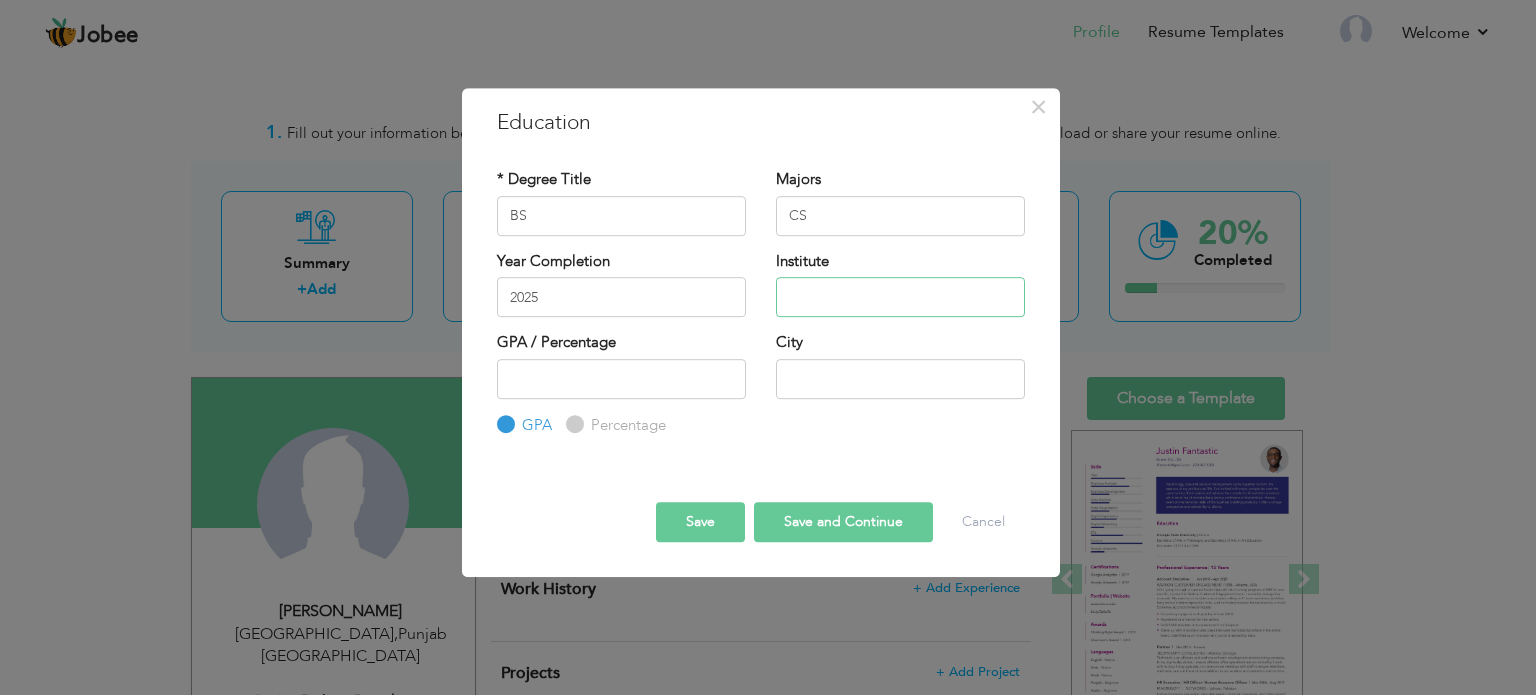 click at bounding box center (900, 297) 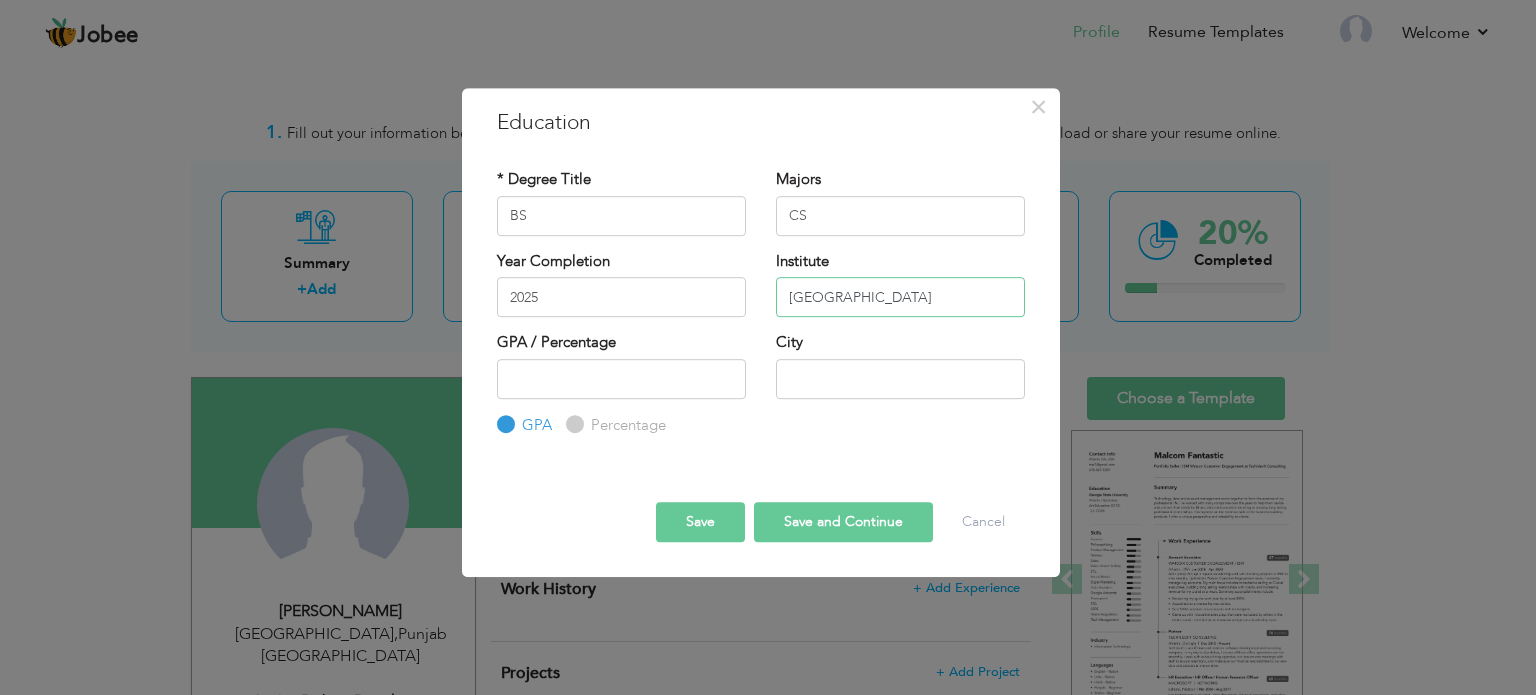 type on "university of south asia" 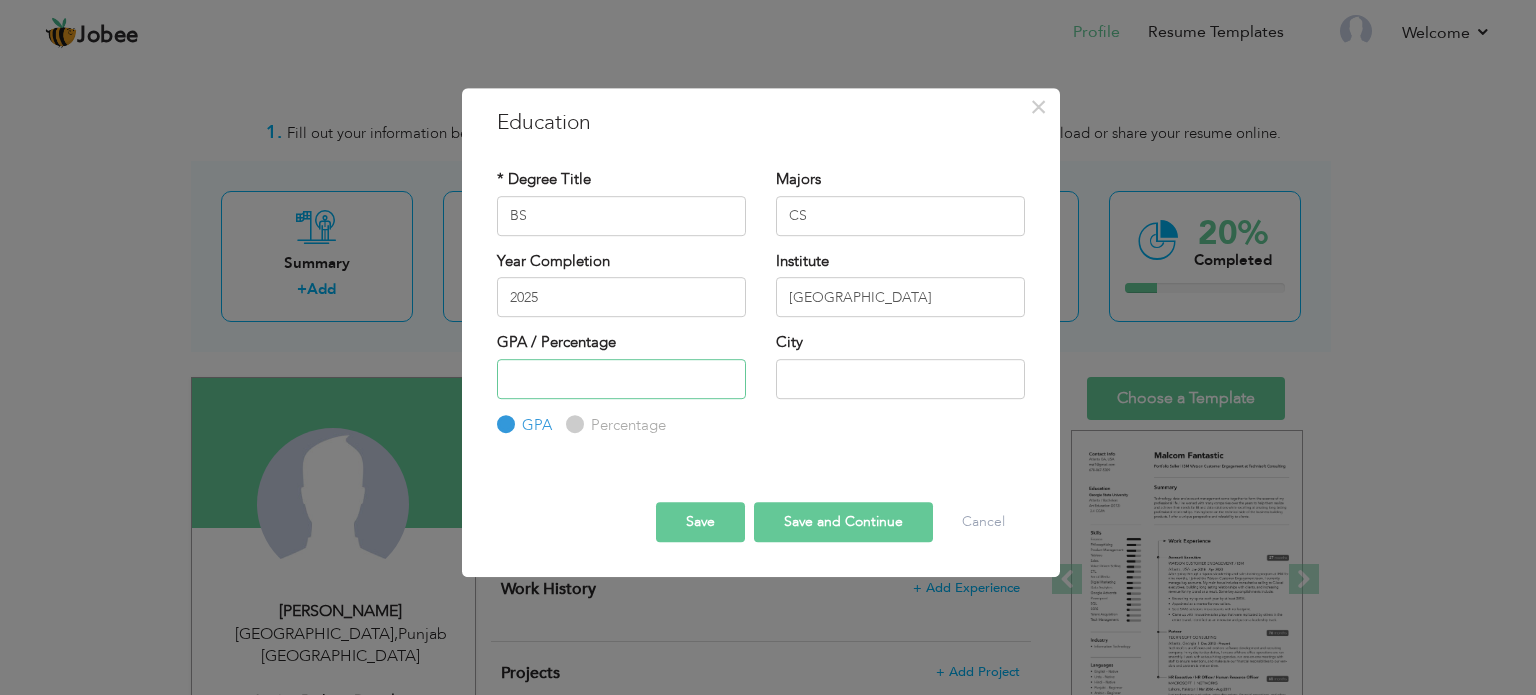 click at bounding box center (621, 379) 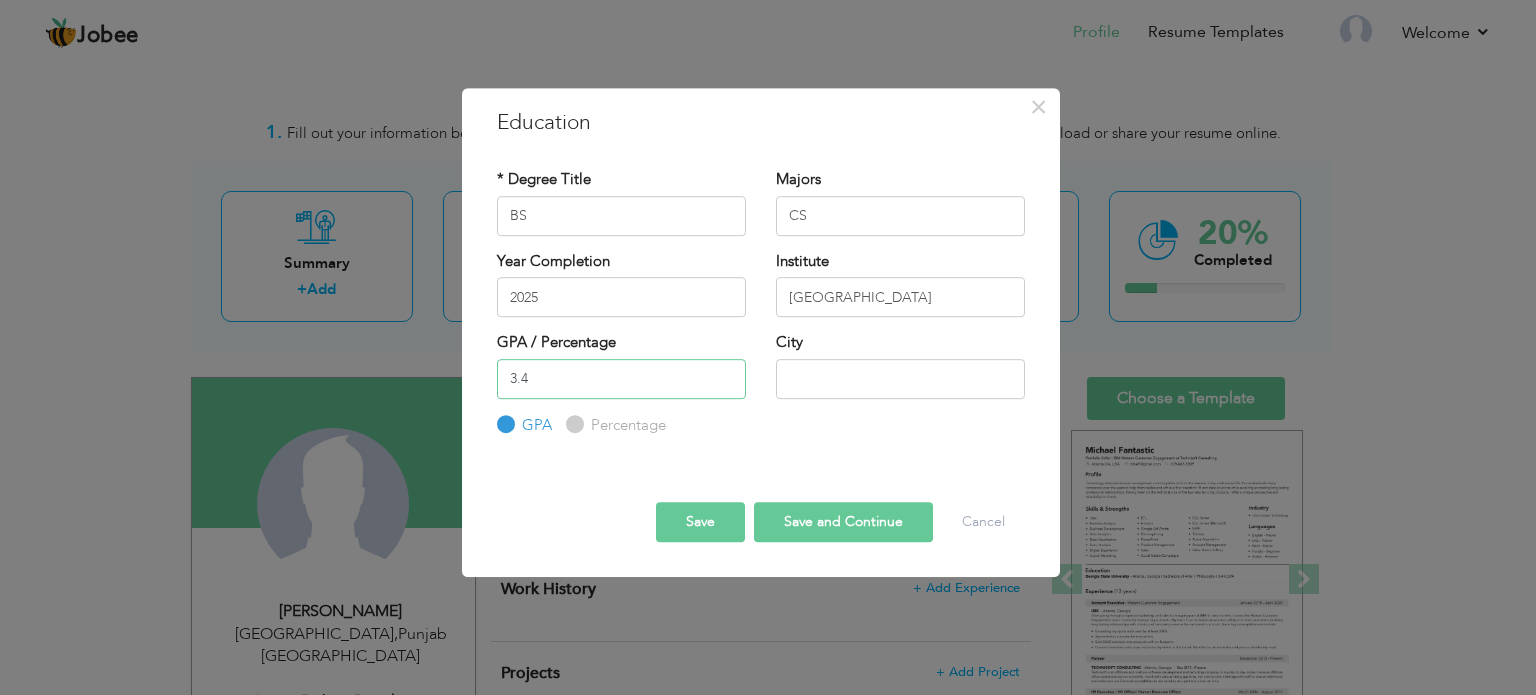 type on "3.4" 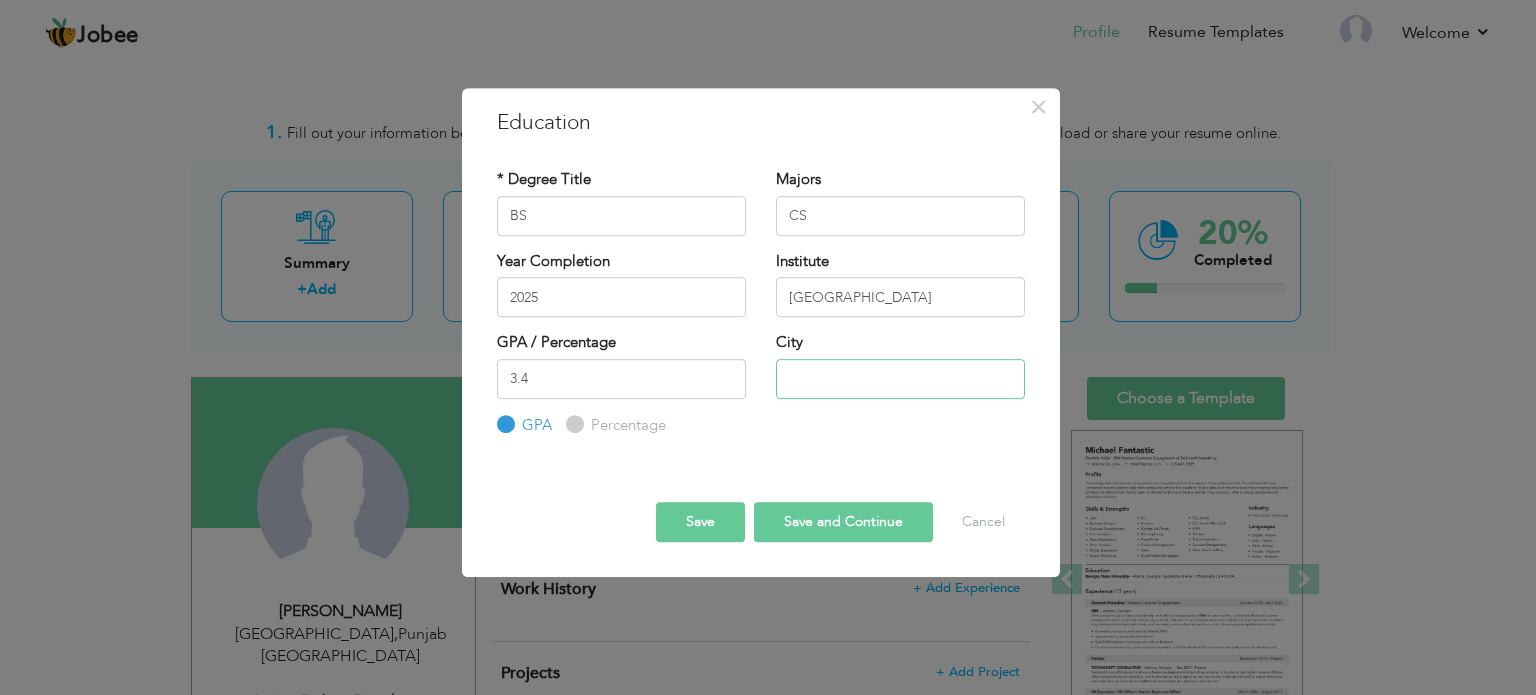 click at bounding box center (900, 379) 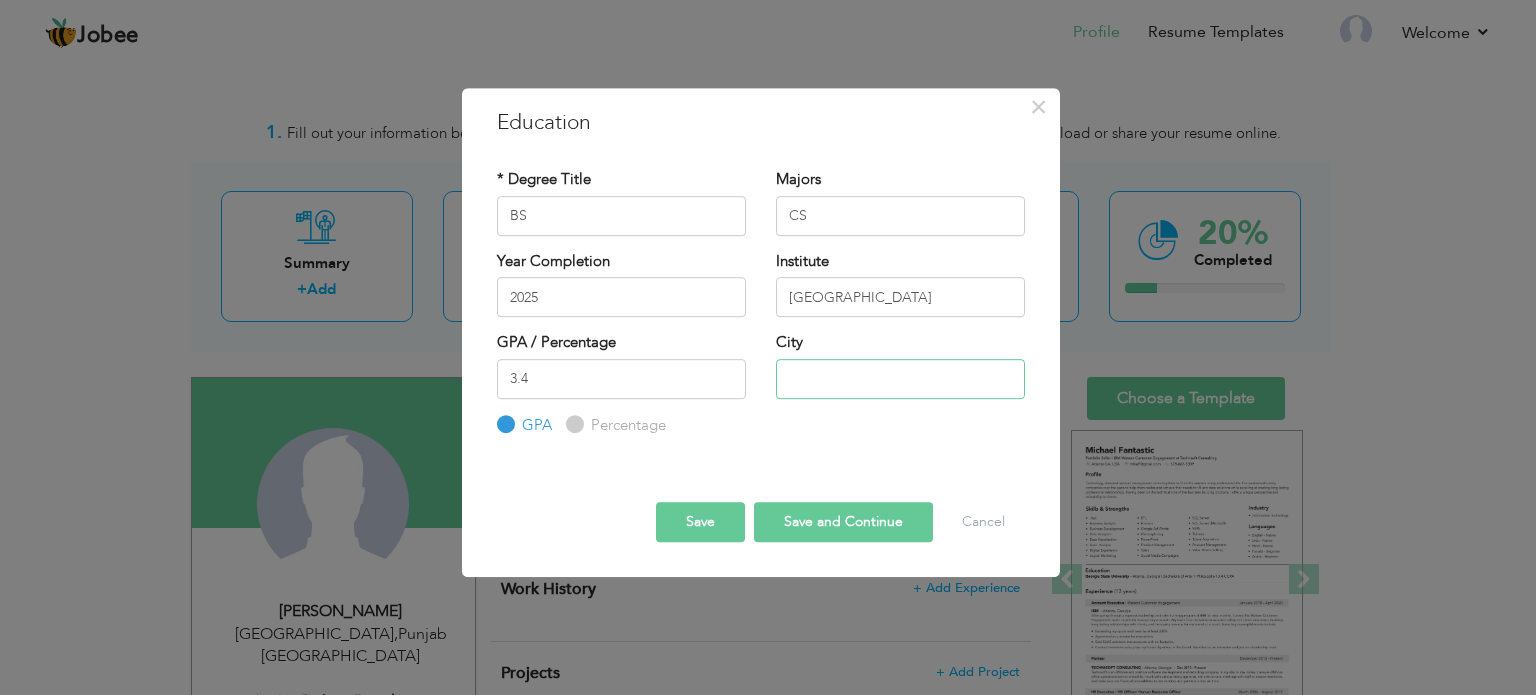 type on "[GEOGRAPHIC_DATA]" 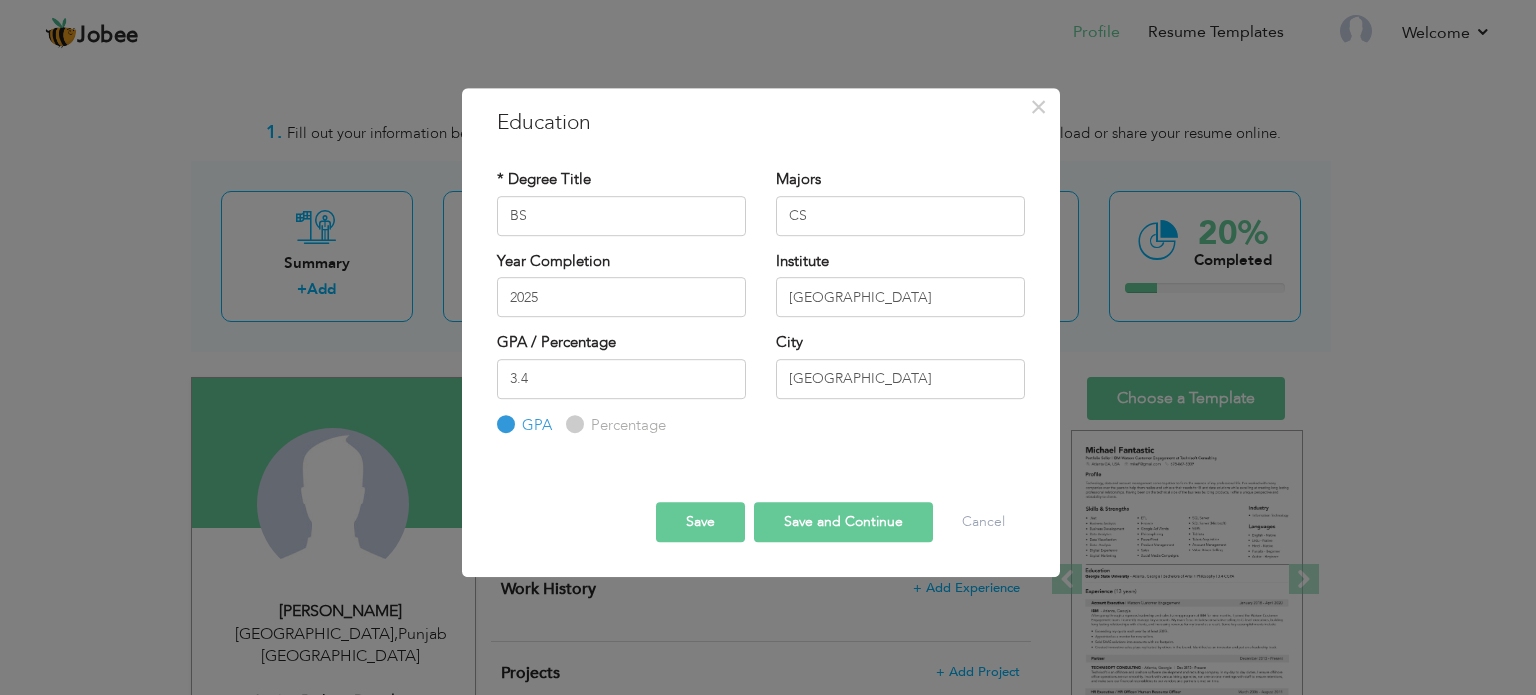 click on "Save and Continue" at bounding box center [843, 522] 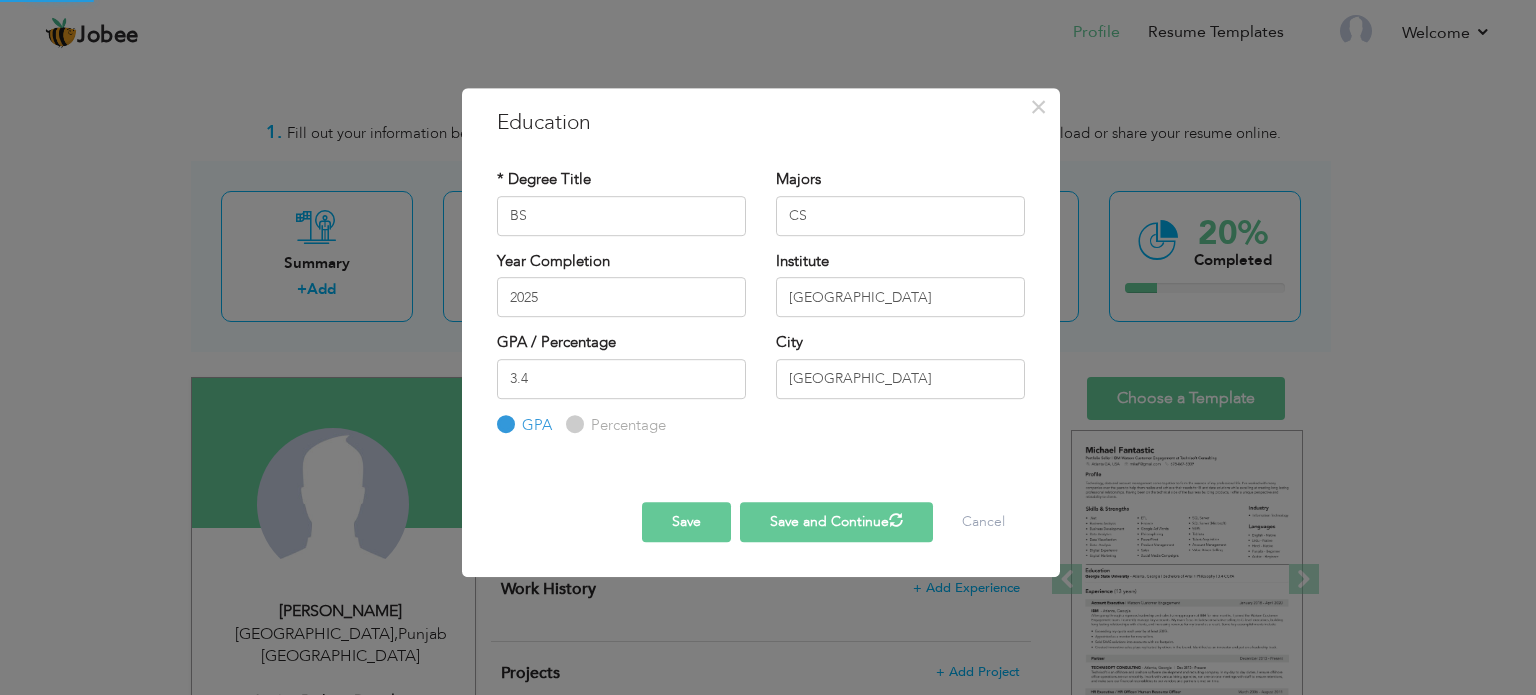 type 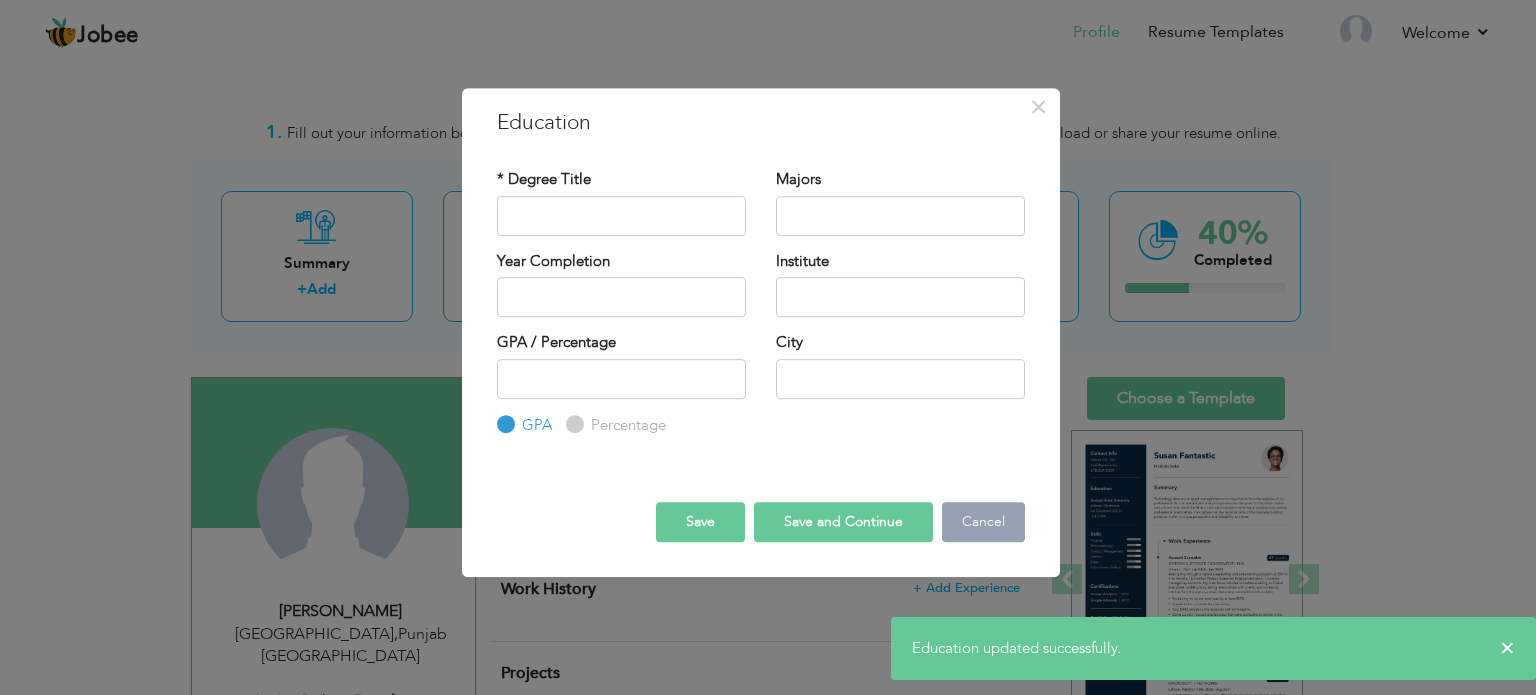 click on "Cancel" at bounding box center [983, 522] 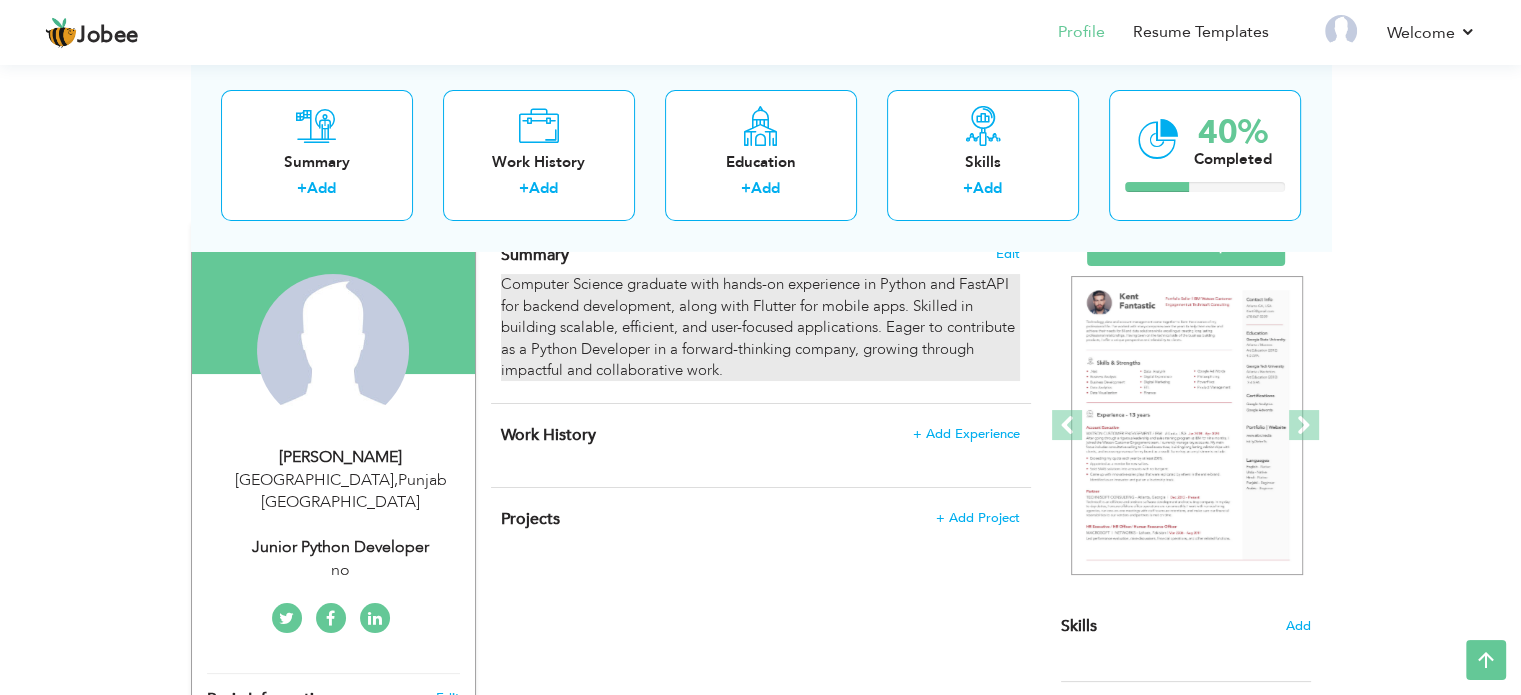 scroll, scrollTop: 144, scrollLeft: 0, axis: vertical 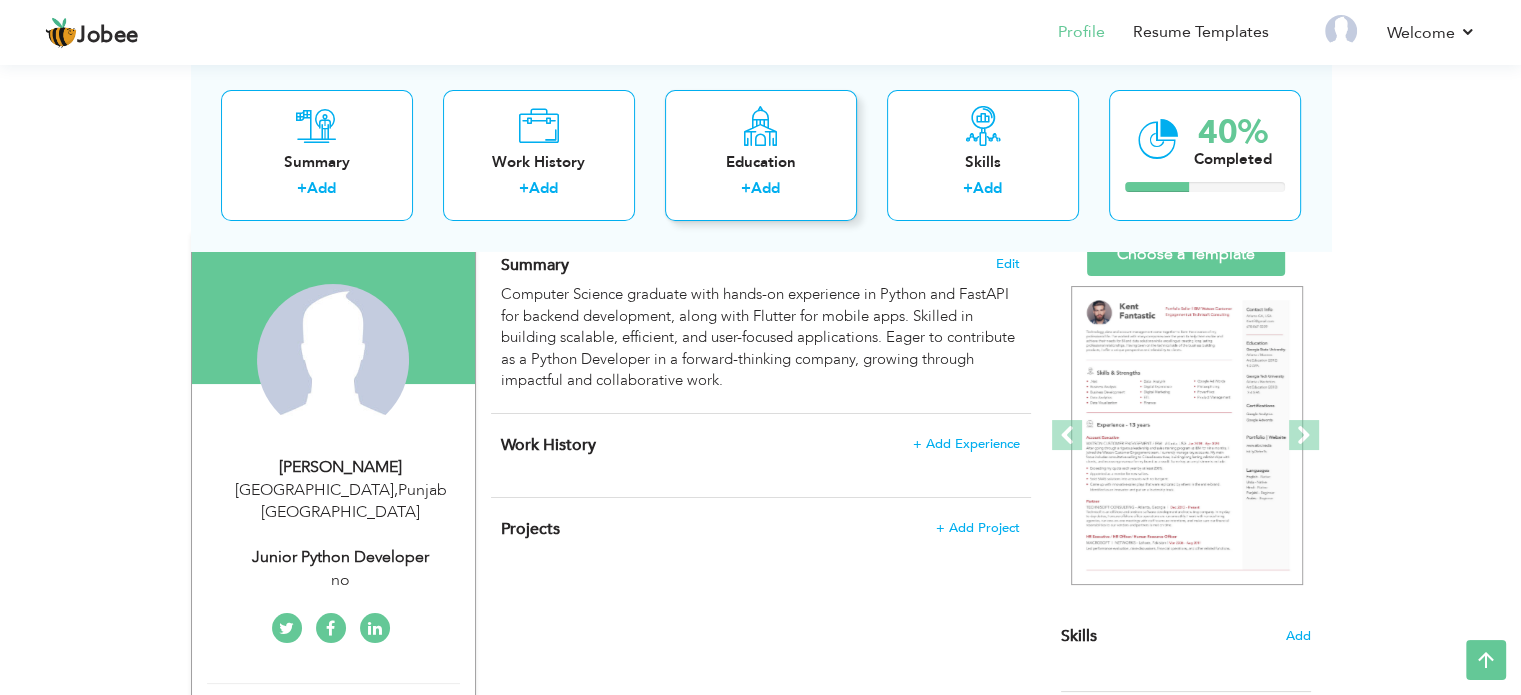 click on "+  Add" at bounding box center [761, 192] 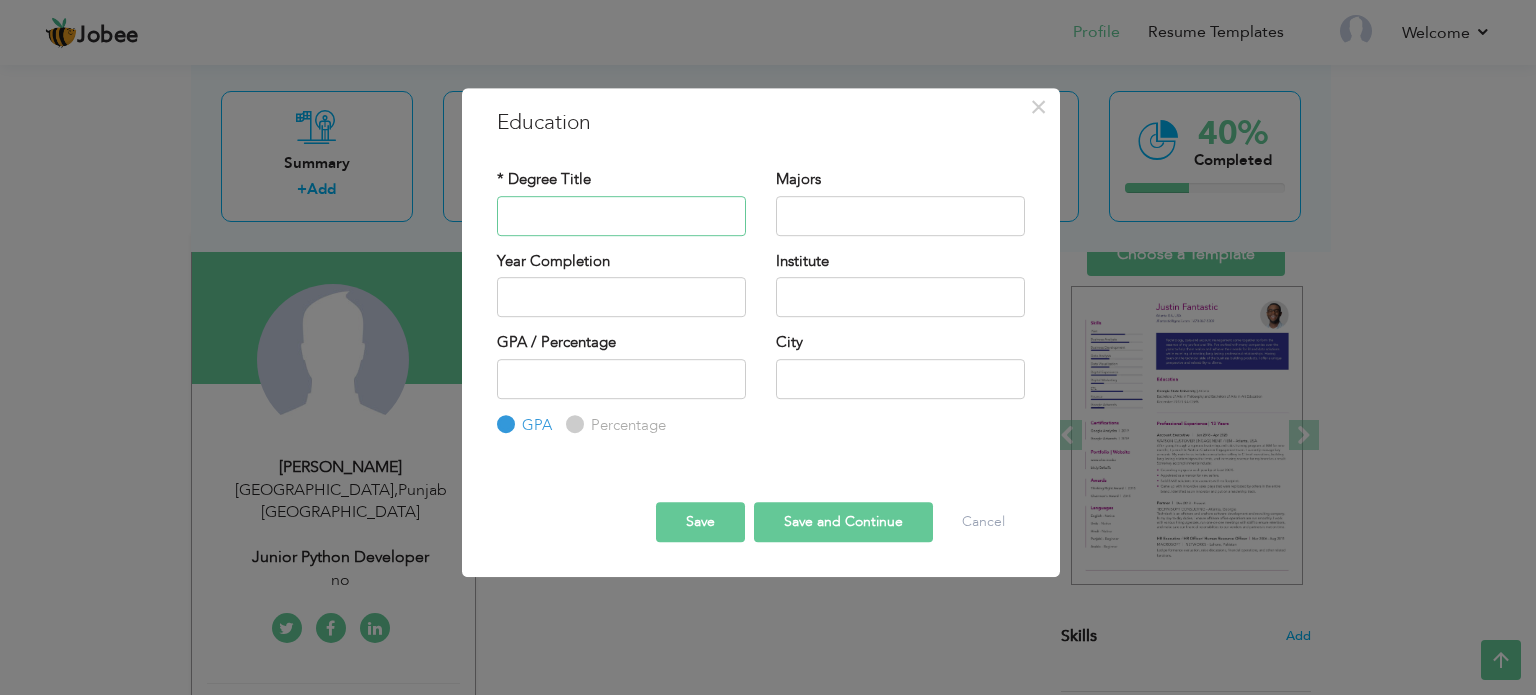 click at bounding box center (621, 216) 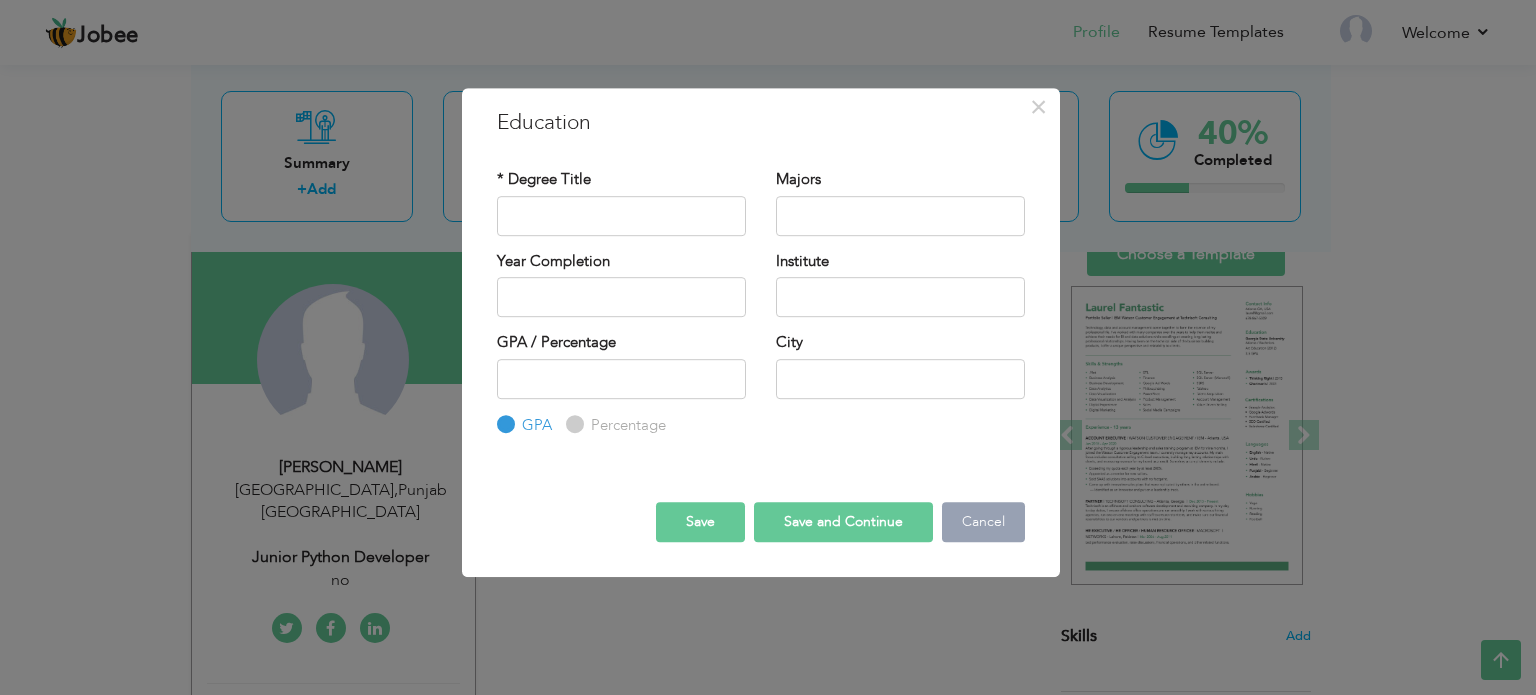 click on "Cancel" at bounding box center (983, 522) 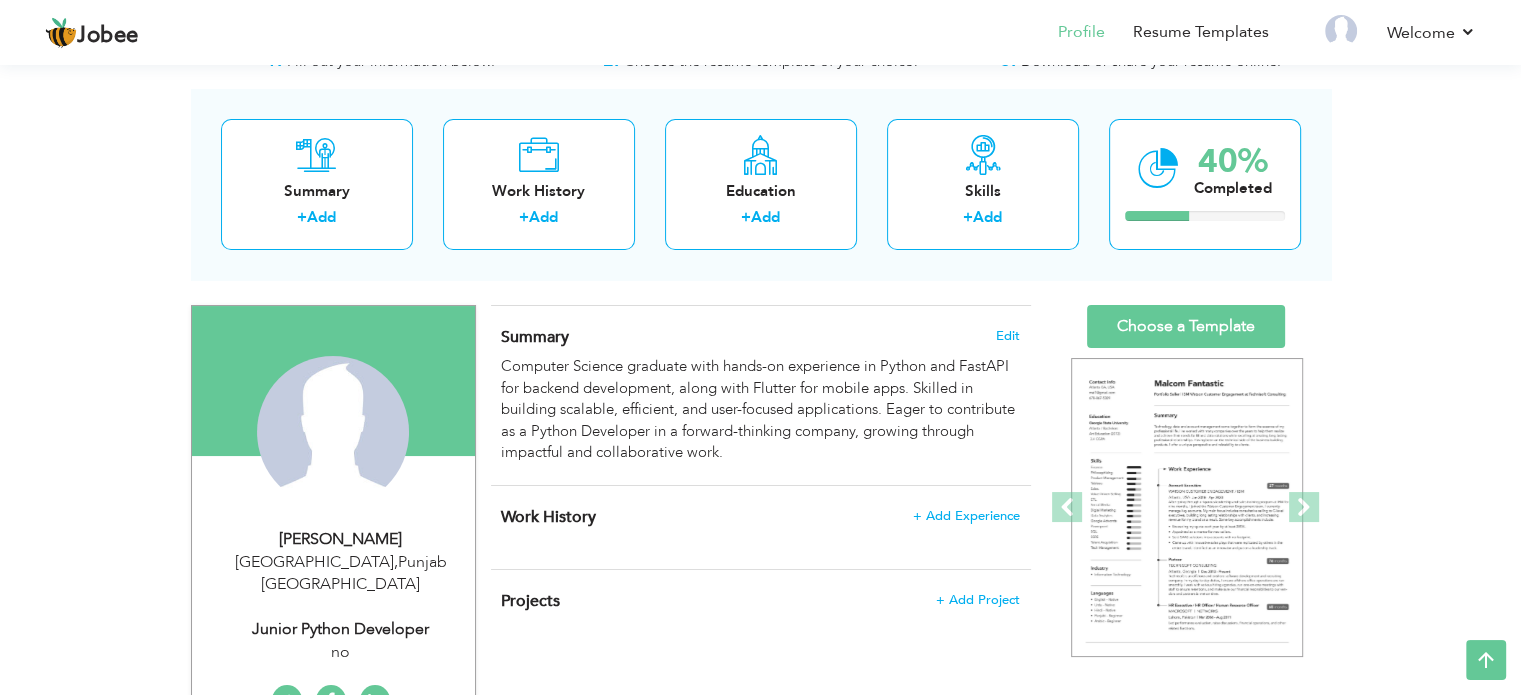 scroll, scrollTop: 0, scrollLeft: 0, axis: both 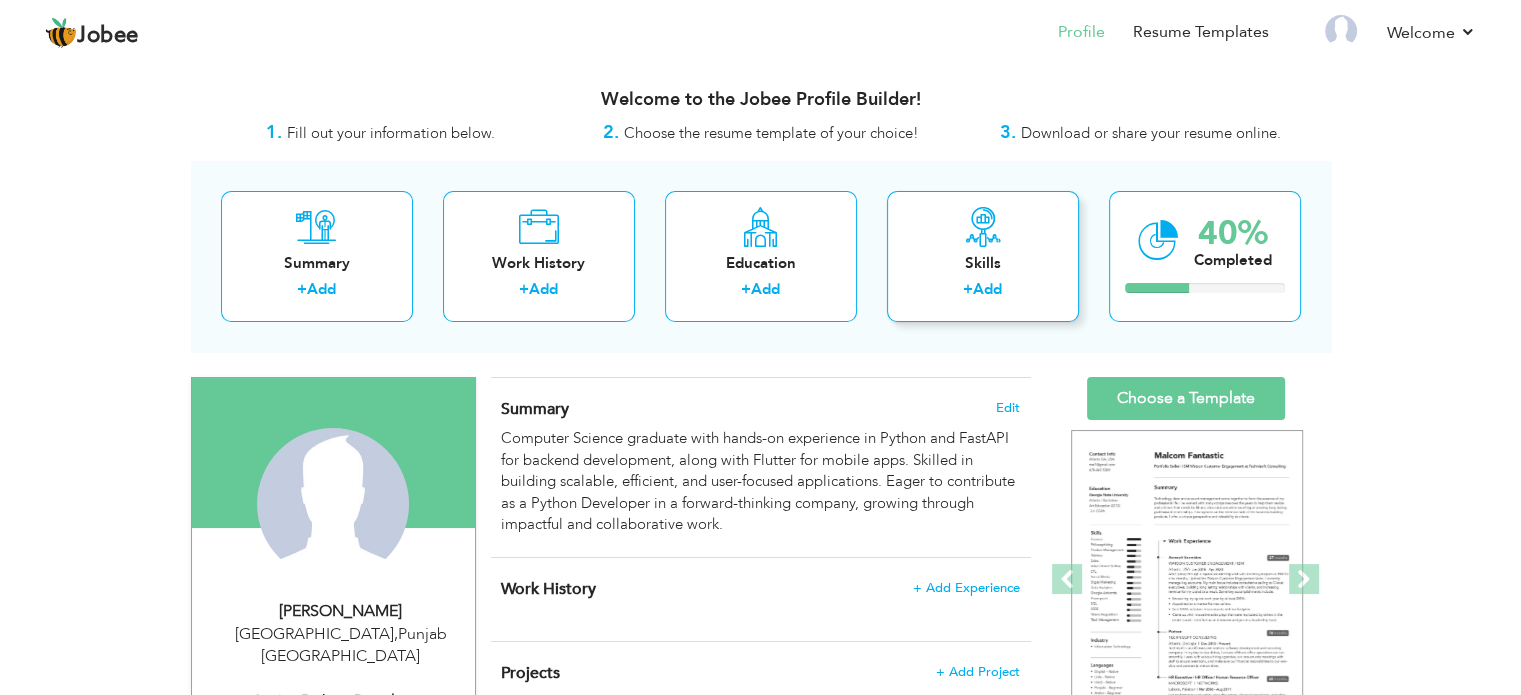 click on "Skills
+  Add" at bounding box center (983, 256) 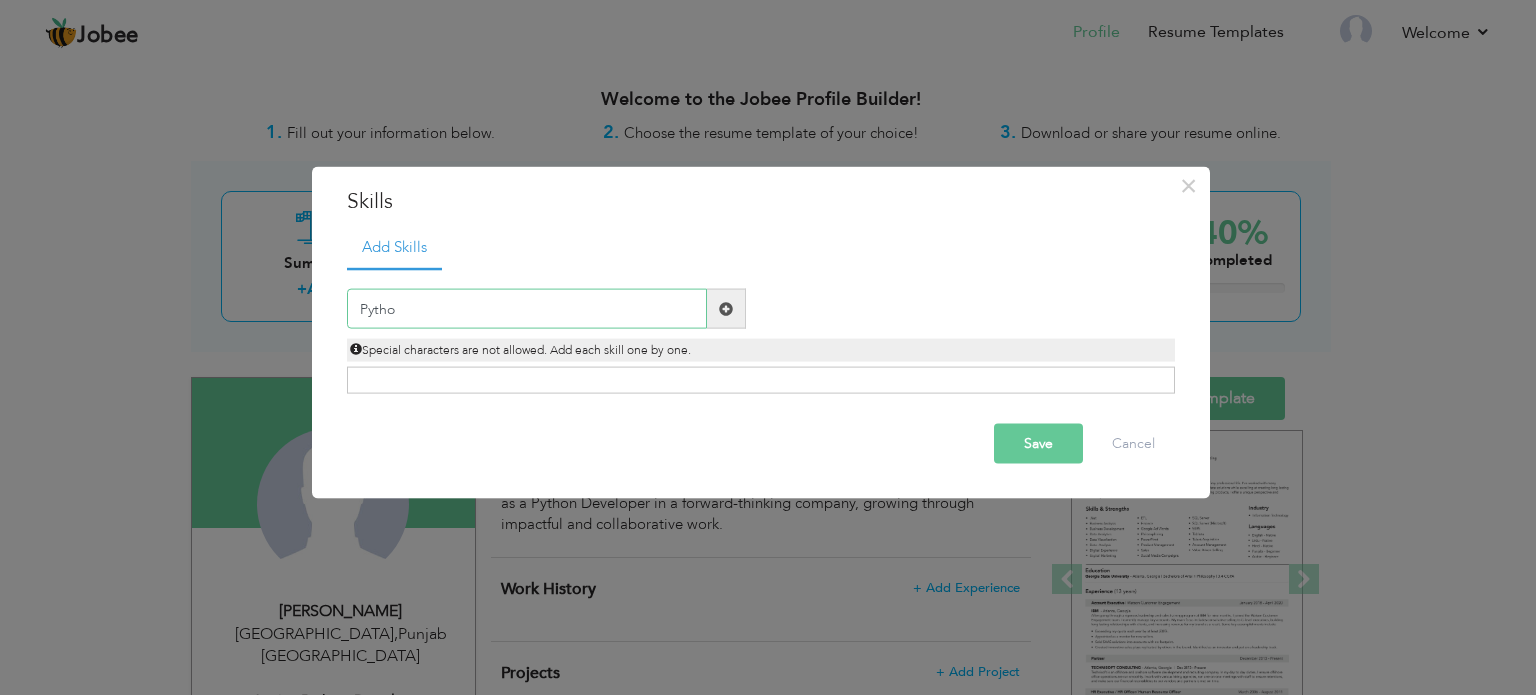 type on "Python" 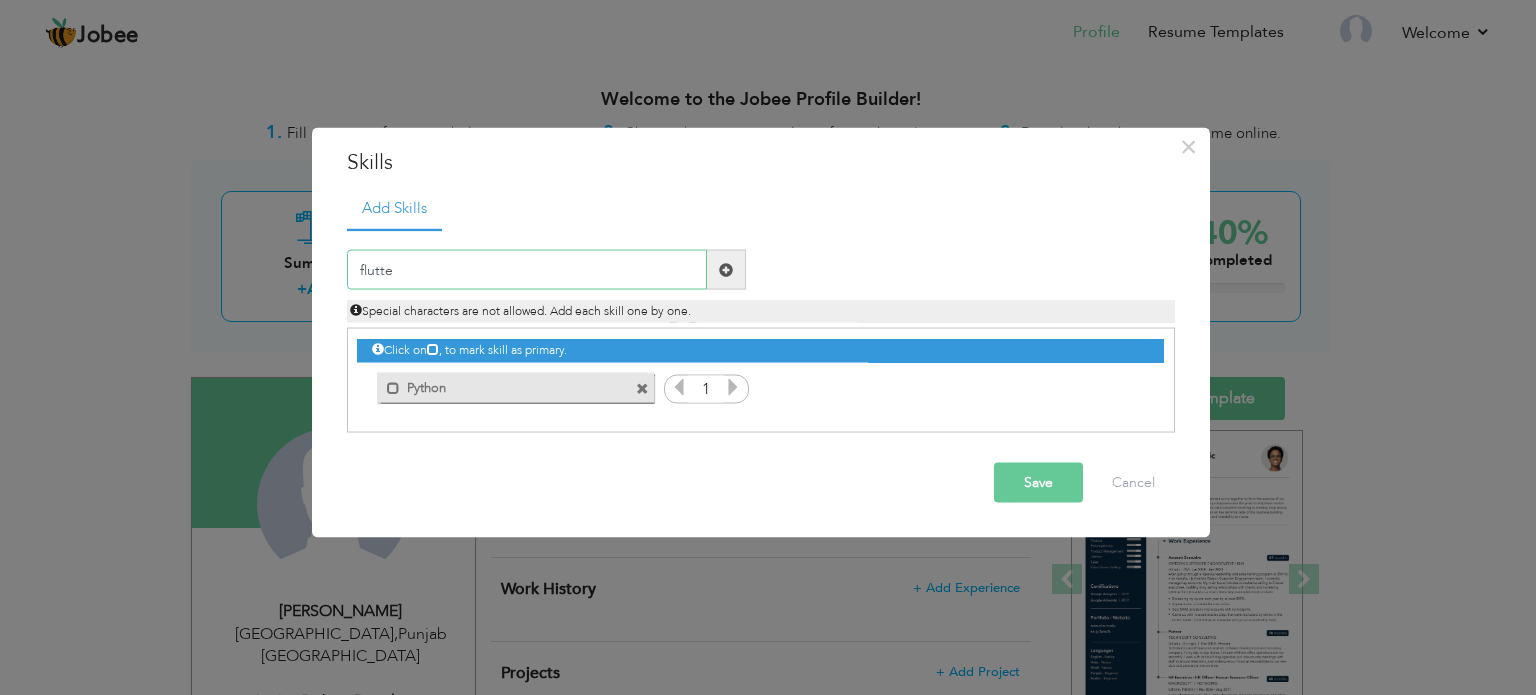 type on "flutter" 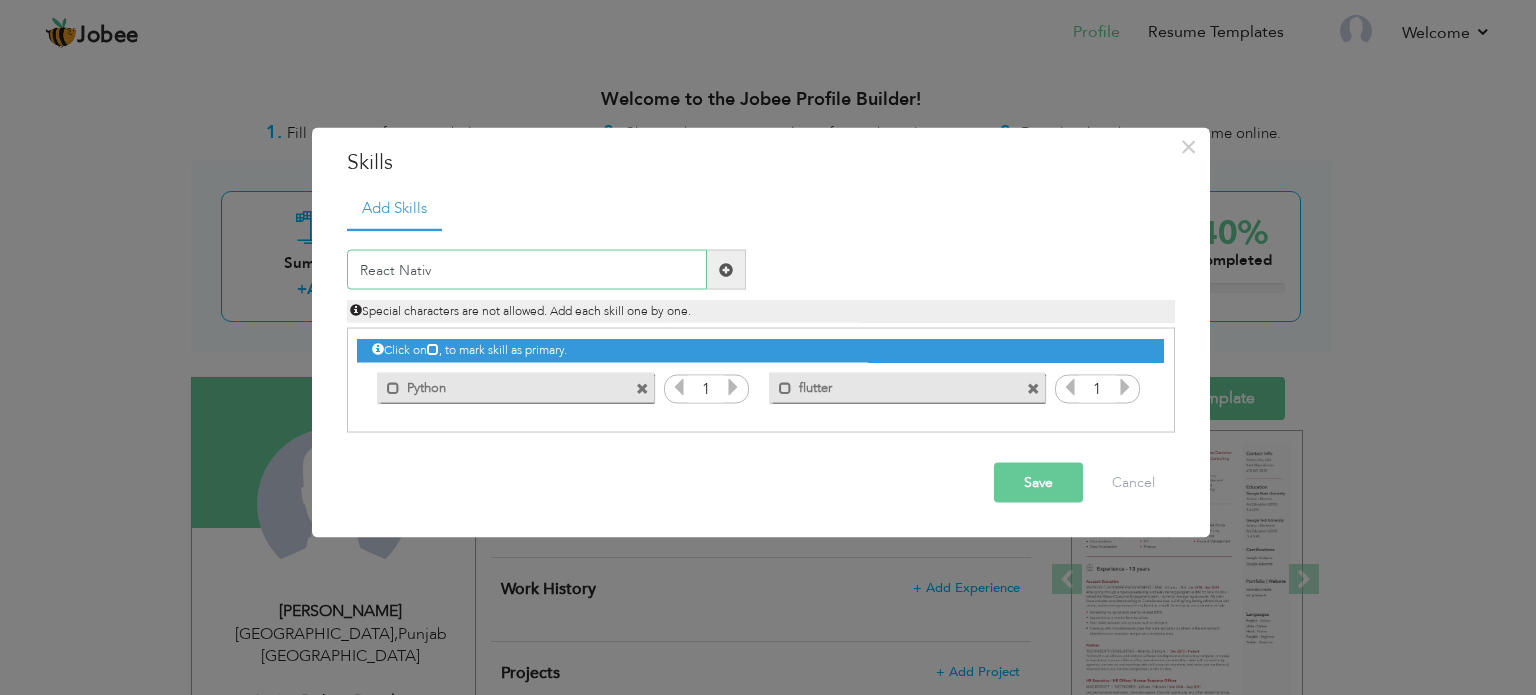 type on "React Native" 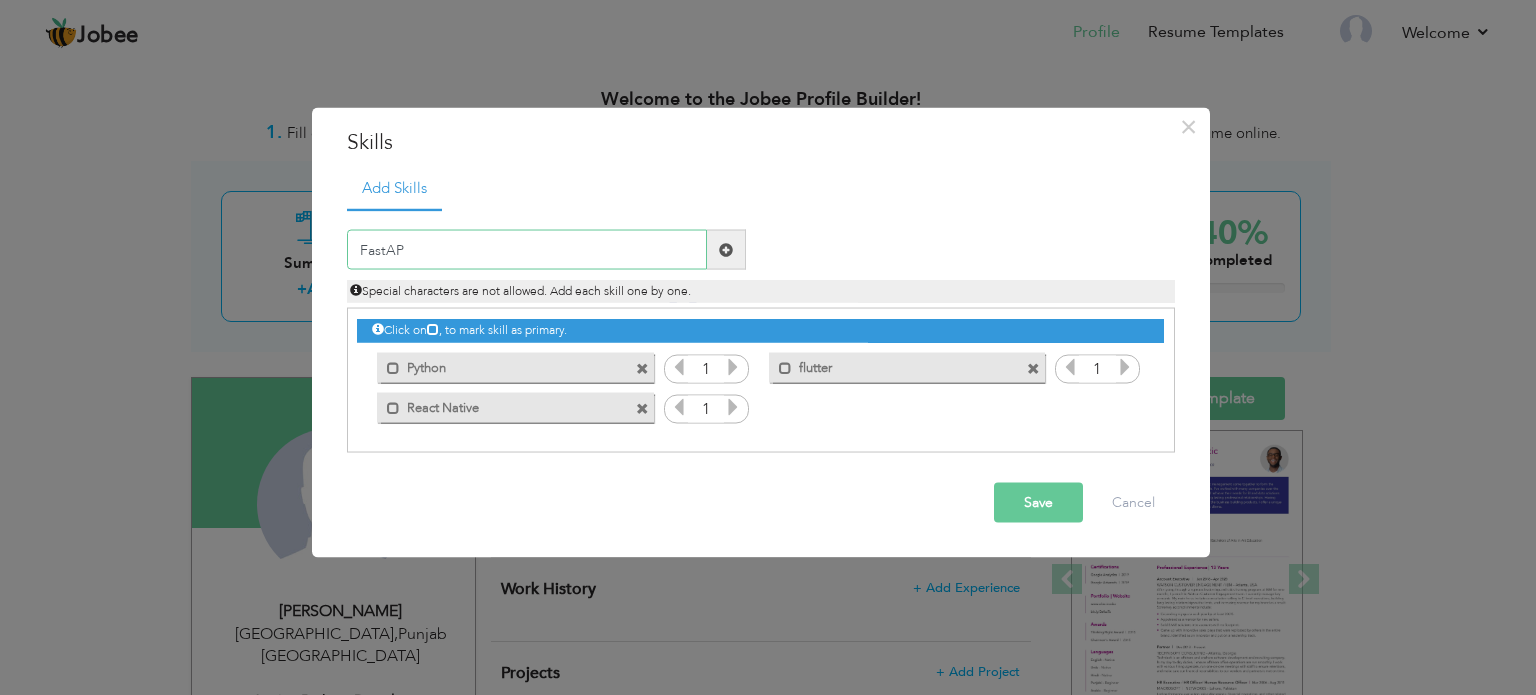 type on "FastAPI" 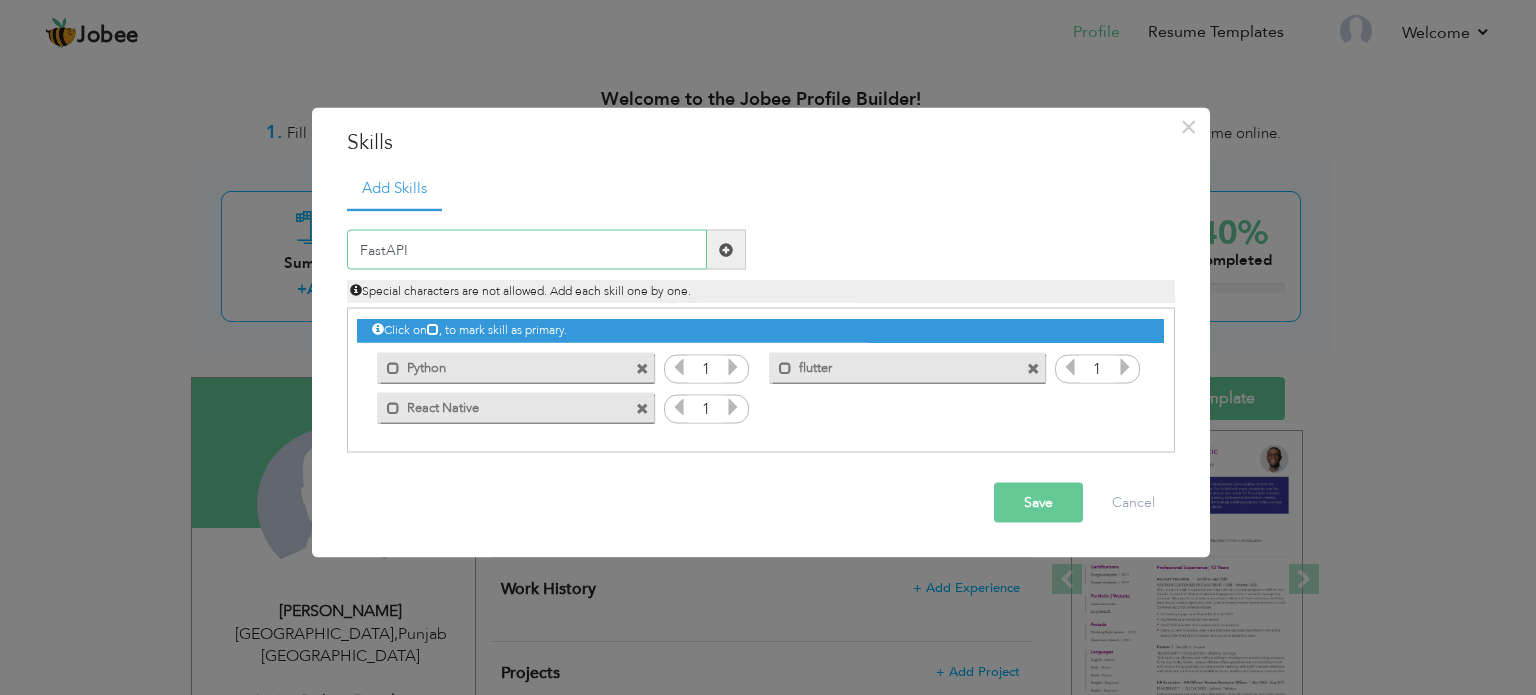 type 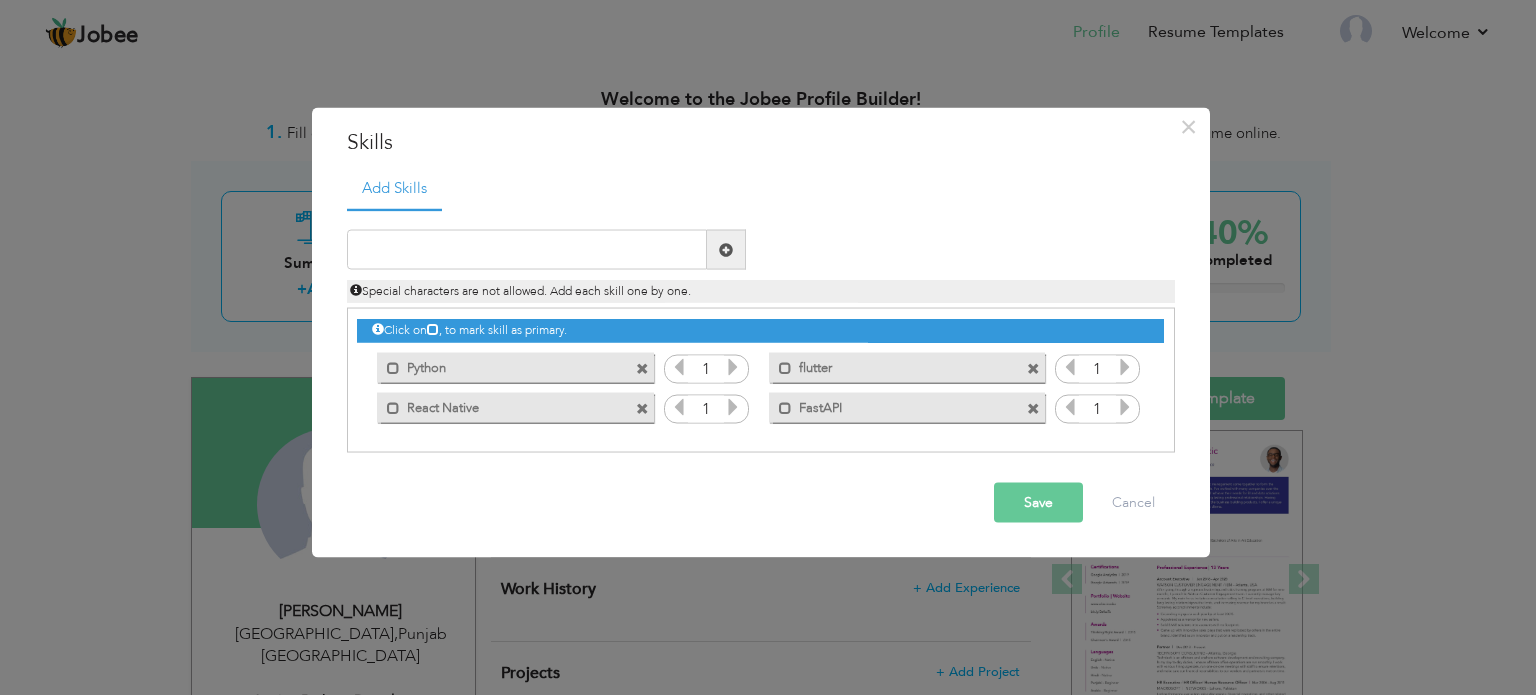 click on "Save" at bounding box center [1038, 503] 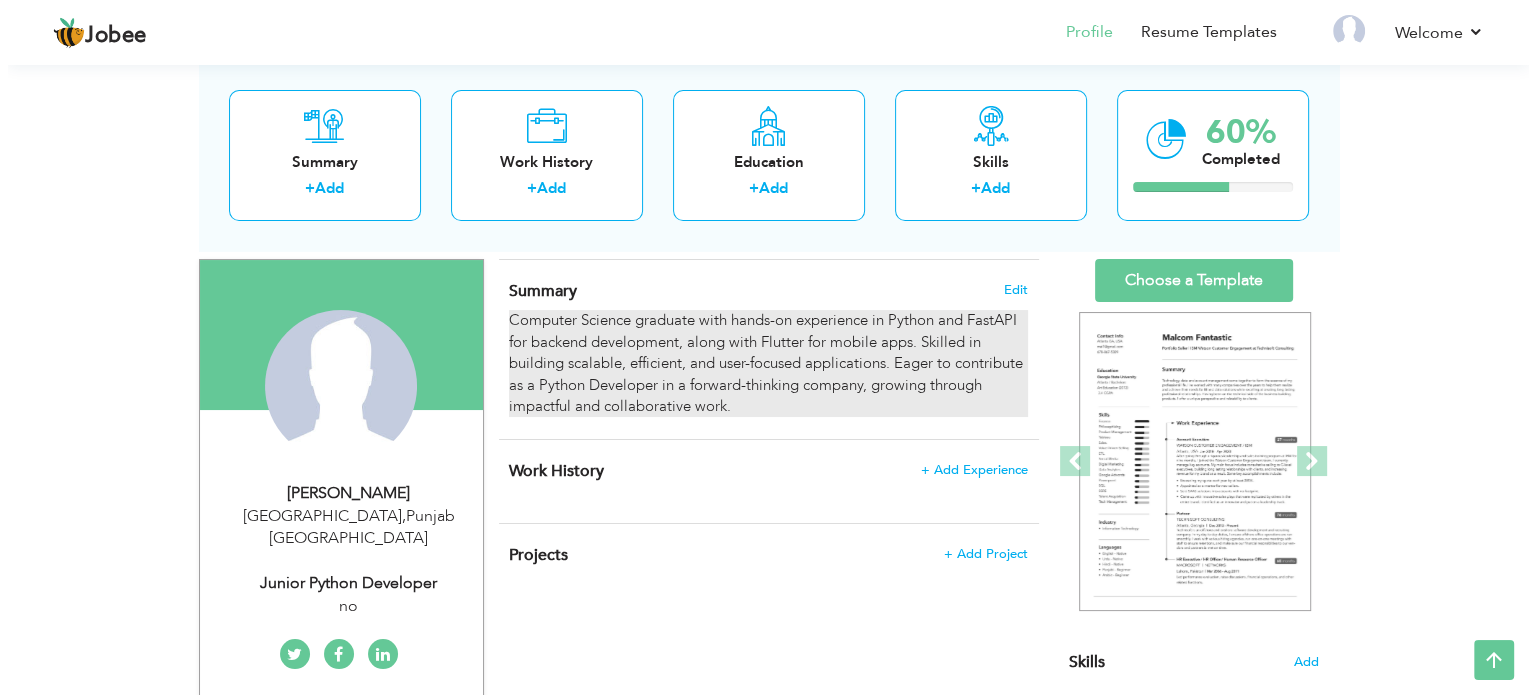 scroll, scrollTop: 119, scrollLeft: 0, axis: vertical 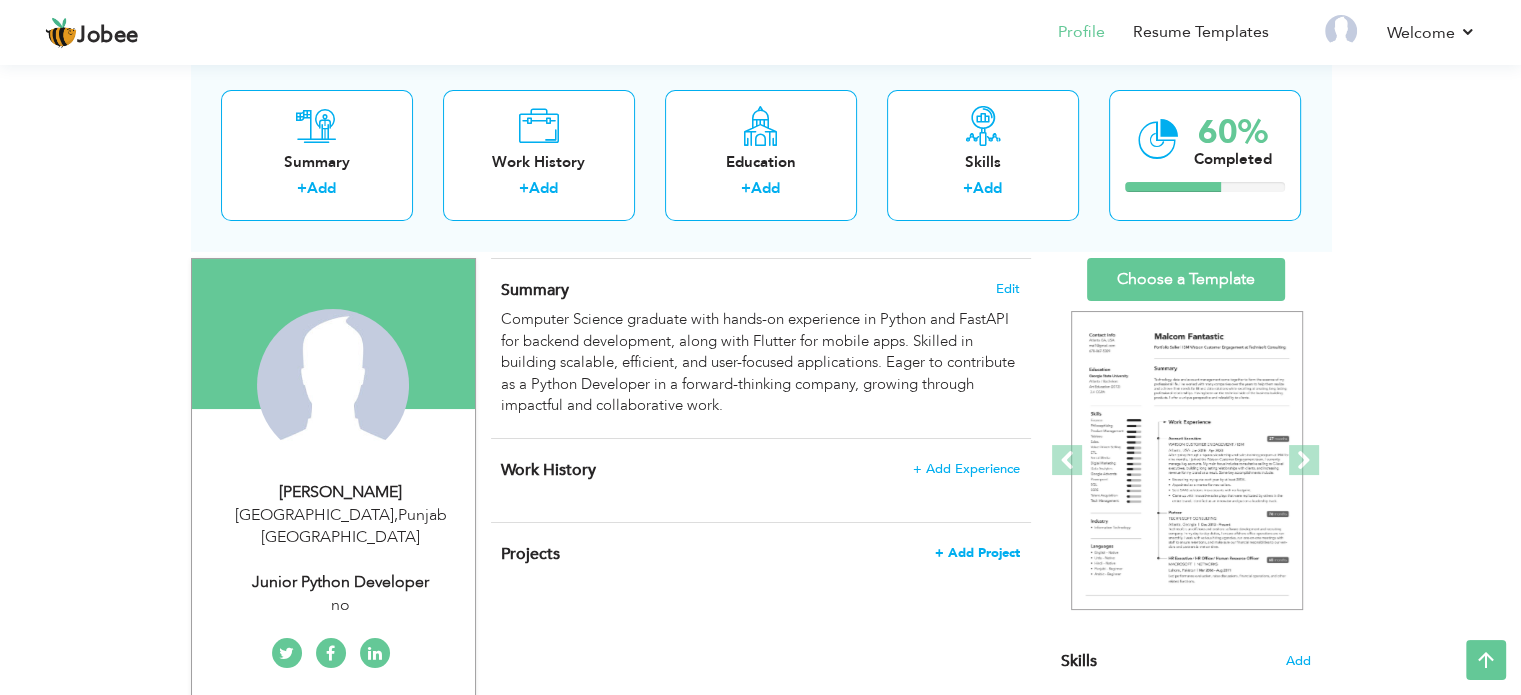 click on "+ Add Project" at bounding box center [977, 553] 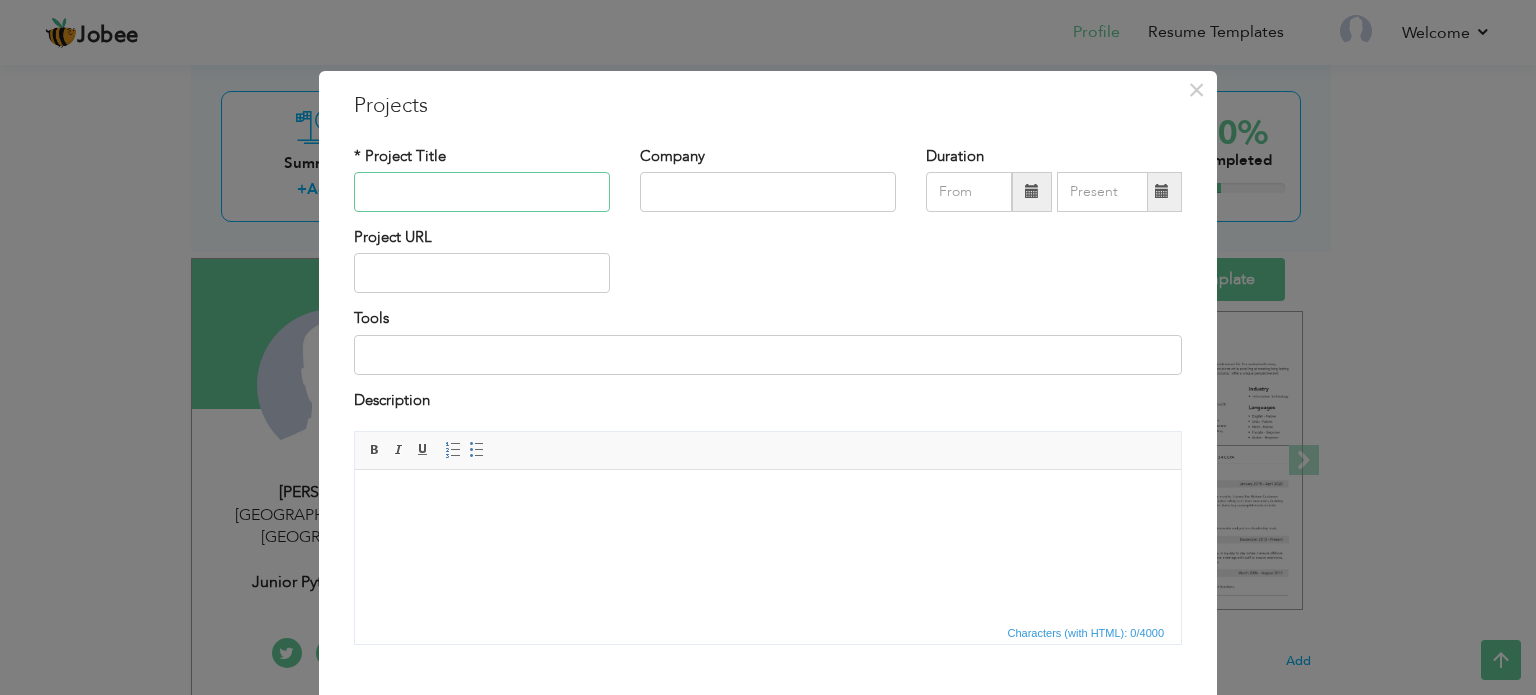 click at bounding box center (482, 192) 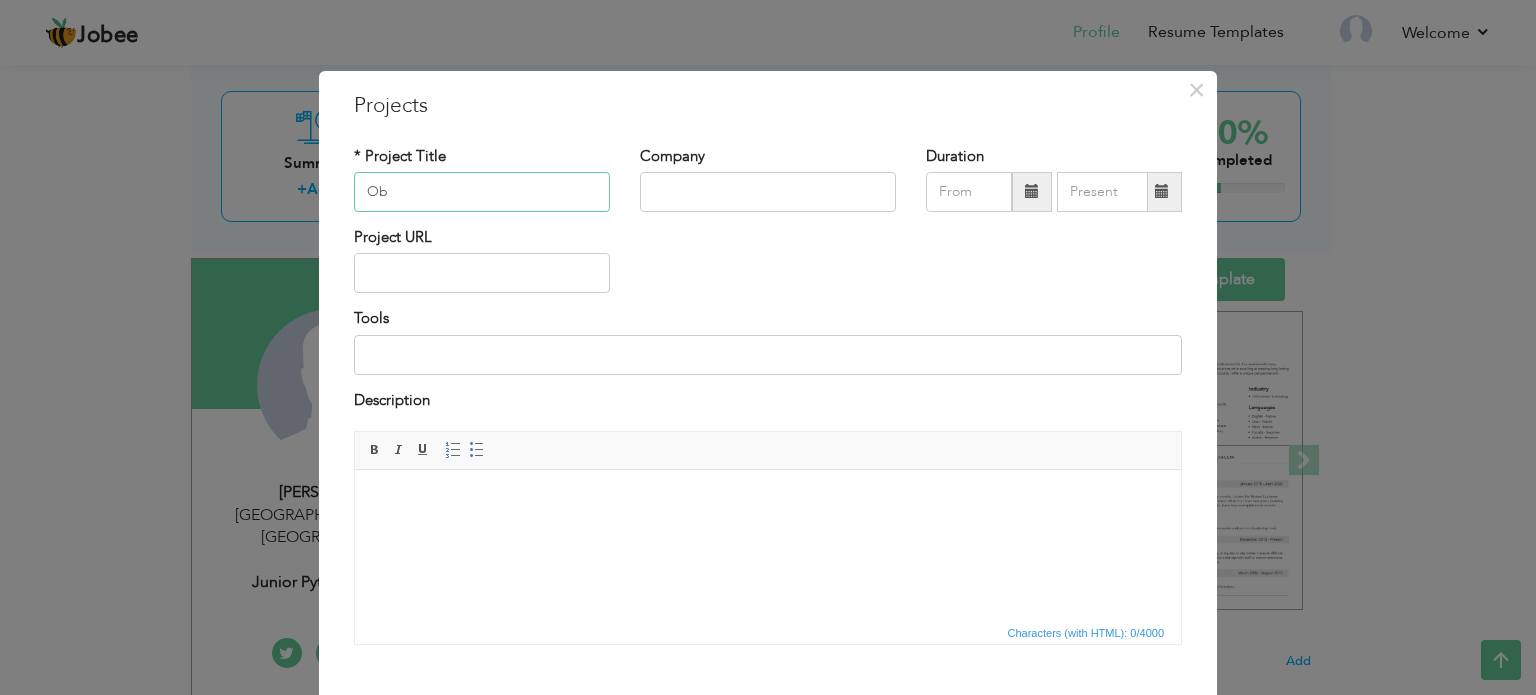 type on "O" 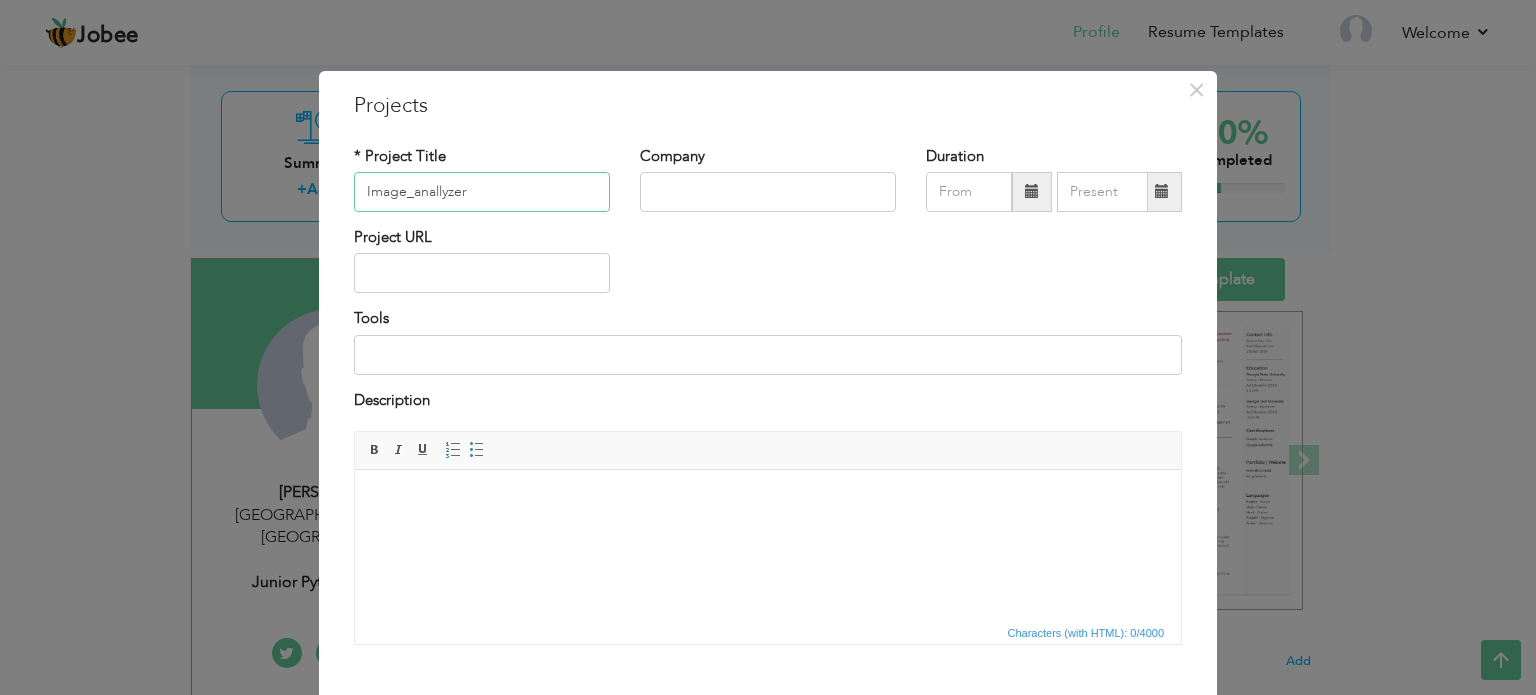 type on "Image_anallyzer" 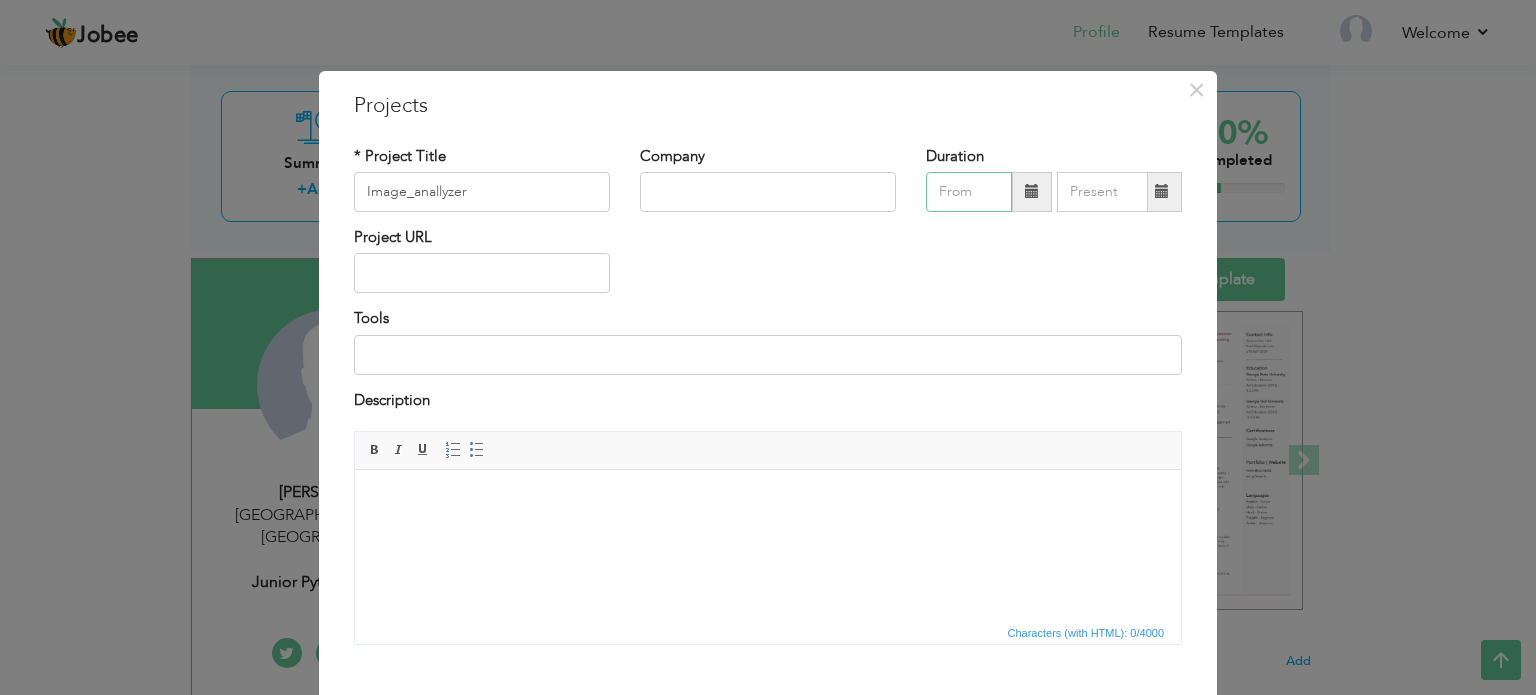 type on "07/2025" 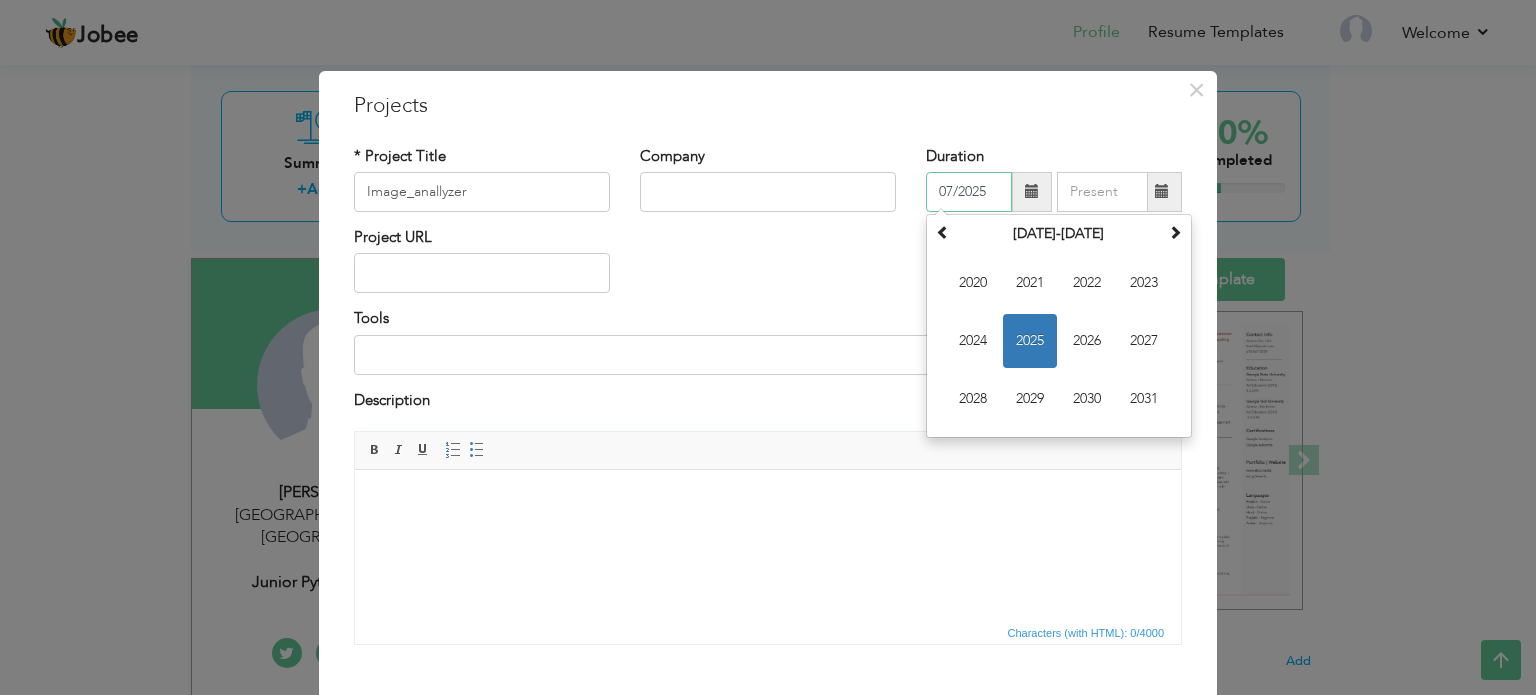 click on "07/2025" at bounding box center (969, 192) 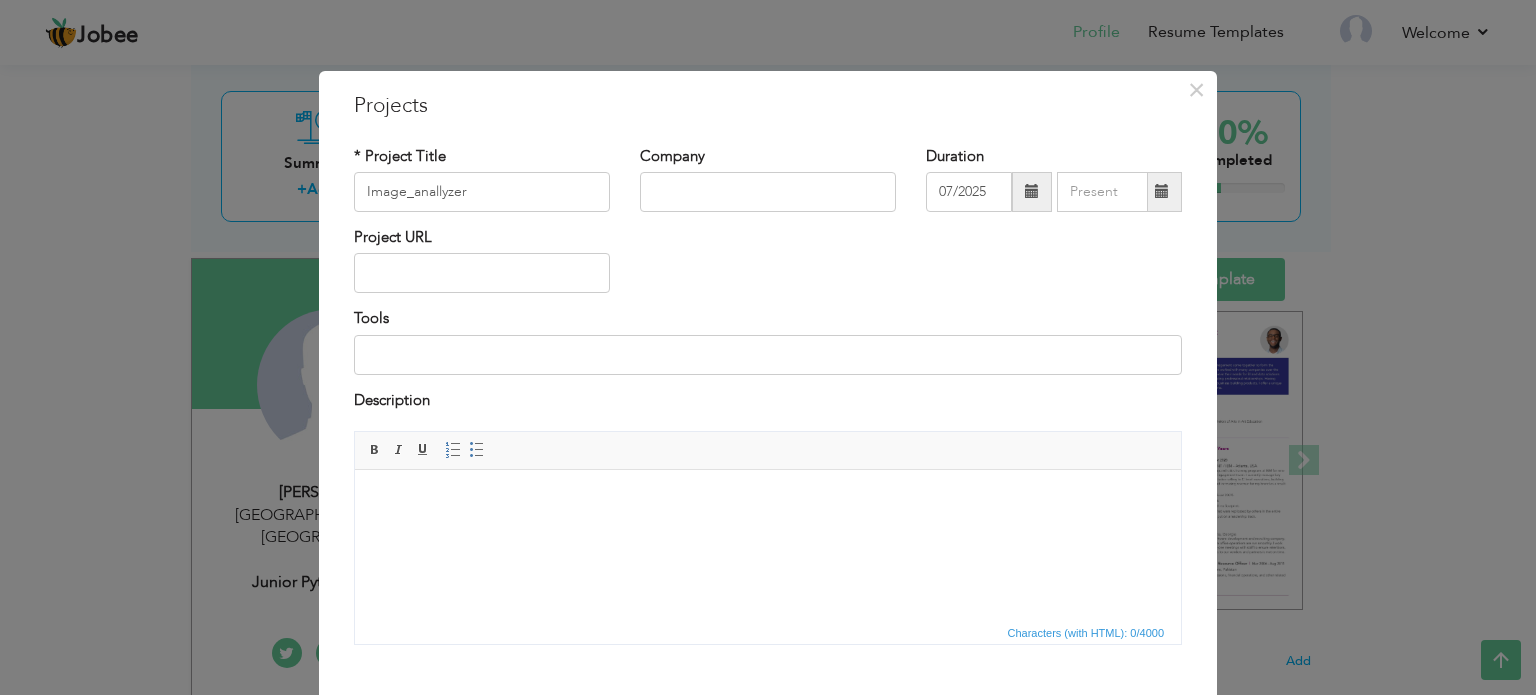 click at bounding box center [1032, 191] 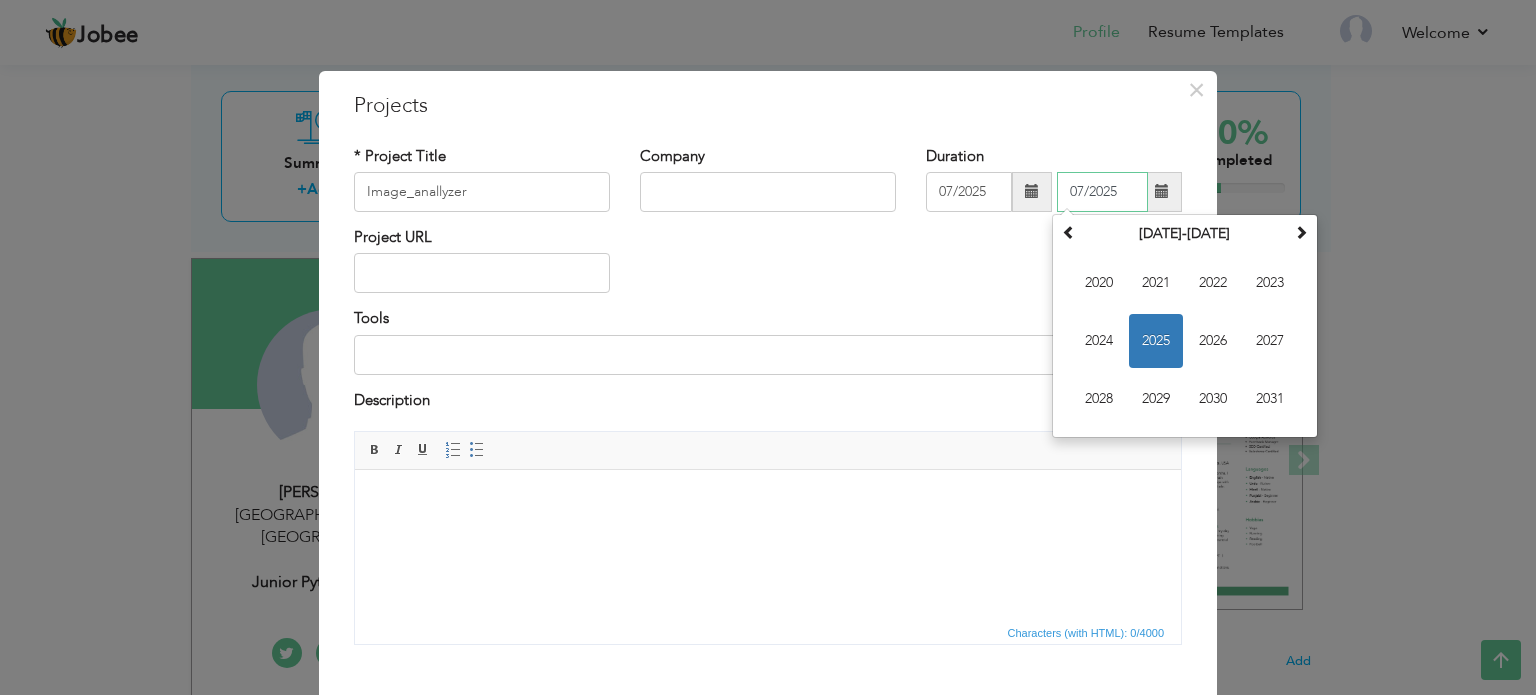 click on "07/2025" at bounding box center (1102, 192) 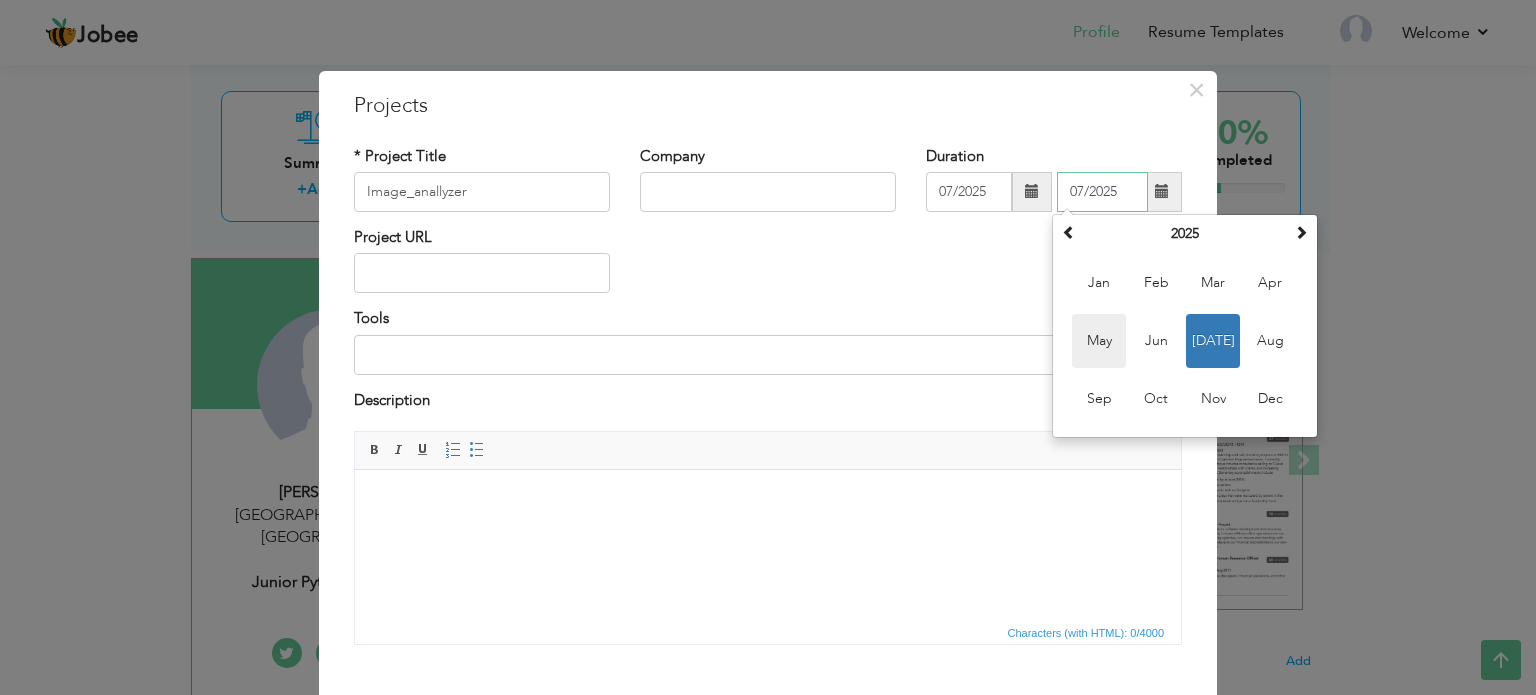 click on "May" at bounding box center (1099, 341) 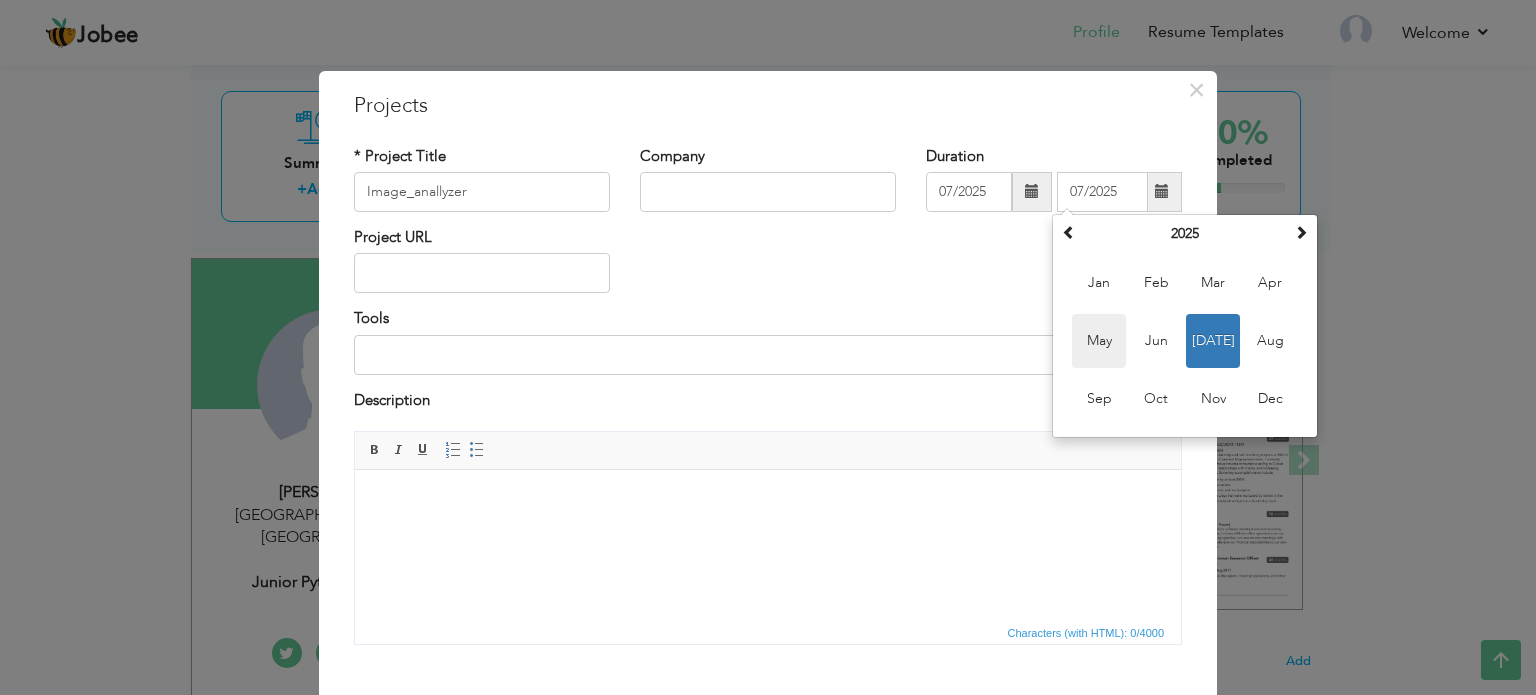 type on "05/2025" 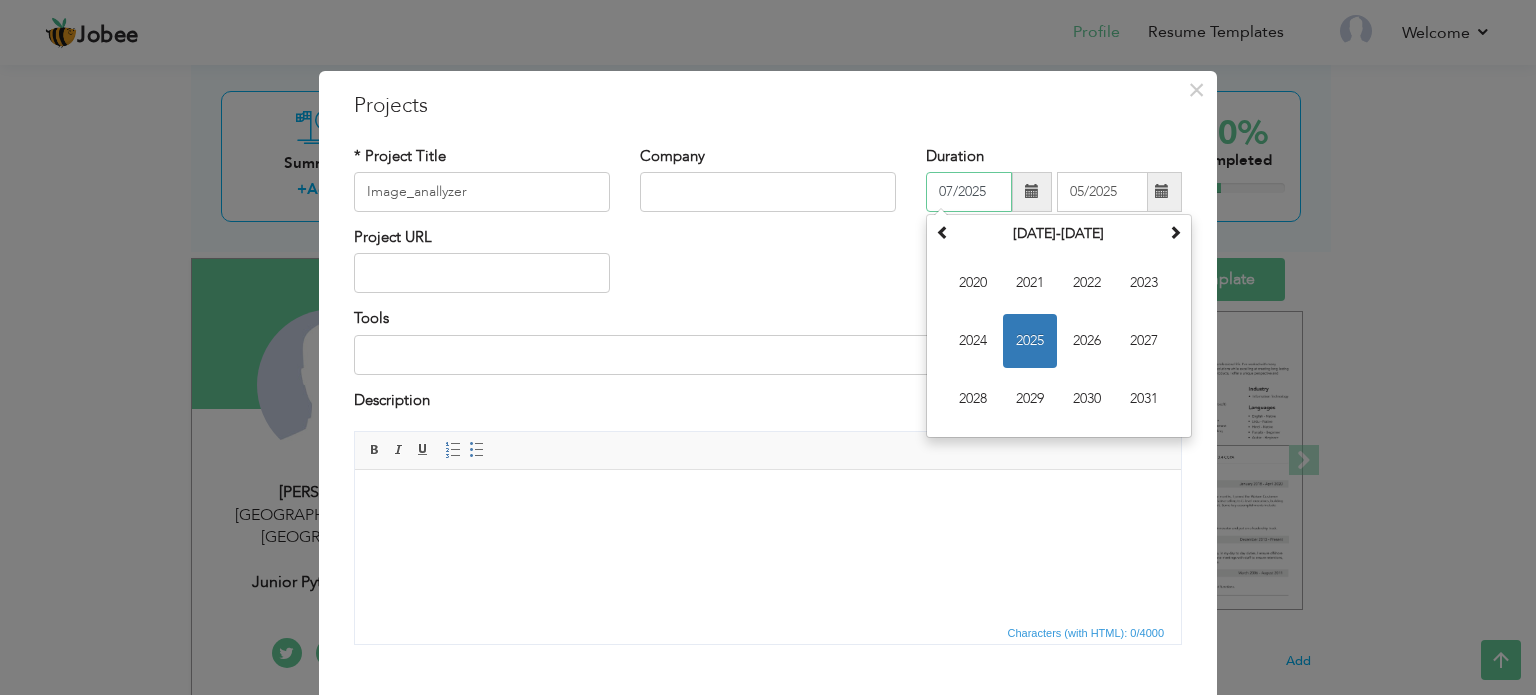 click on "07/2025" at bounding box center [969, 192] 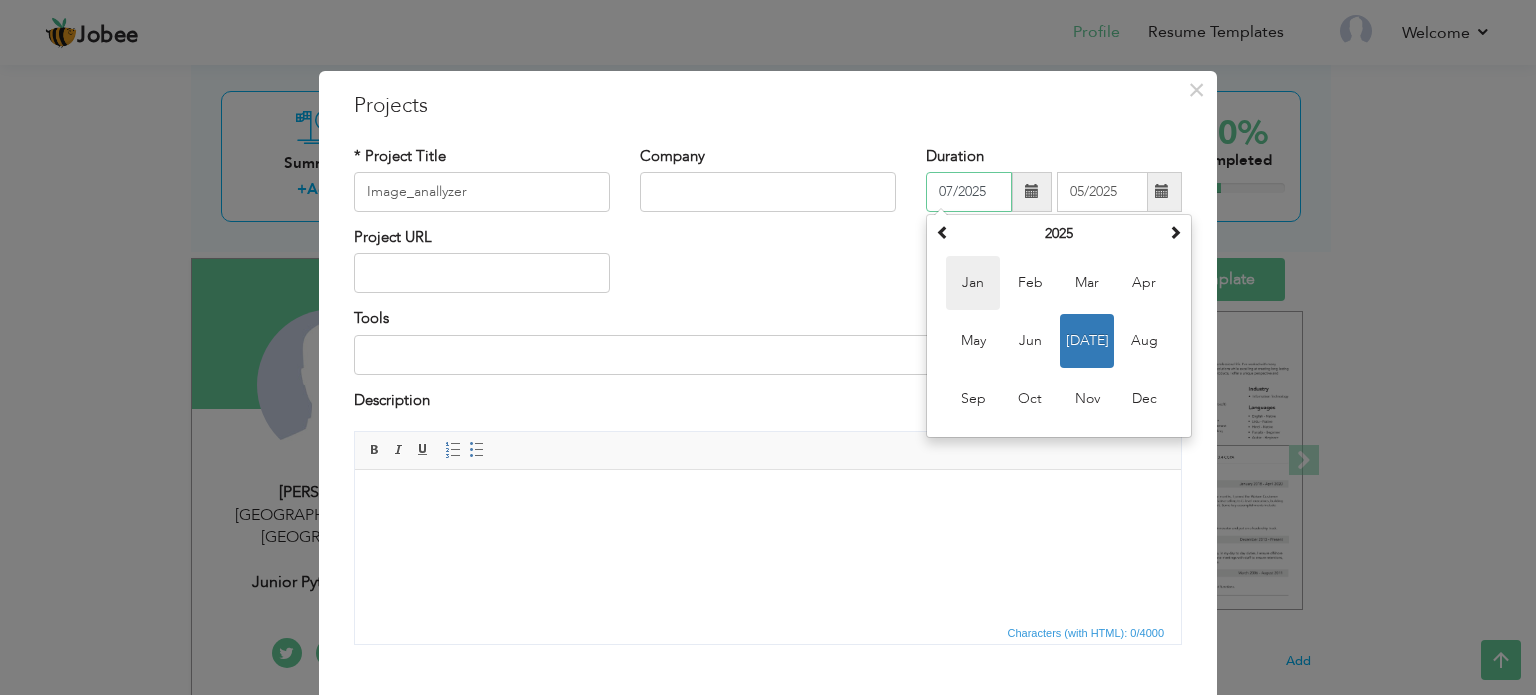 click on "Jan" at bounding box center [973, 283] 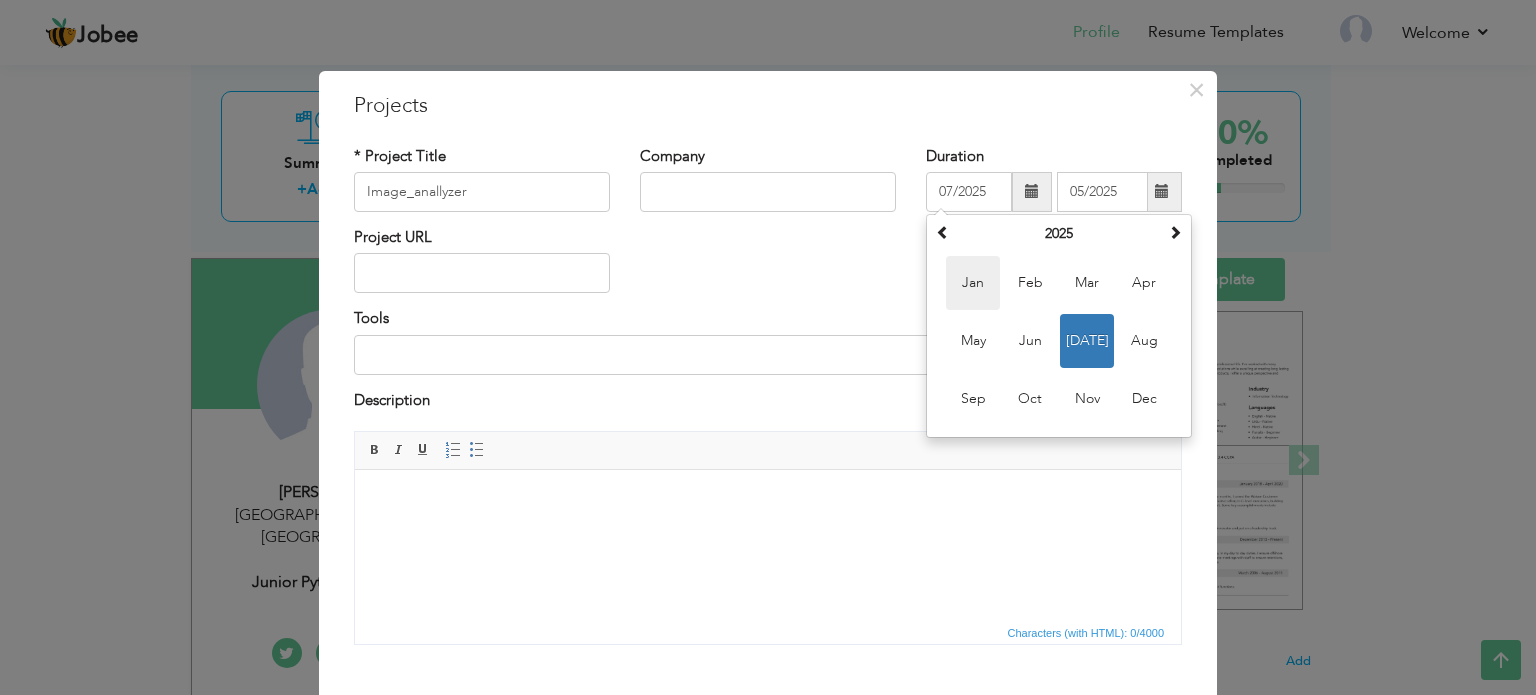type on "01/2025" 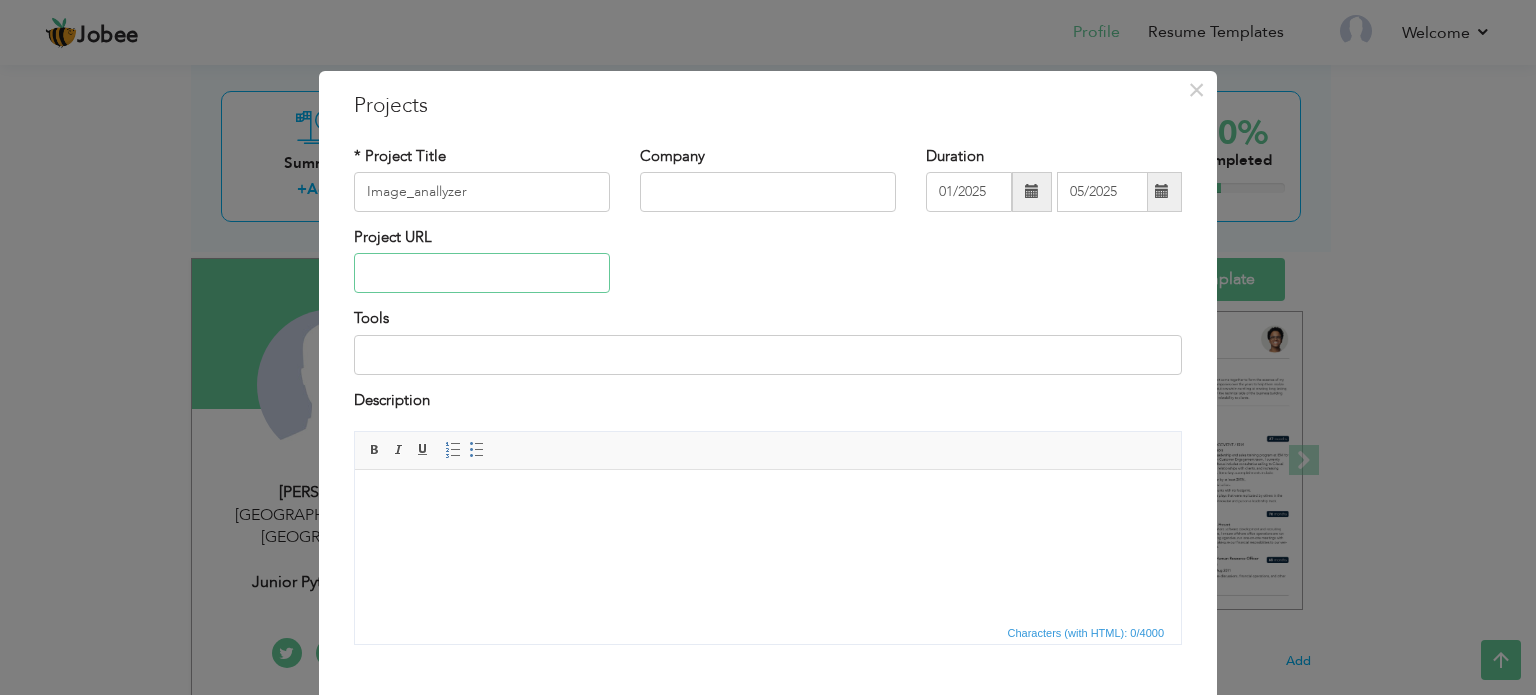 click at bounding box center (482, 273) 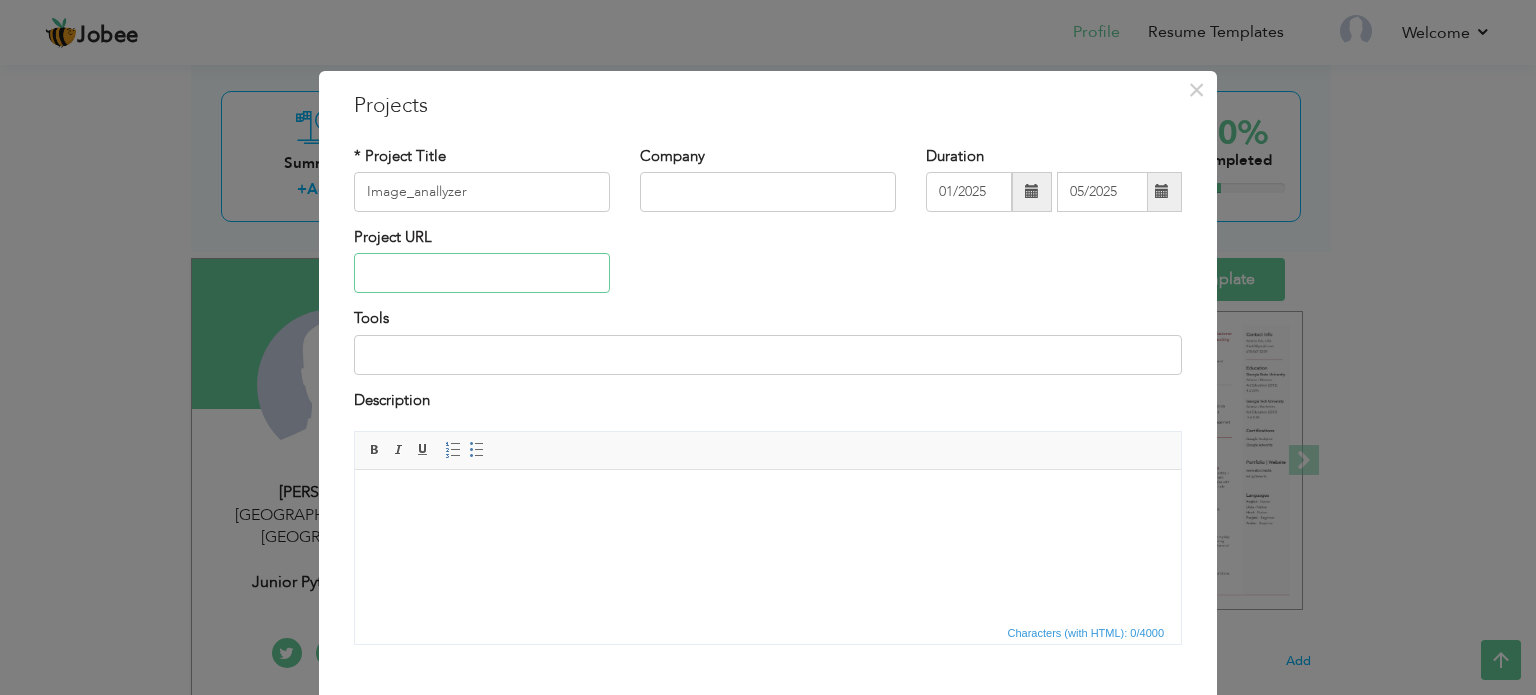 paste on "[URL][DOMAIN_NAME]" 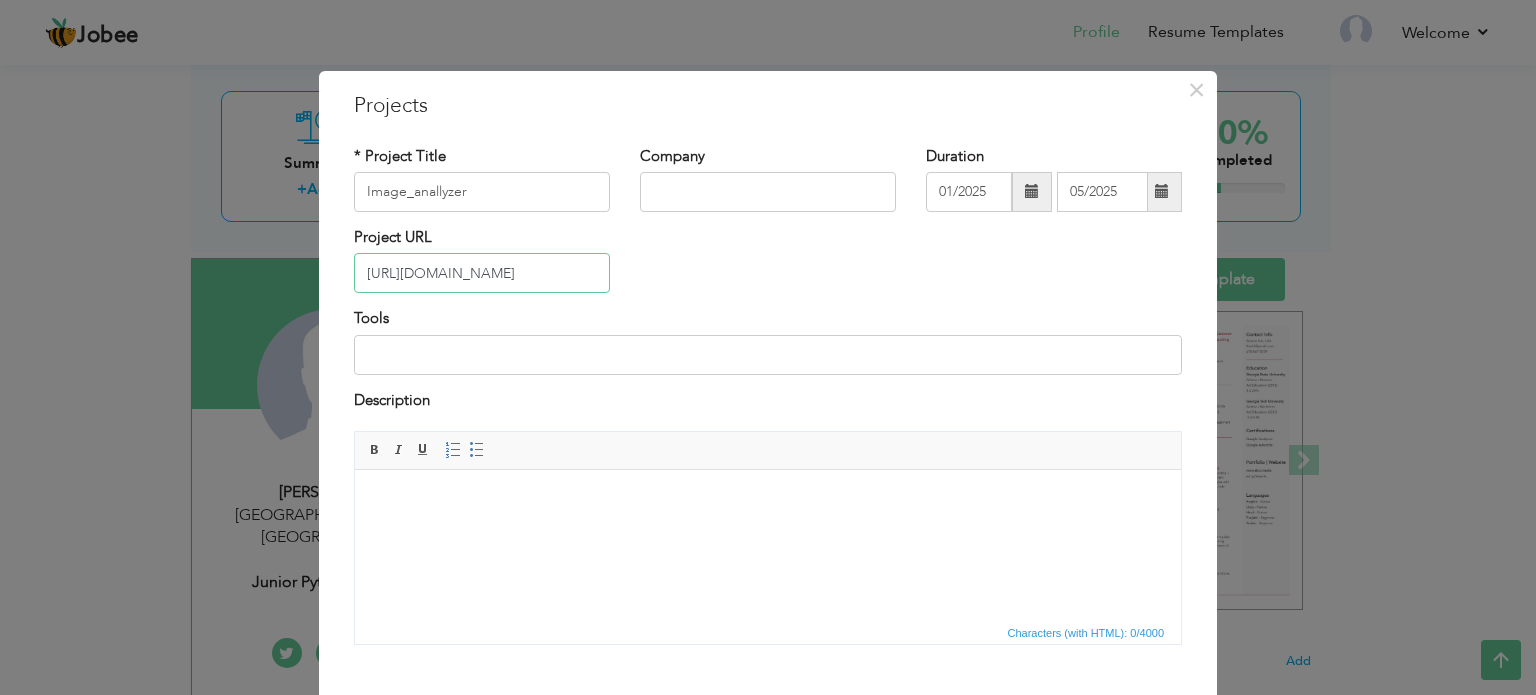 scroll, scrollTop: 0, scrollLeft: 48, axis: horizontal 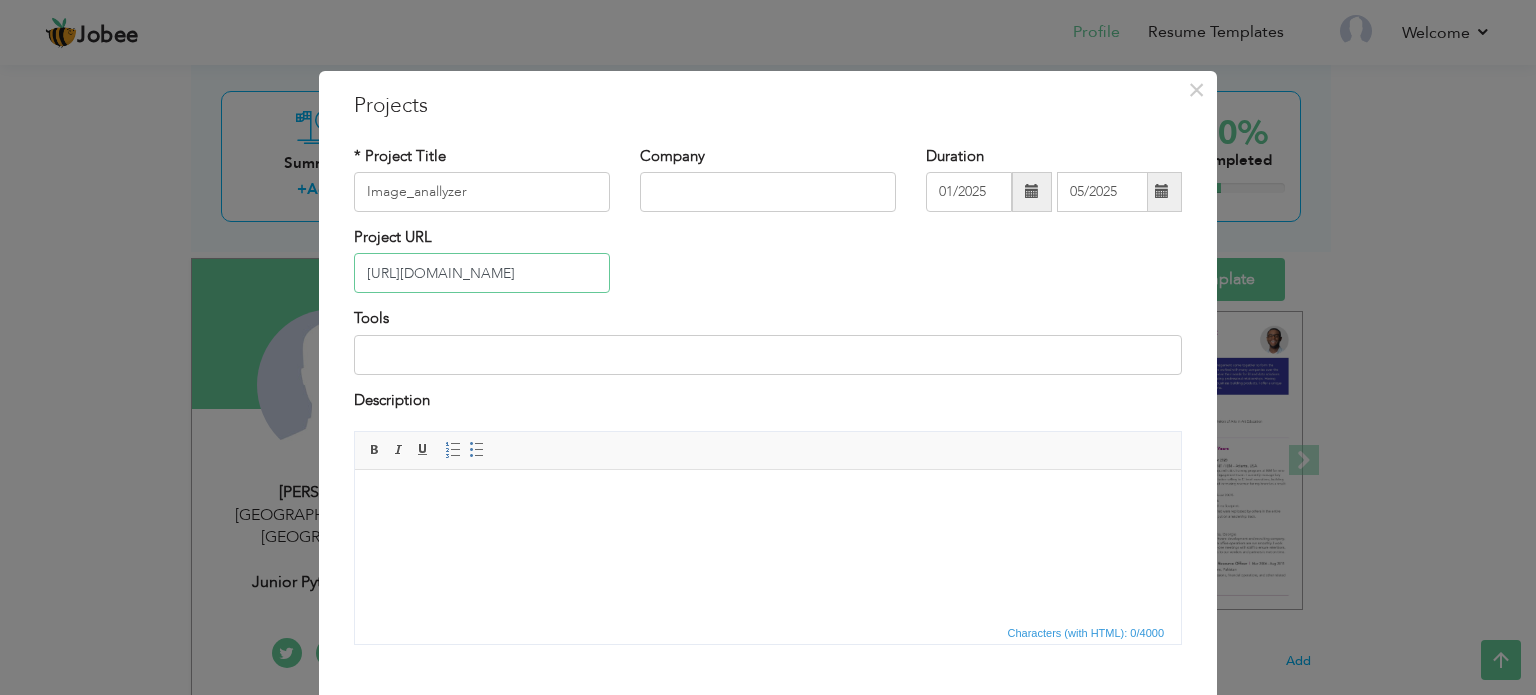 type on "[URL][DOMAIN_NAME]" 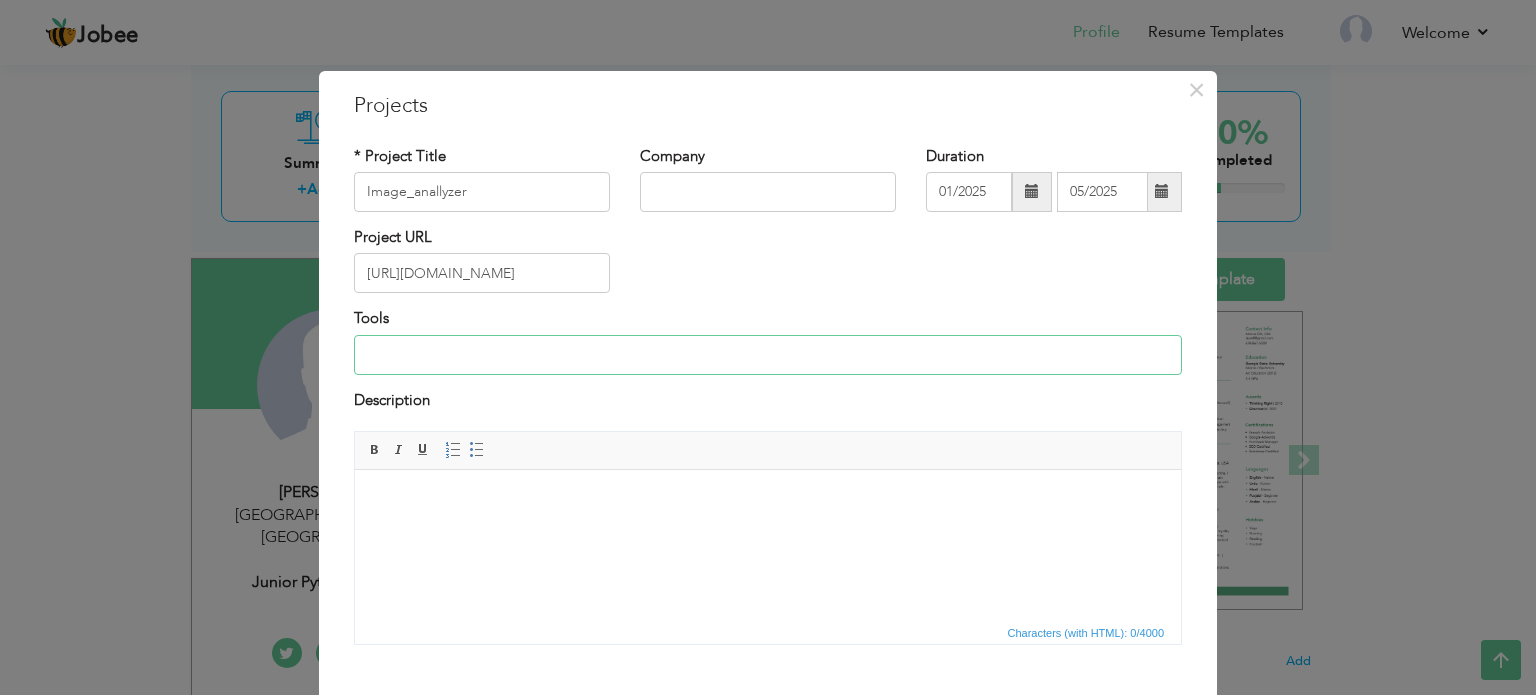 click at bounding box center [768, 355] 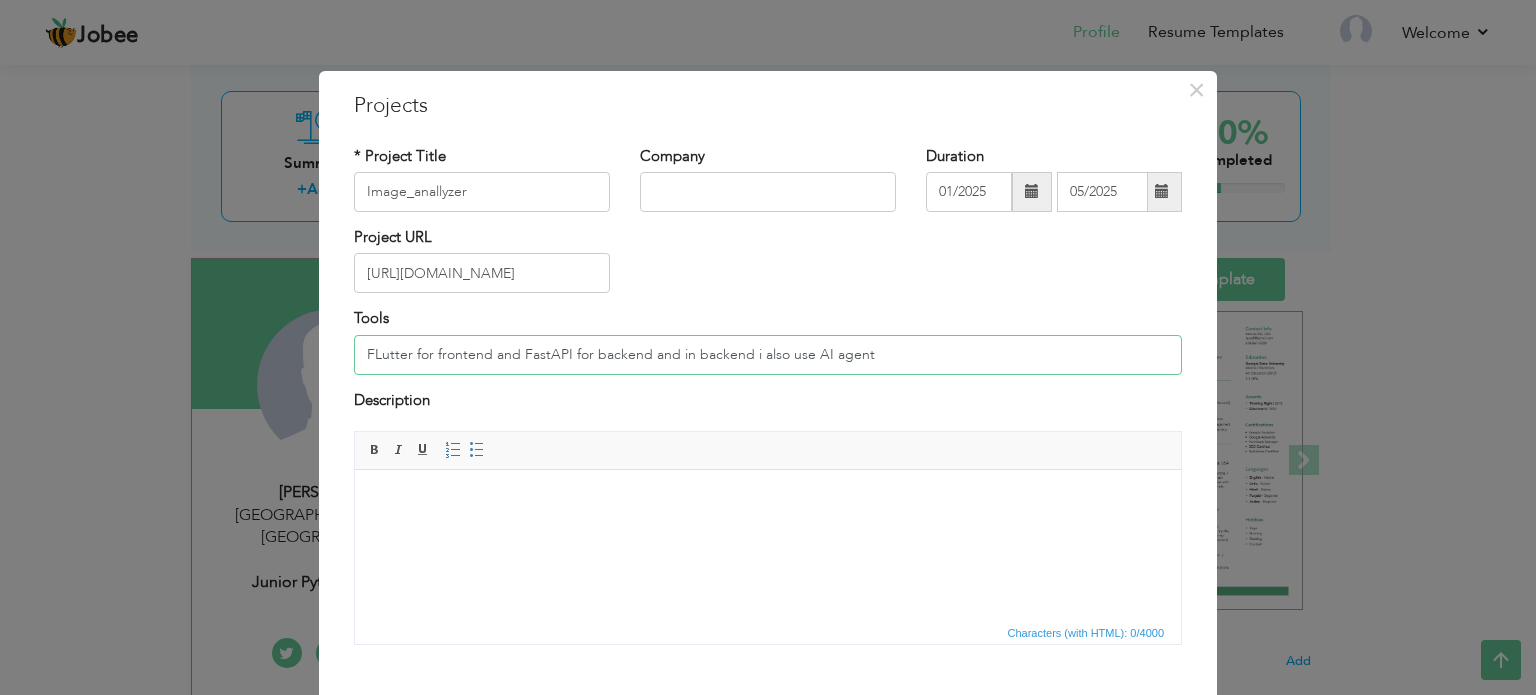 type on "FLutter for frontend and FastAPI for backend and in backend i also use AI agent" 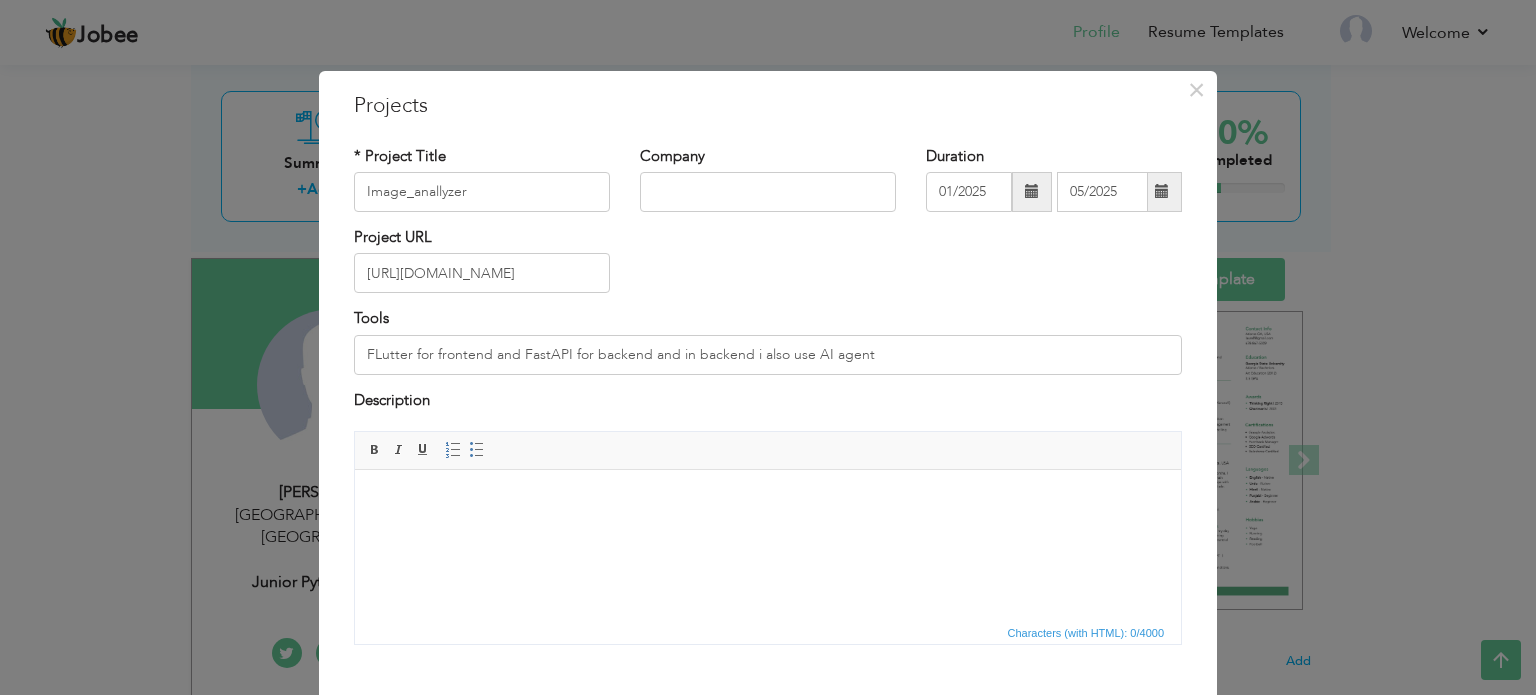 click at bounding box center (768, 500) 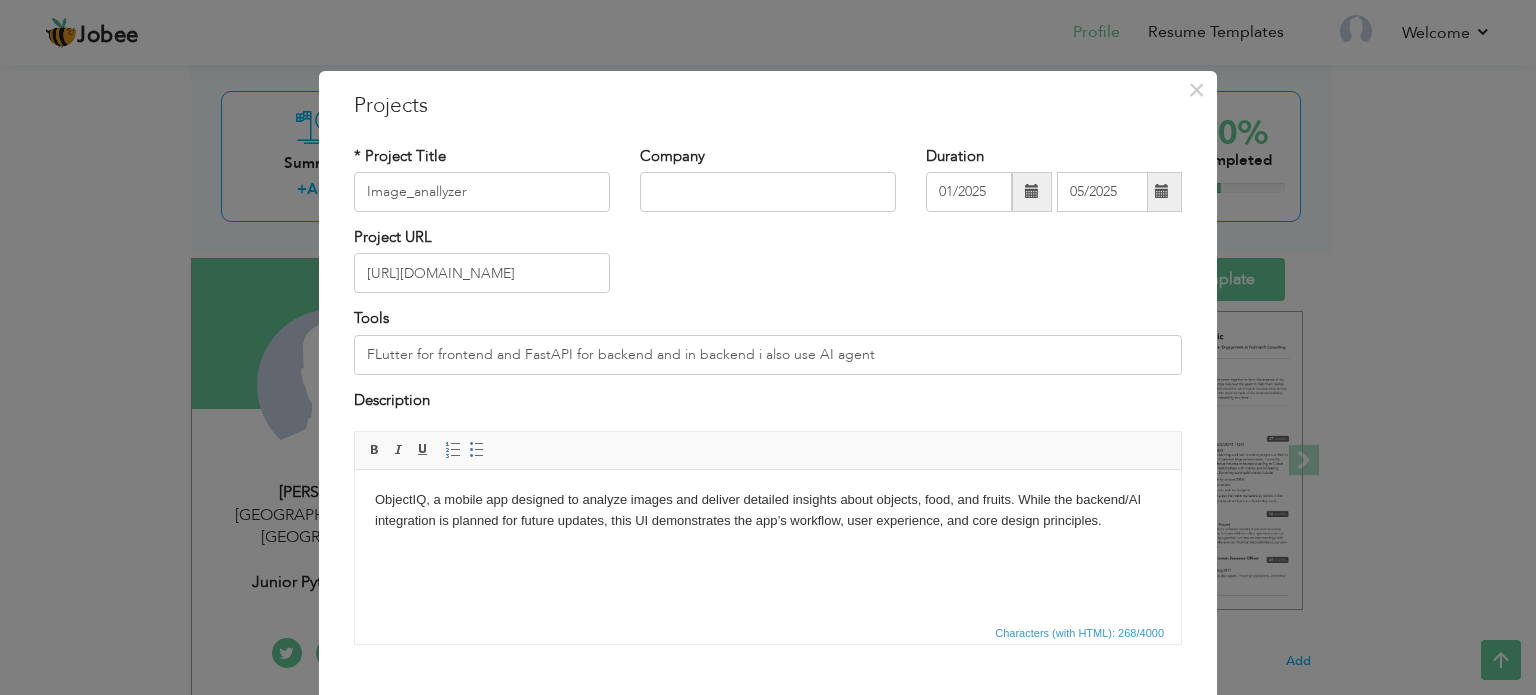 click on "ObjectIQ, a mobile app designed to analyze images and deliver detailed insights about objects, food, and fruits. While the backend/AI integration is planned for future updates, this UI demonstrates the app’s workflow, user experience, and core design principles." at bounding box center [768, 511] 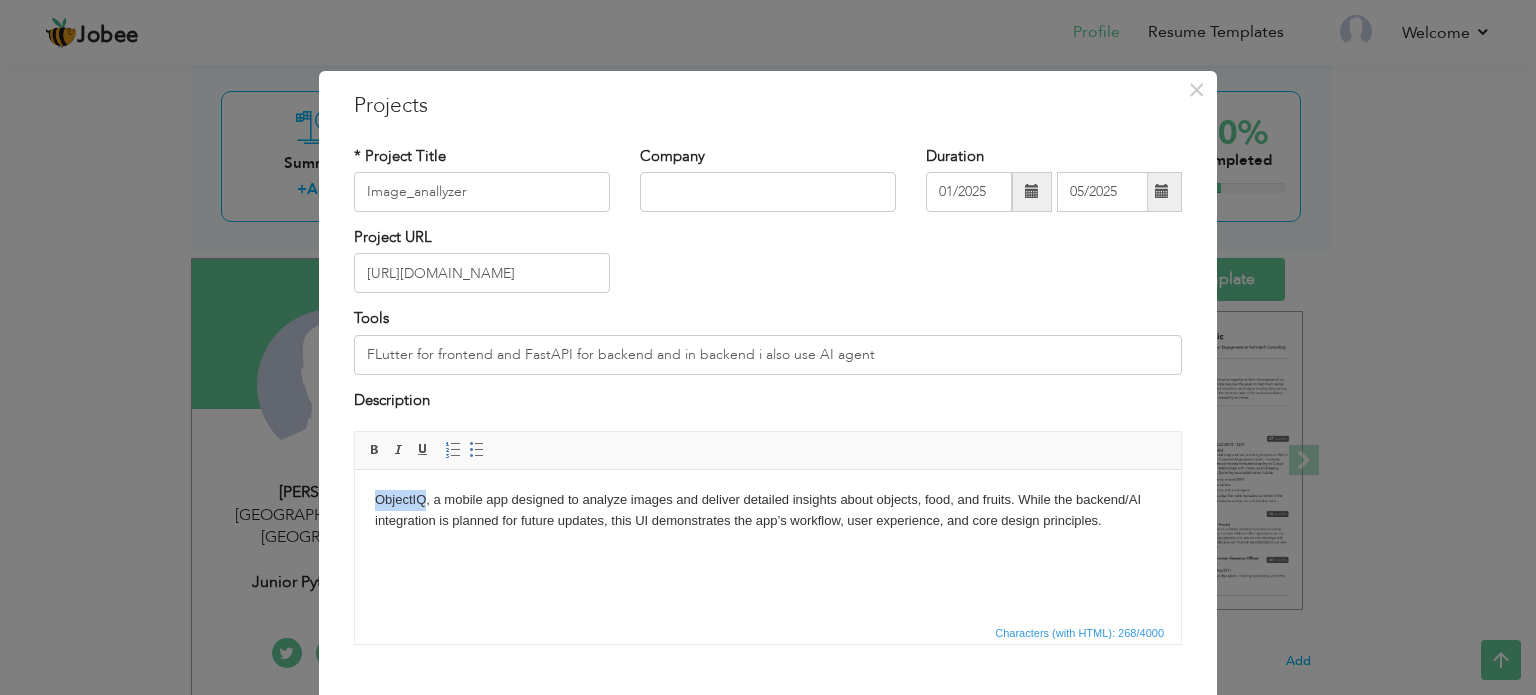 click on "ObjectIQ, a mobile app designed to analyze images and deliver detailed insights about objects, food, and fruits. While the backend/AI integration is planned for future updates, this UI demonstrates the app’s workflow, user experience, and core design principles." at bounding box center (768, 511) 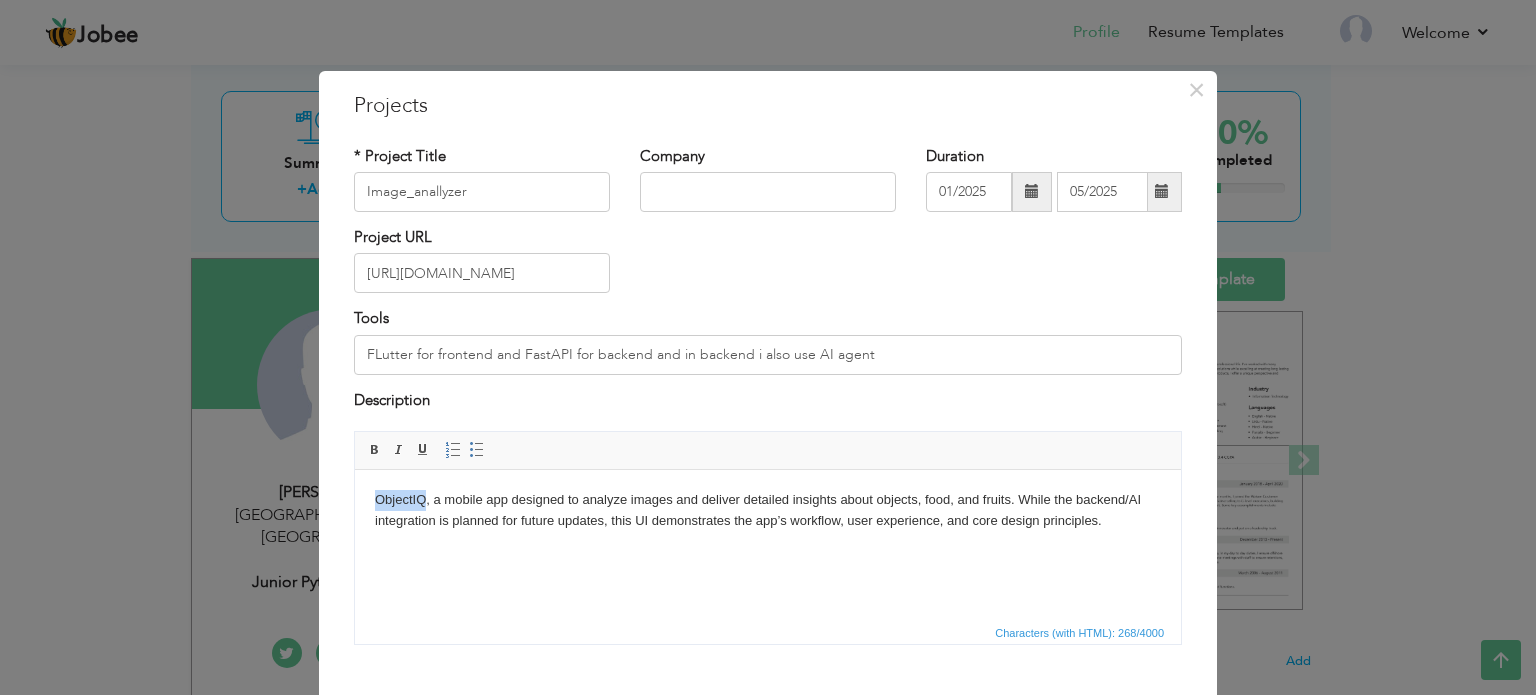 type 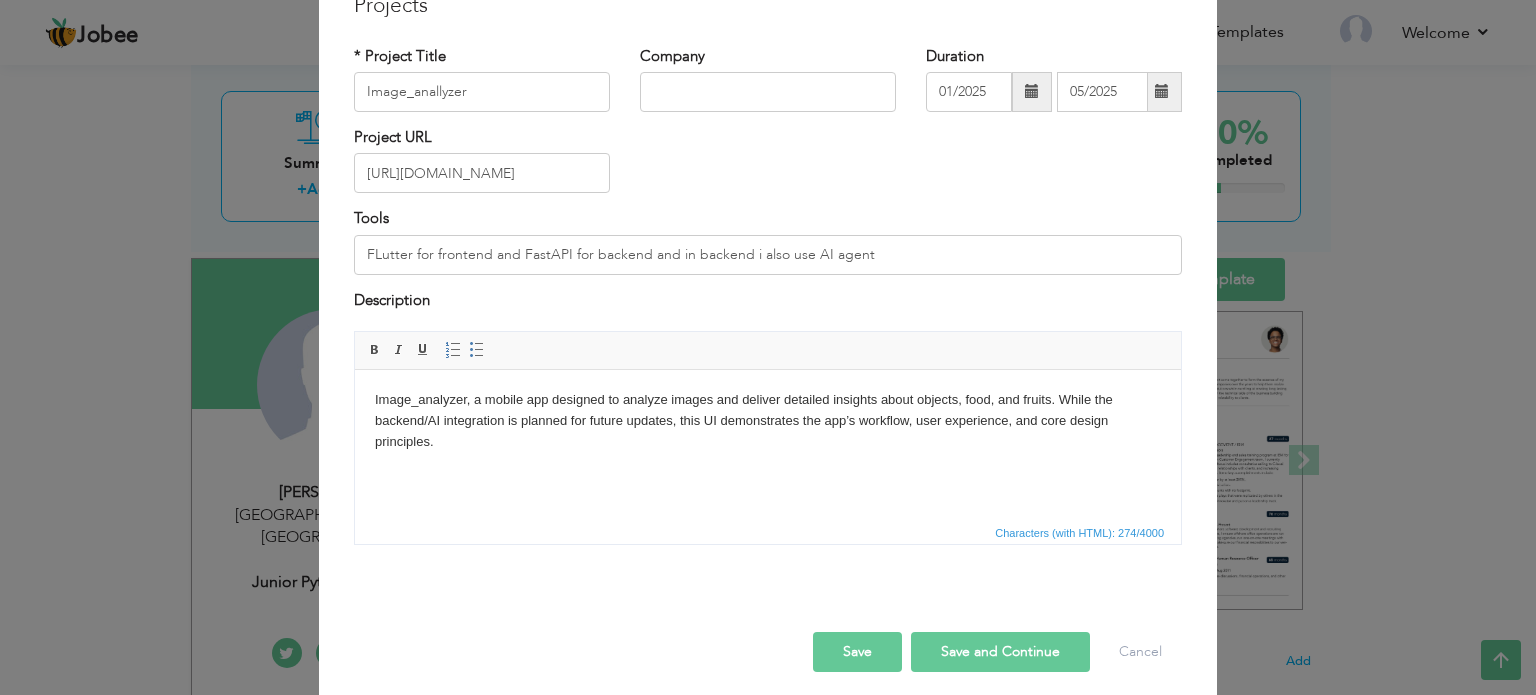 scroll, scrollTop: 111, scrollLeft: 0, axis: vertical 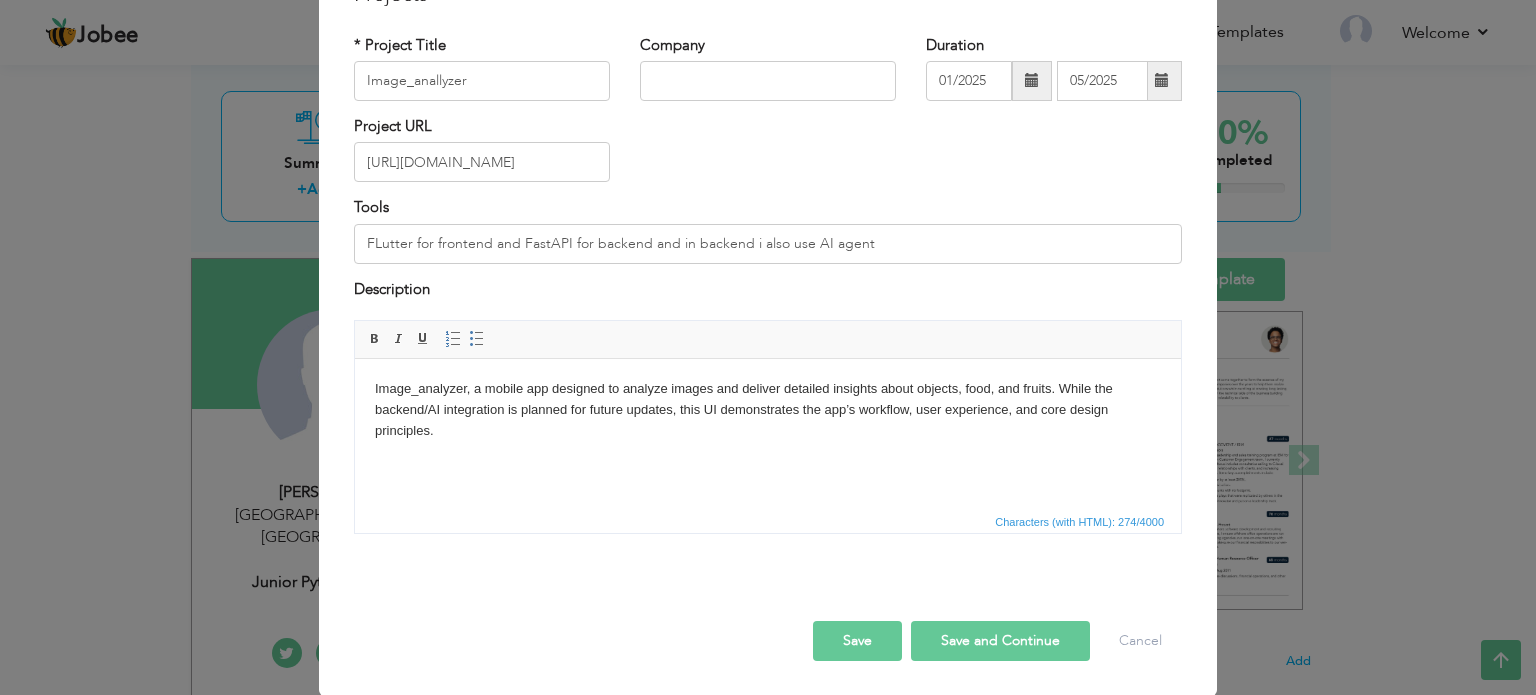 click on "Save and Continue" at bounding box center [1000, 641] 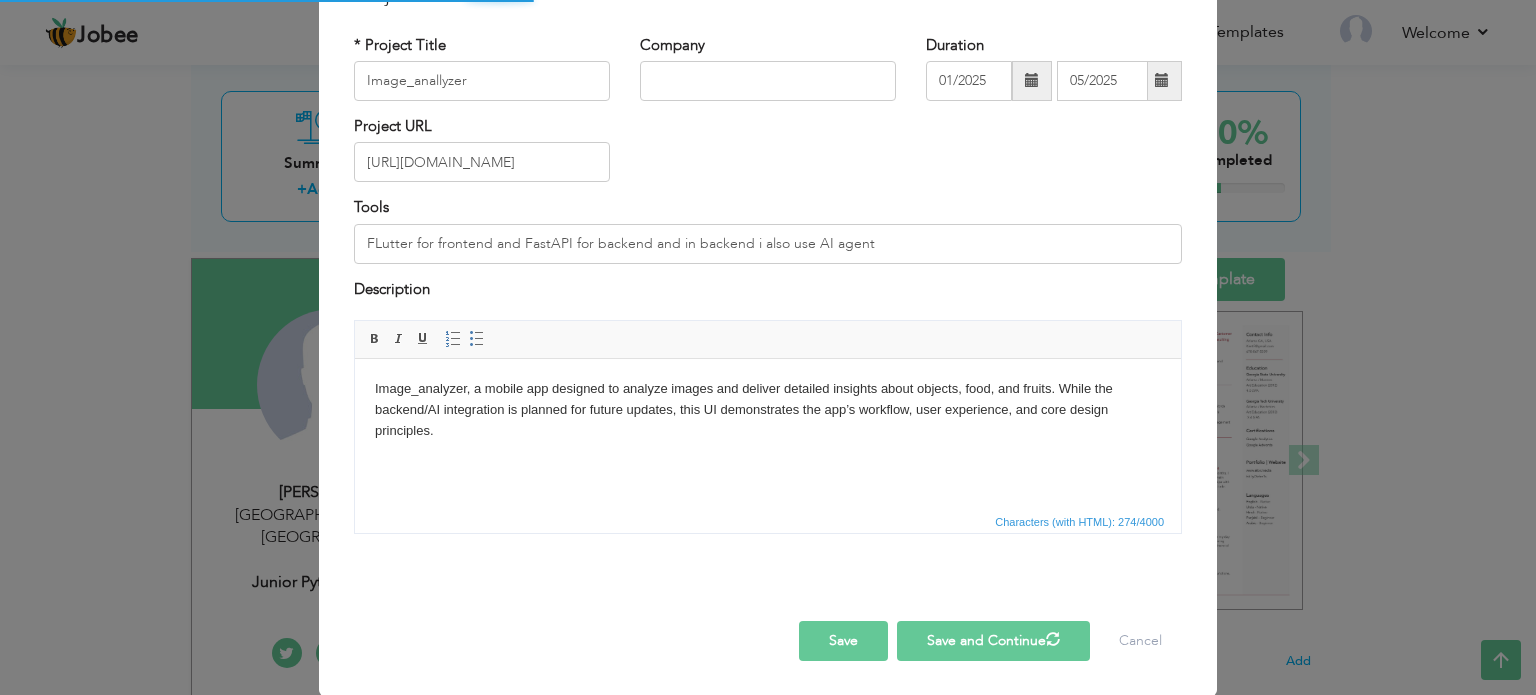 type 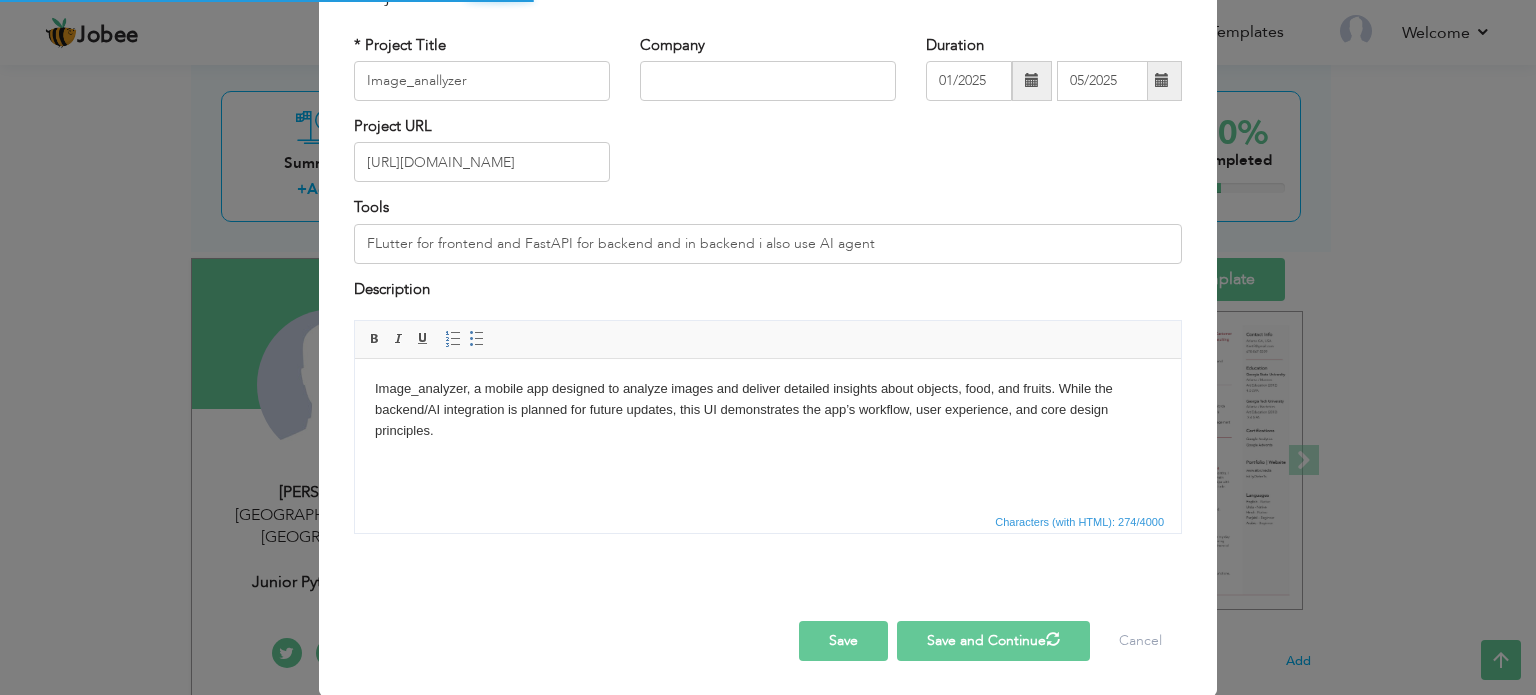 type 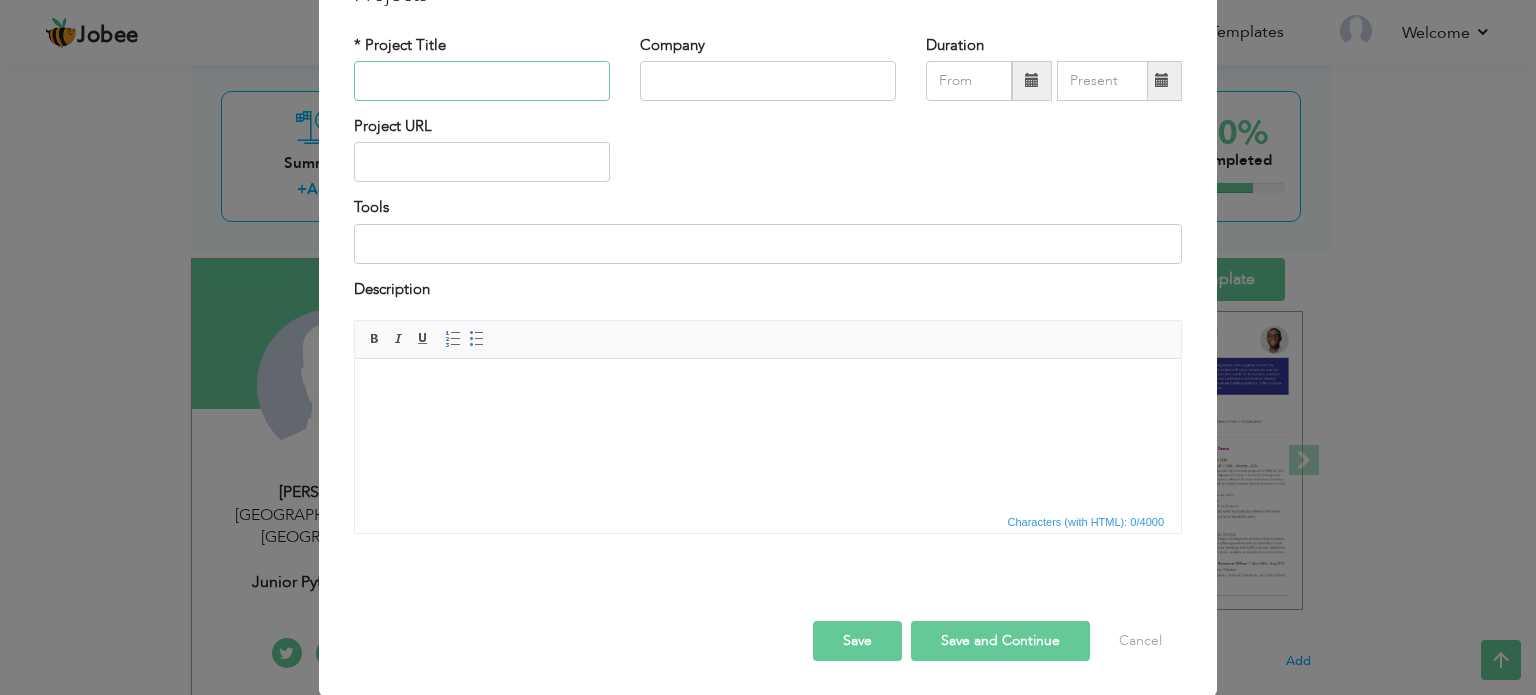 click at bounding box center [482, 81] 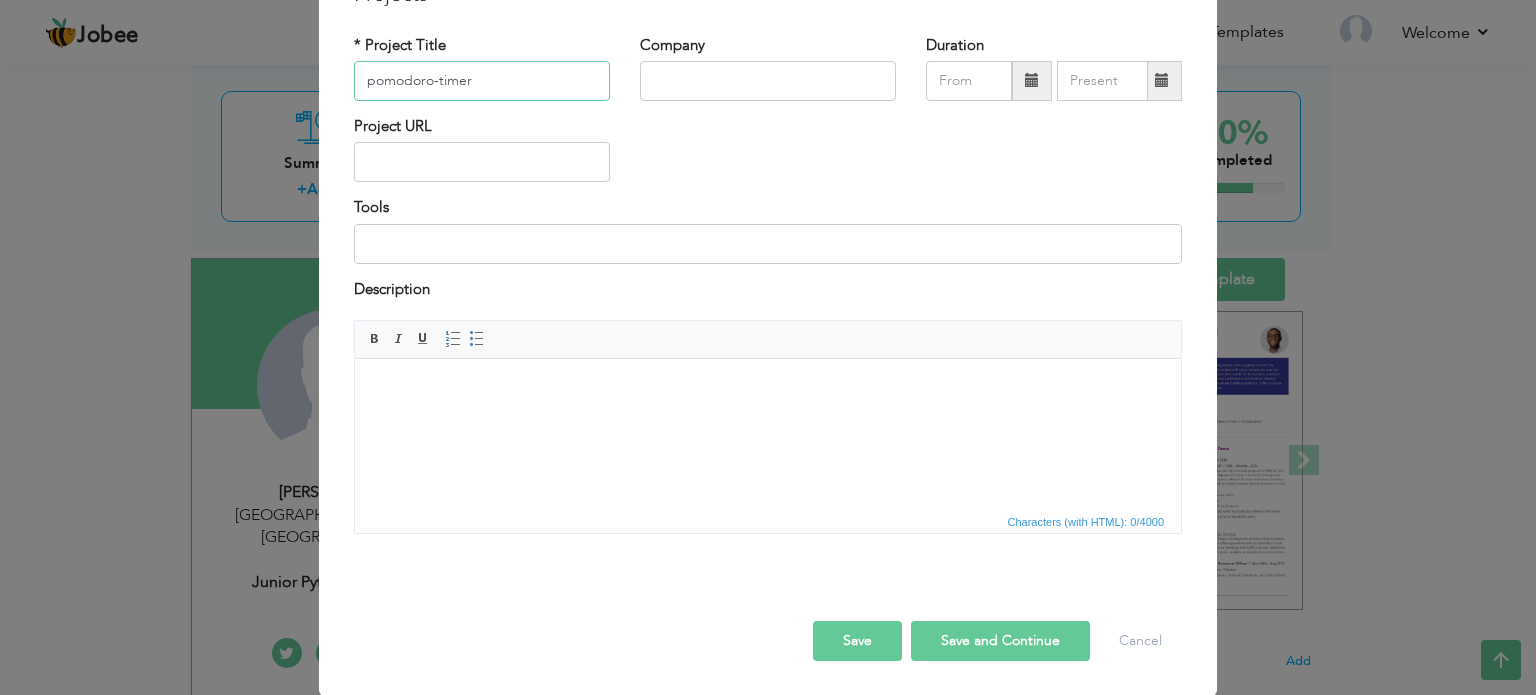 type on "pomodoro-timer" 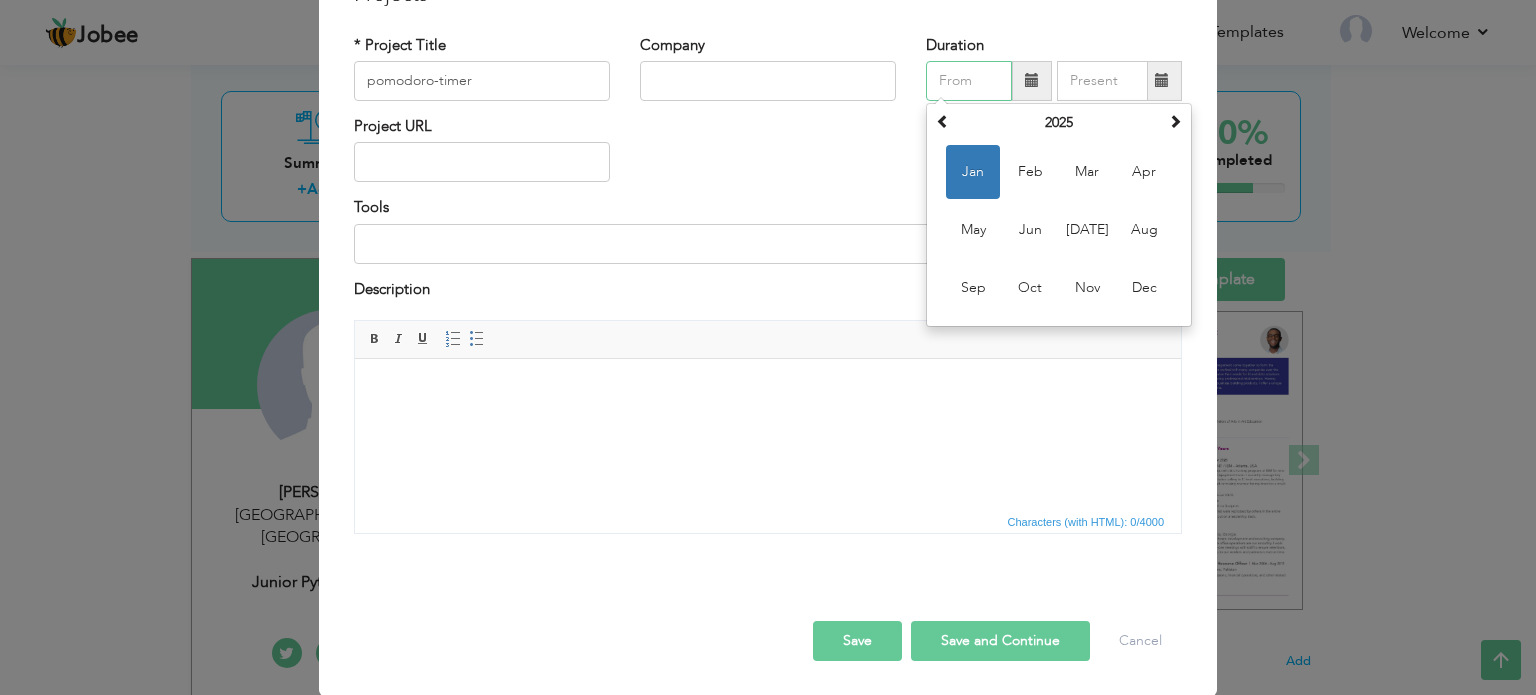 click at bounding box center [969, 81] 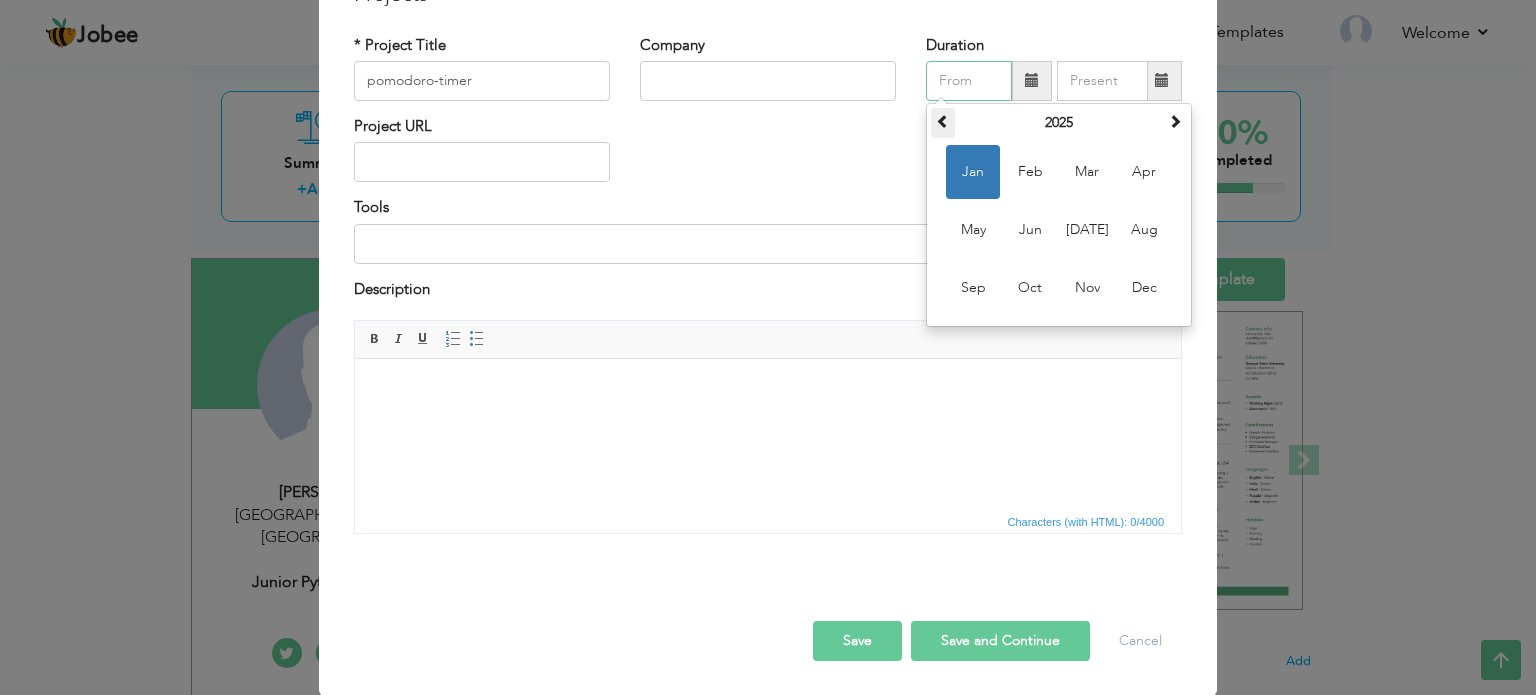 click at bounding box center [943, 121] 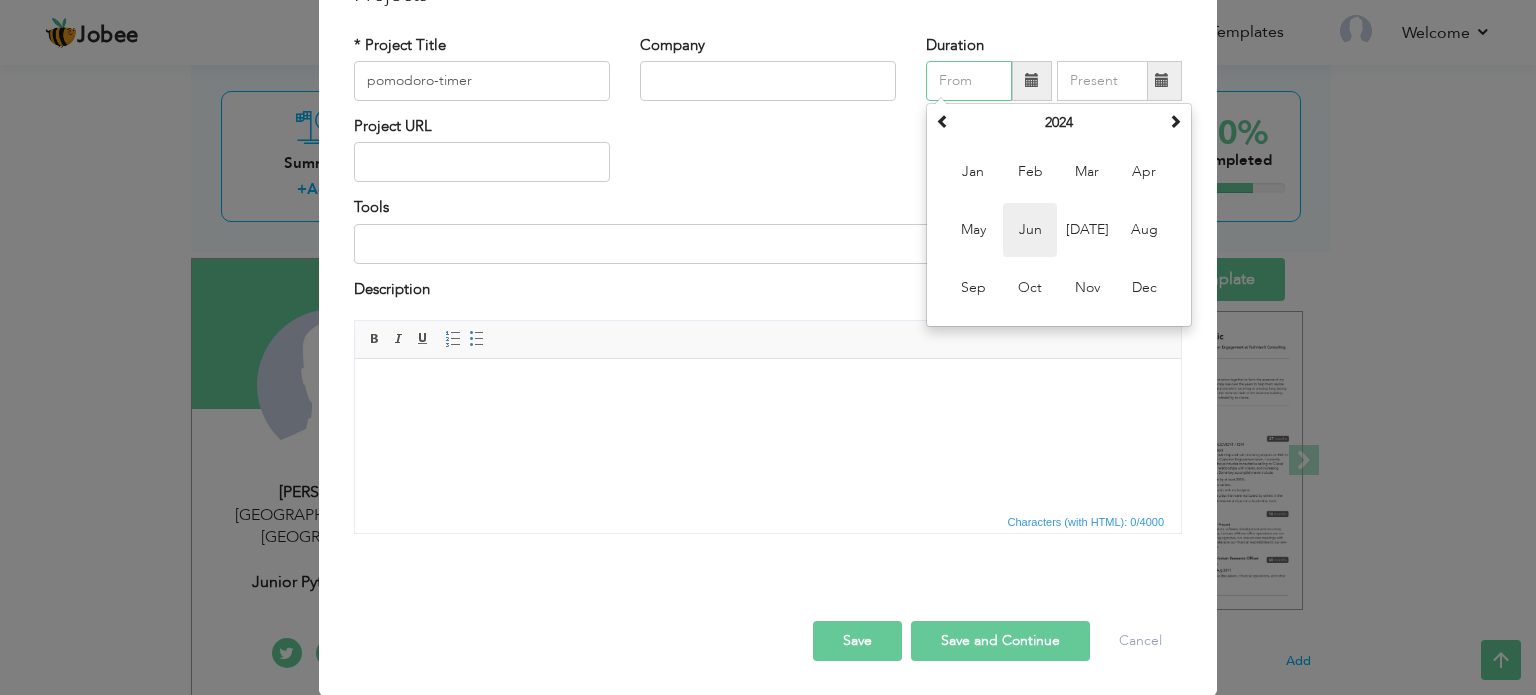 click on "Jun" at bounding box center [1030, 230] 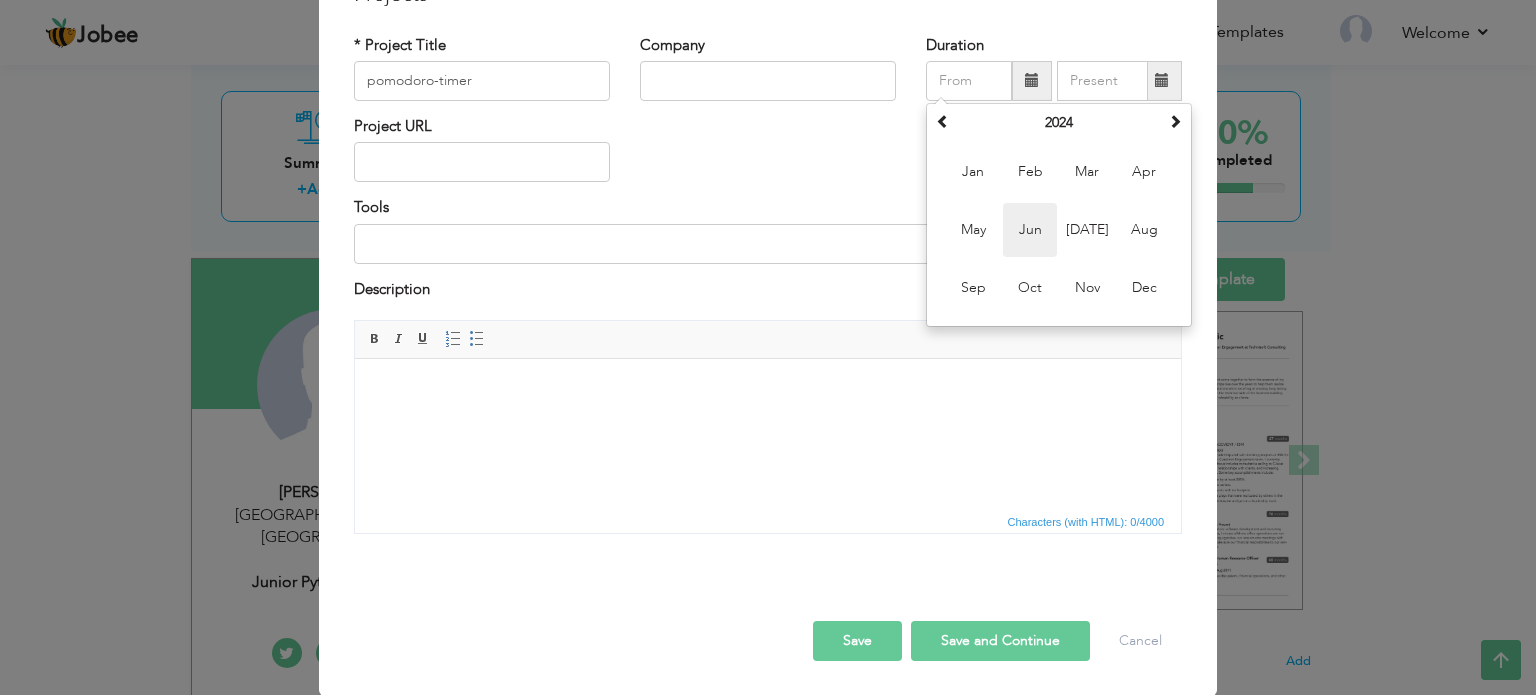 type on "06/2024" 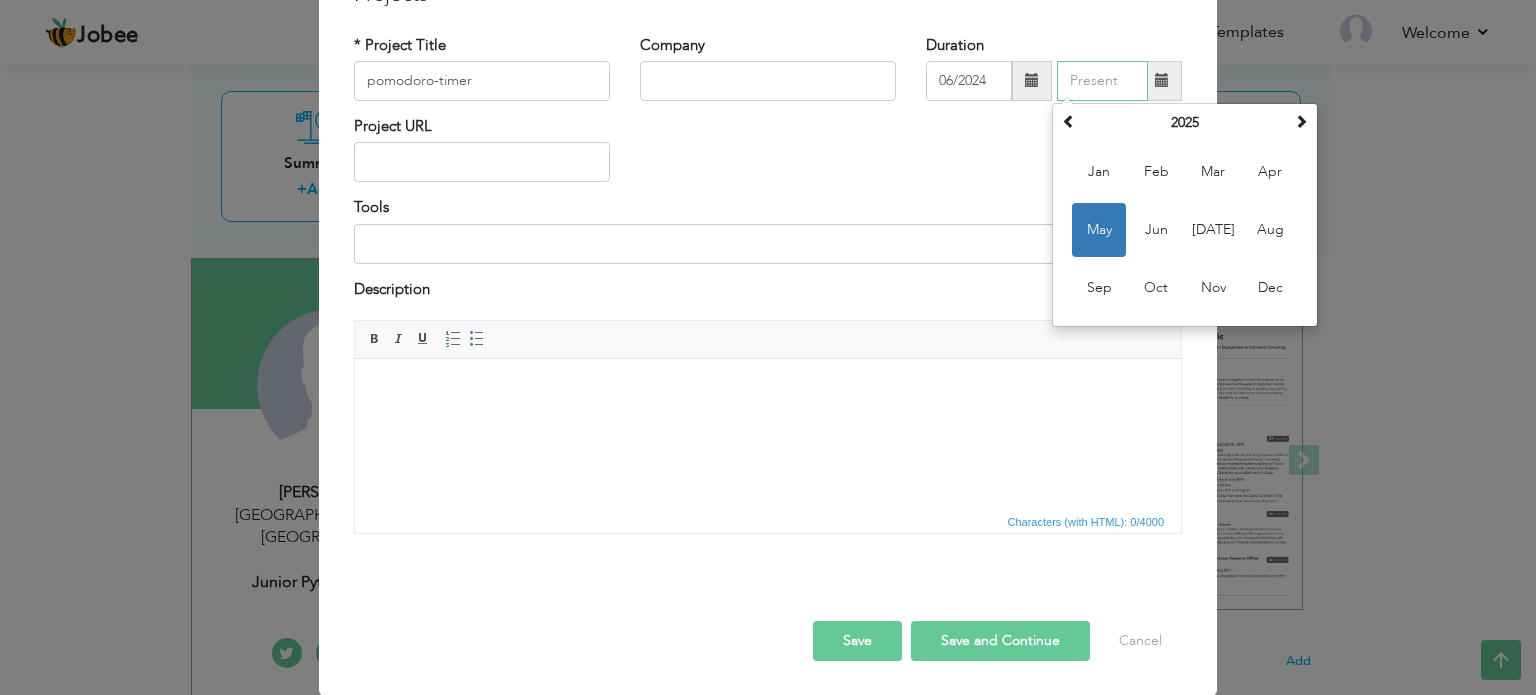 click at bounding box center [1102, 81] 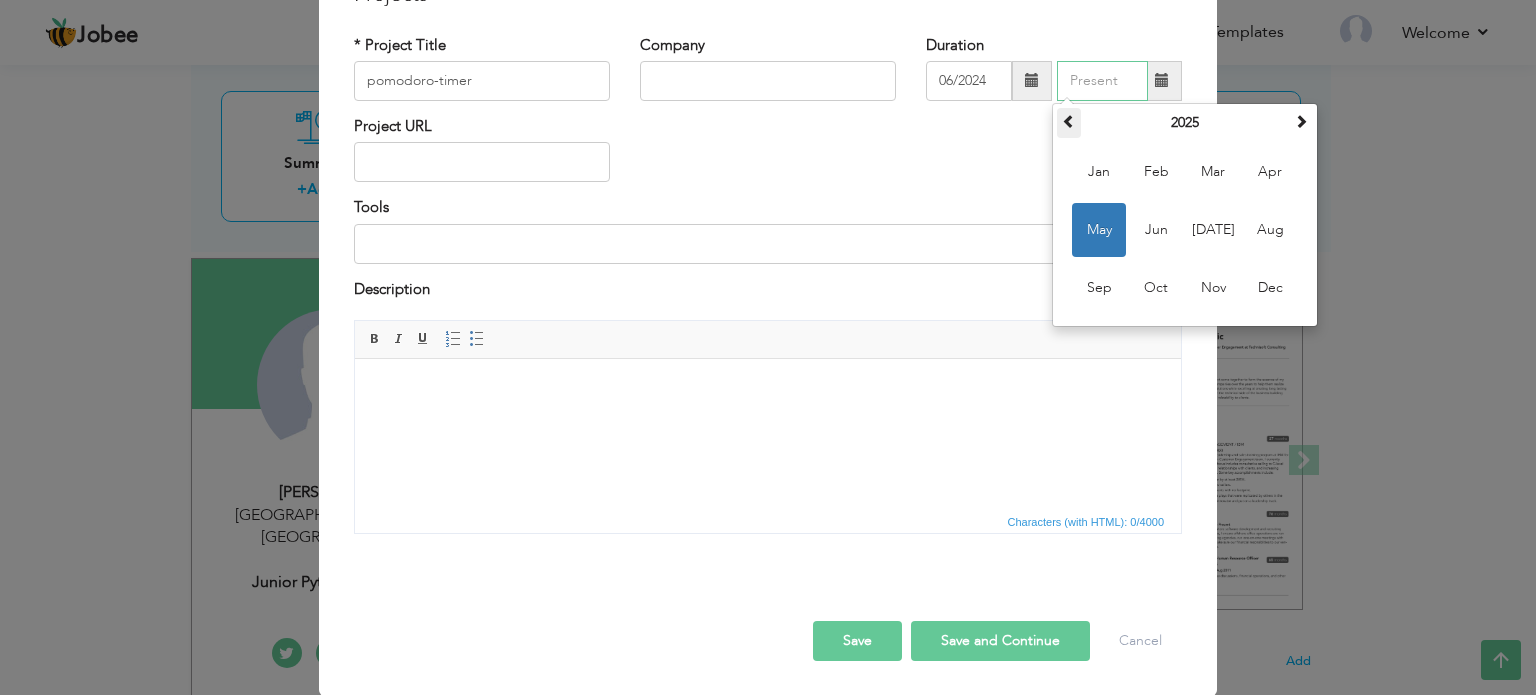 click at bounding box center [1069, 123] 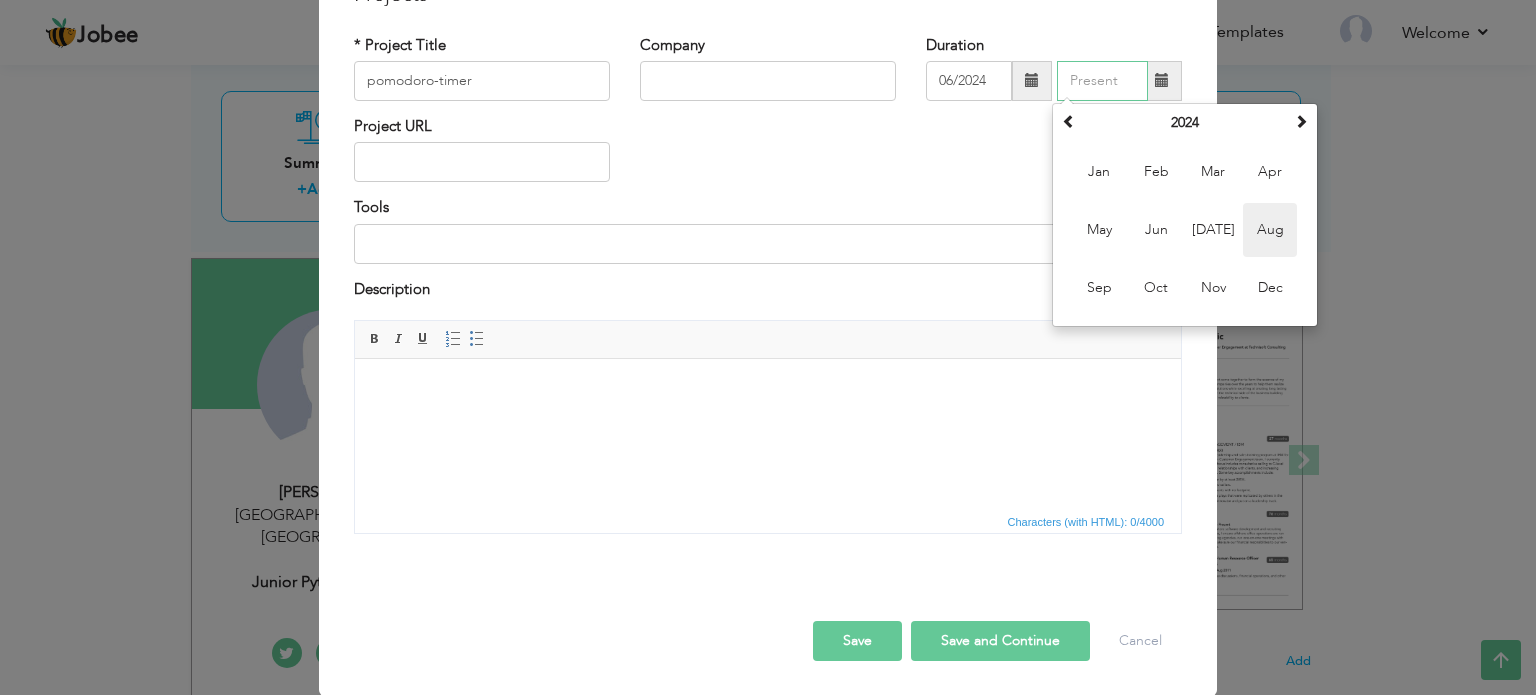 click on "Aug" at bounding box center [1270, 230] 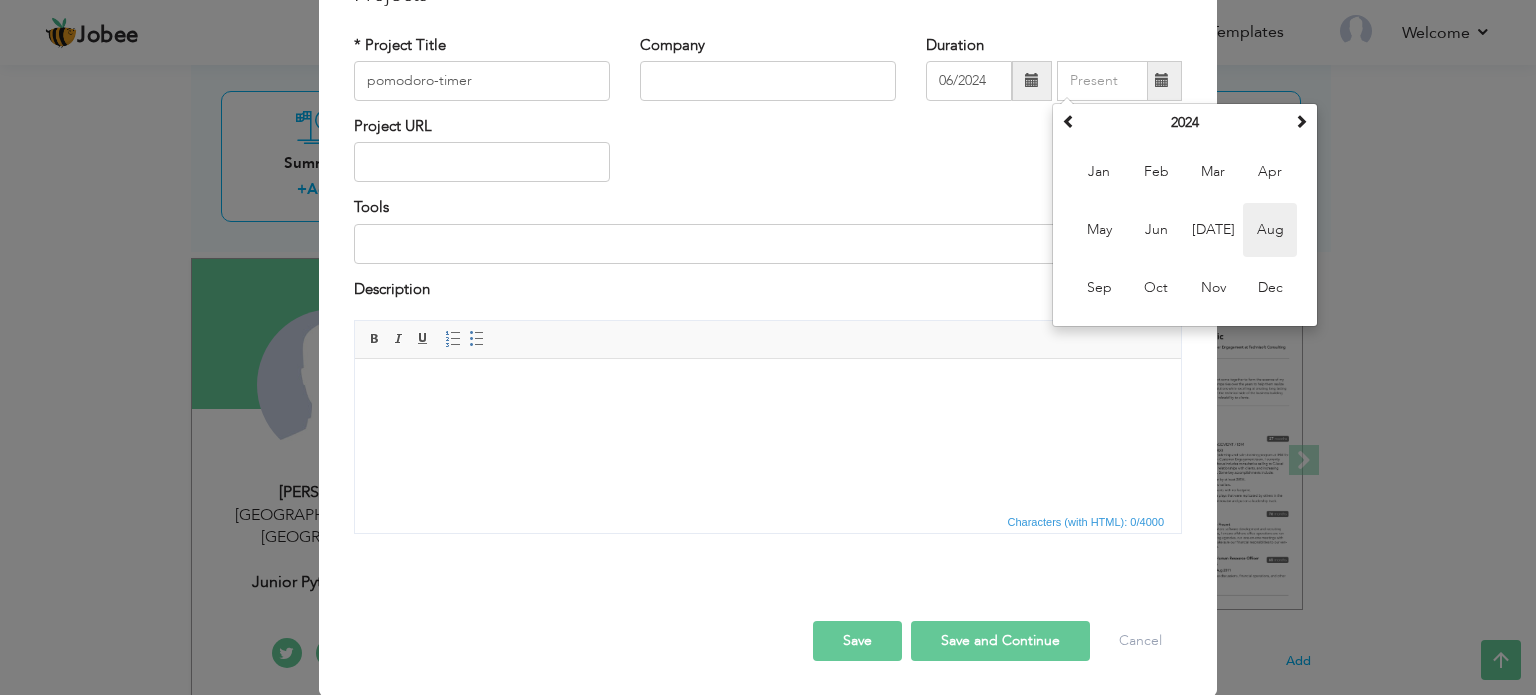 type on "08/2024" 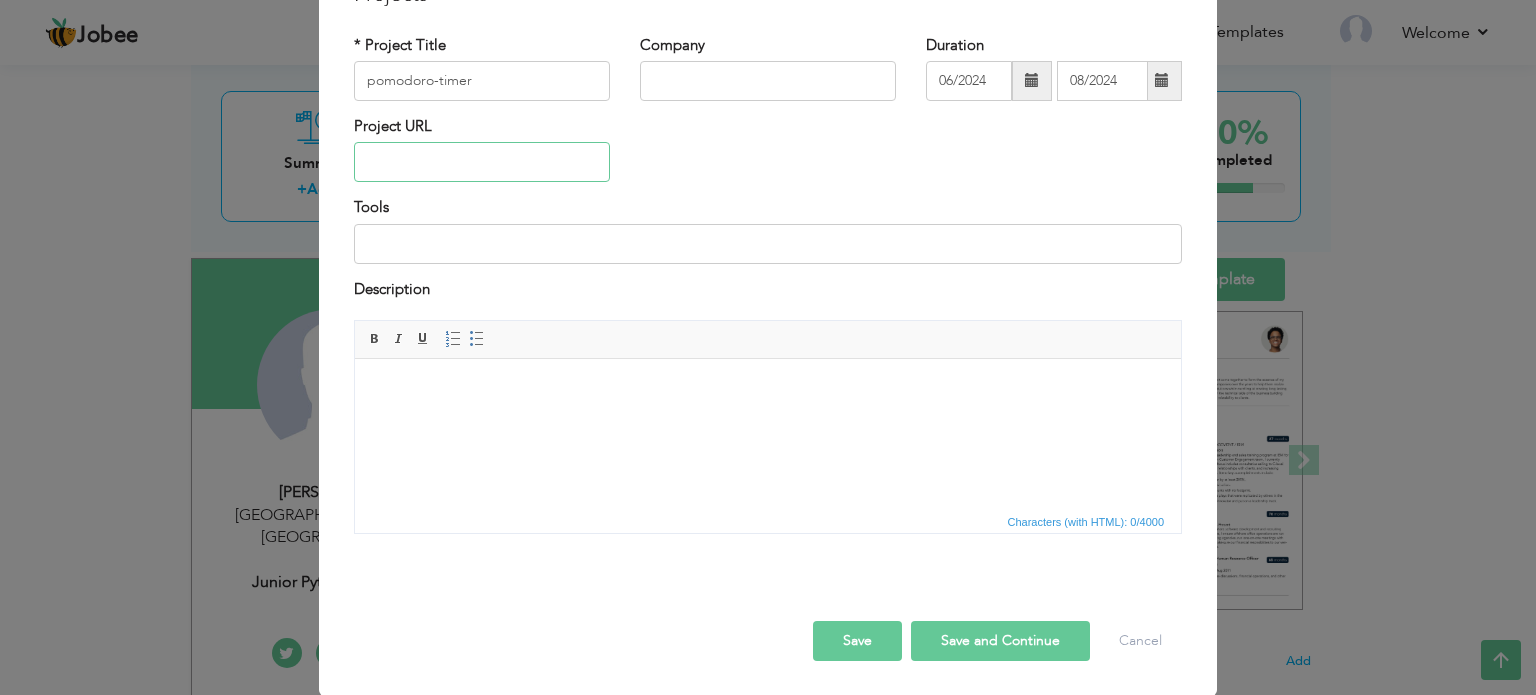 click at bounding box center [482, 162] 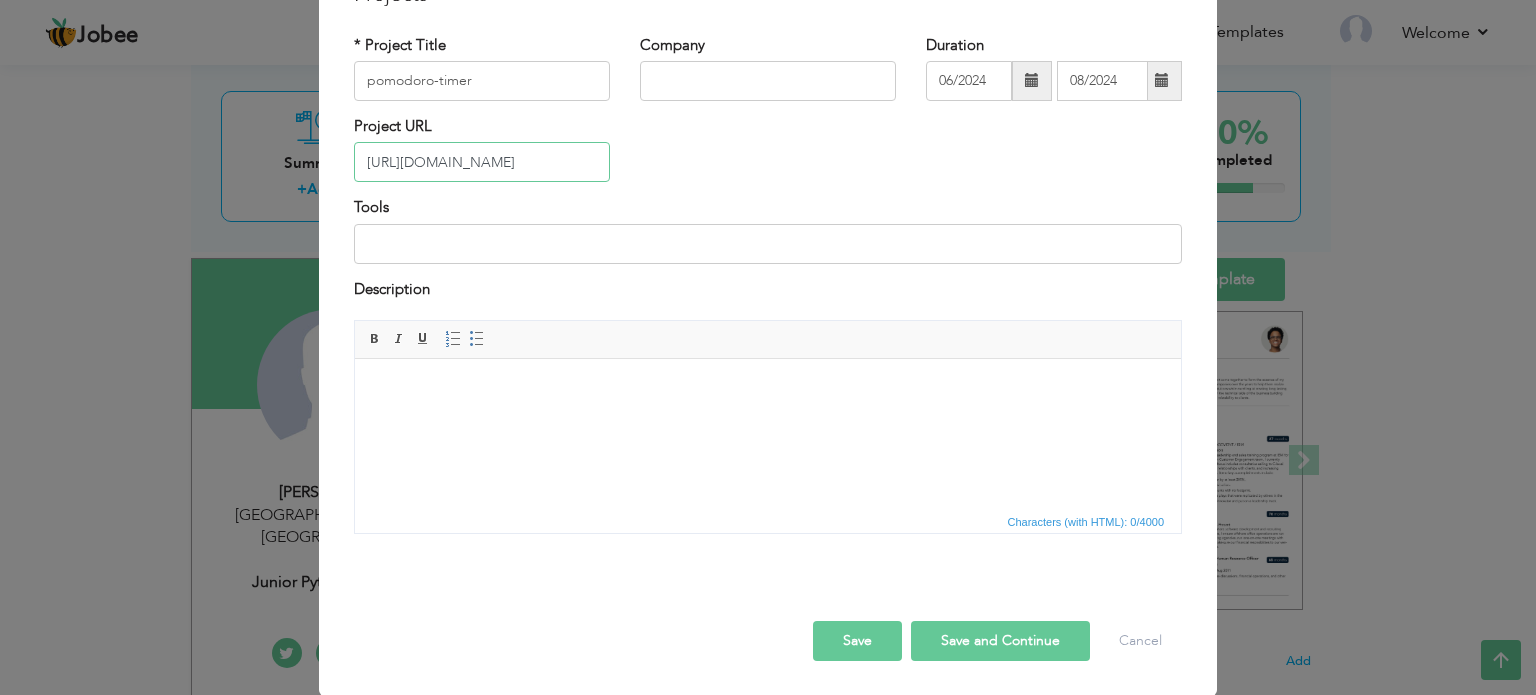 scroll, scrollTop: 0, scrollLeft: 56, axis: horizontal 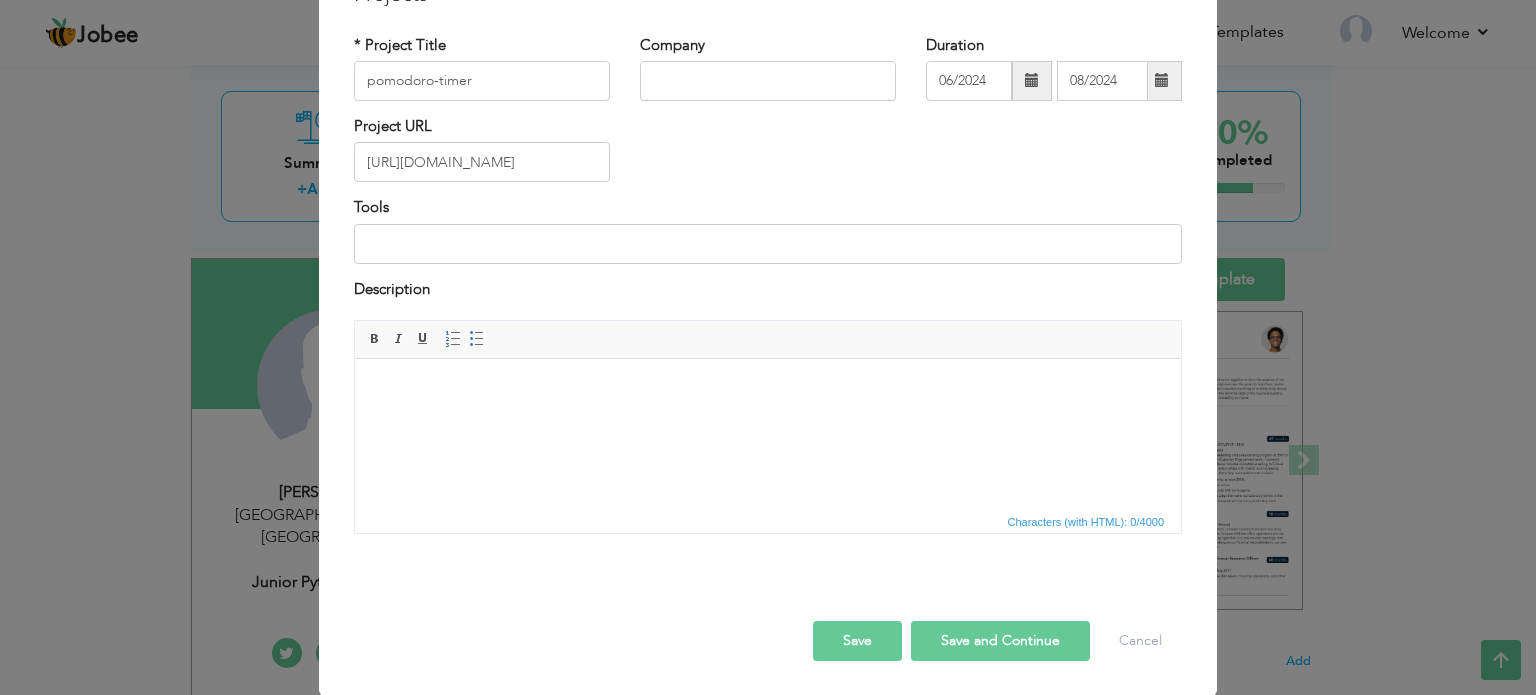 drag, startPoint x: 496, startPoint y: 266, endPoint x: 517, endPoint y: 250, distance: 26.400757 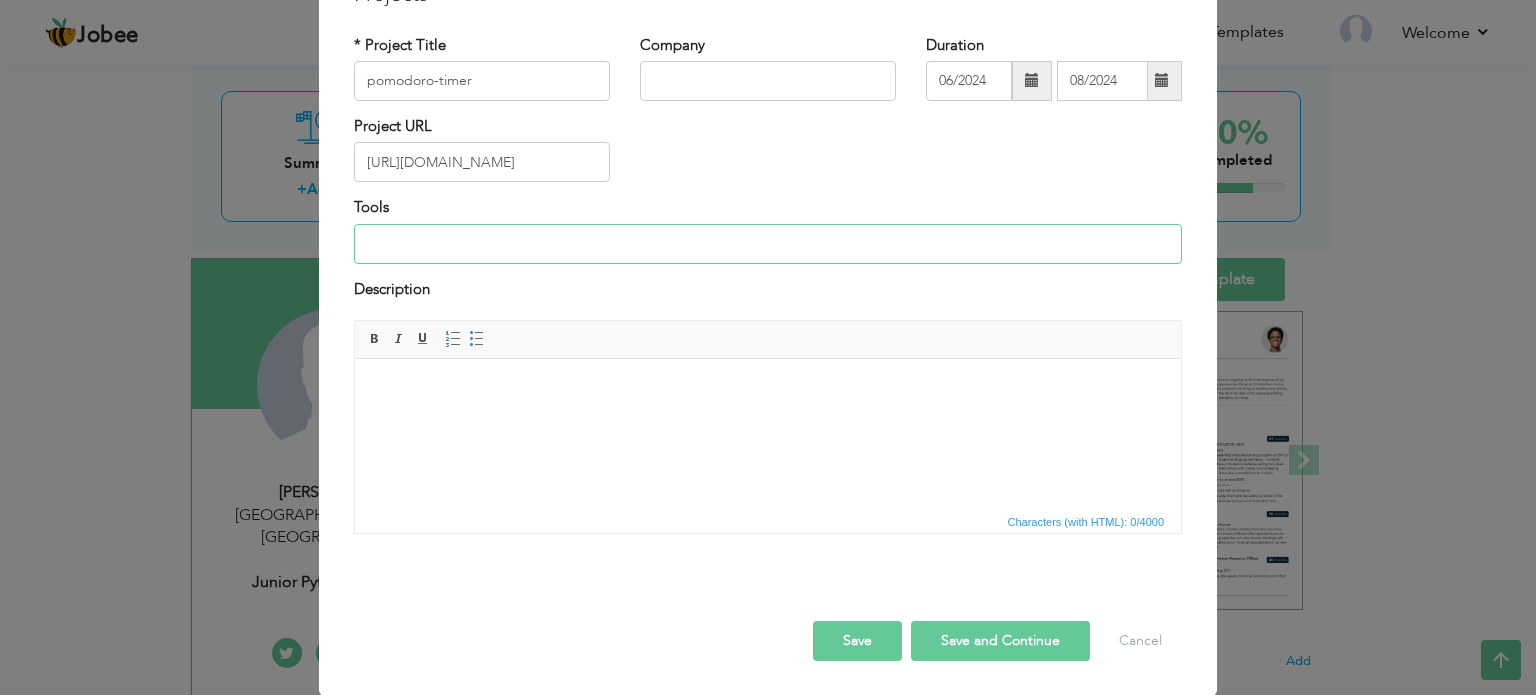 click at bounding box center (768, 244) 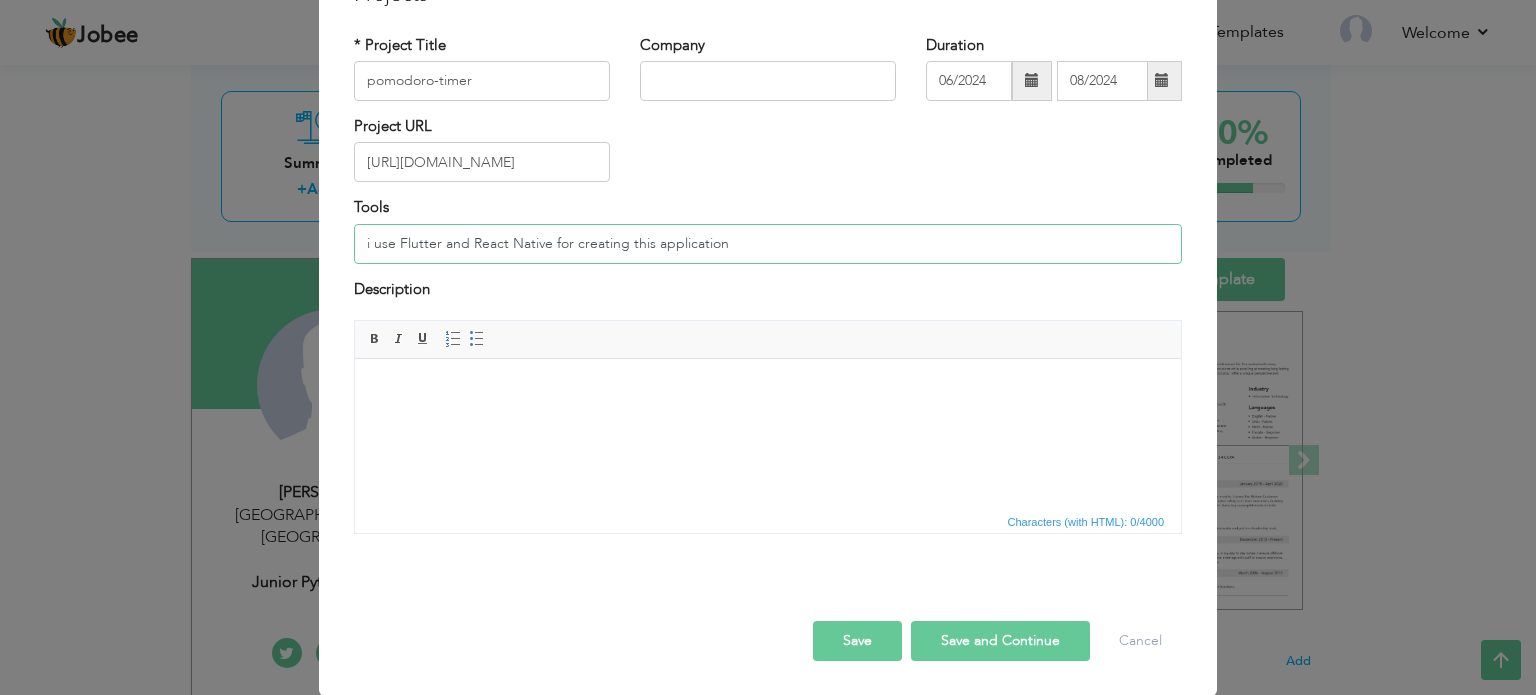 type on "i use Flutter and React Native for creating this application" 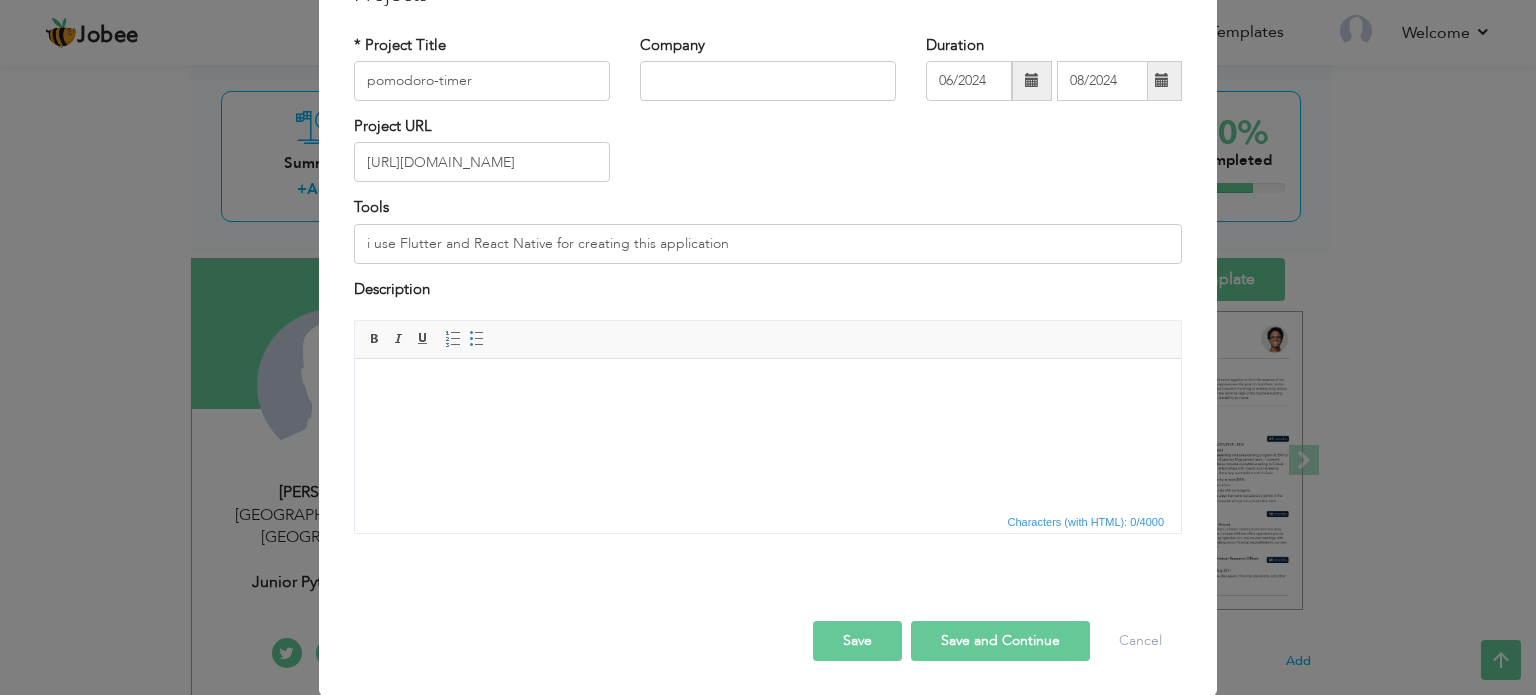 click at bounding box center [768, 389] 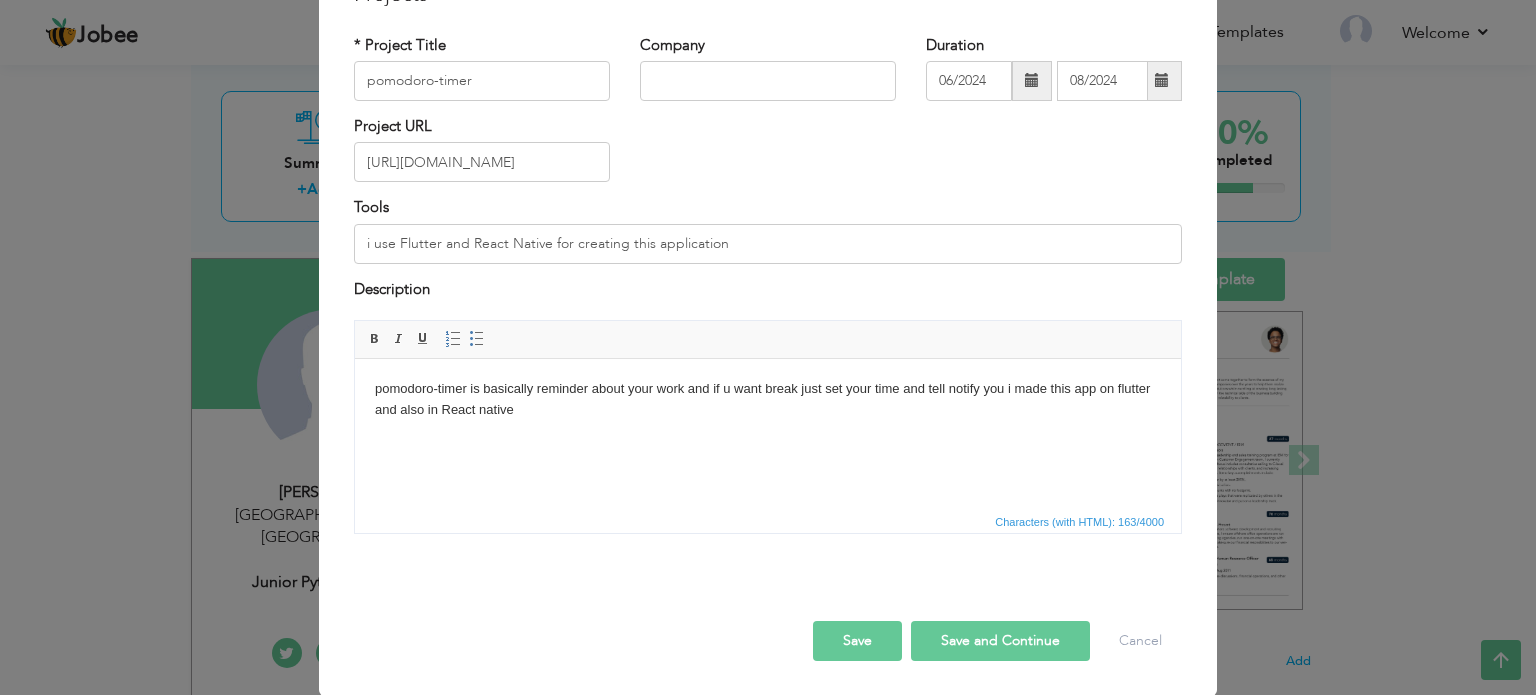 click on "Save and Continue" at bounding box center [1000, 641] 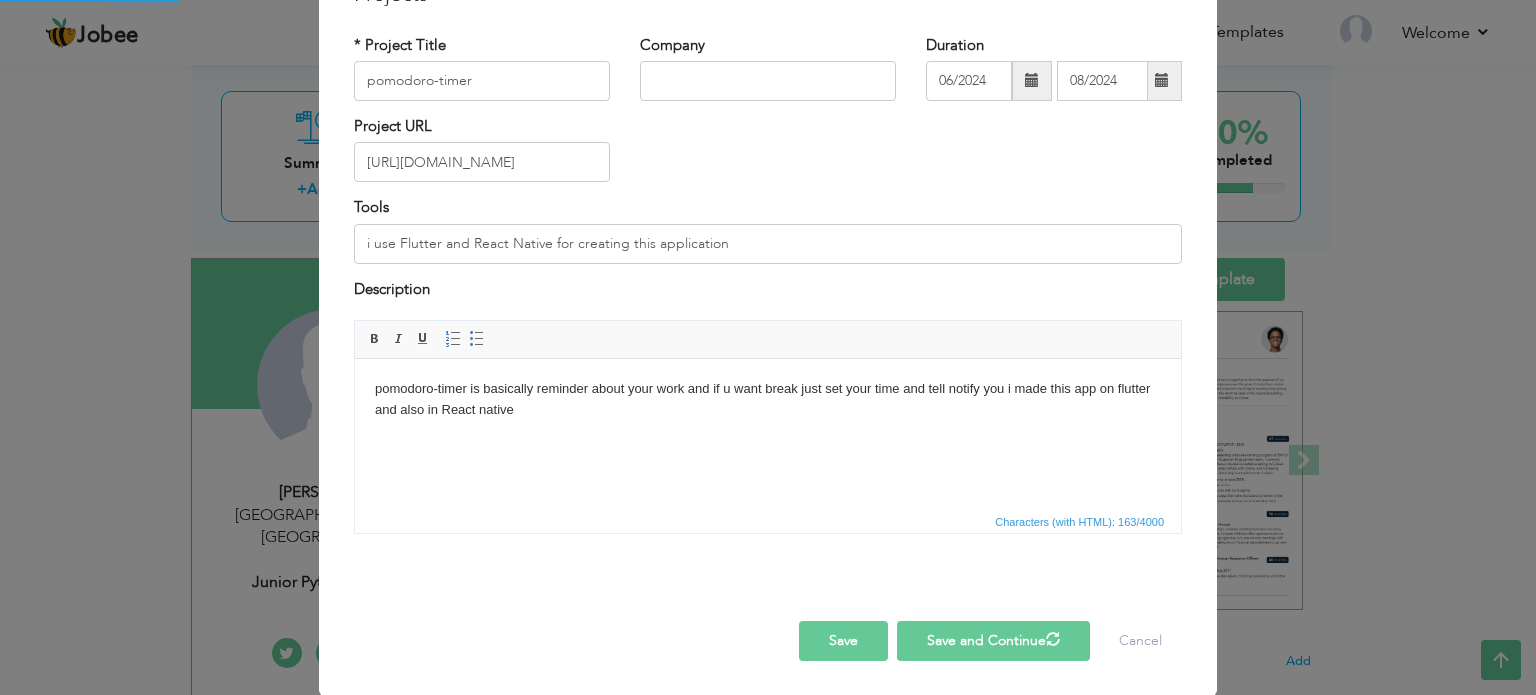 type 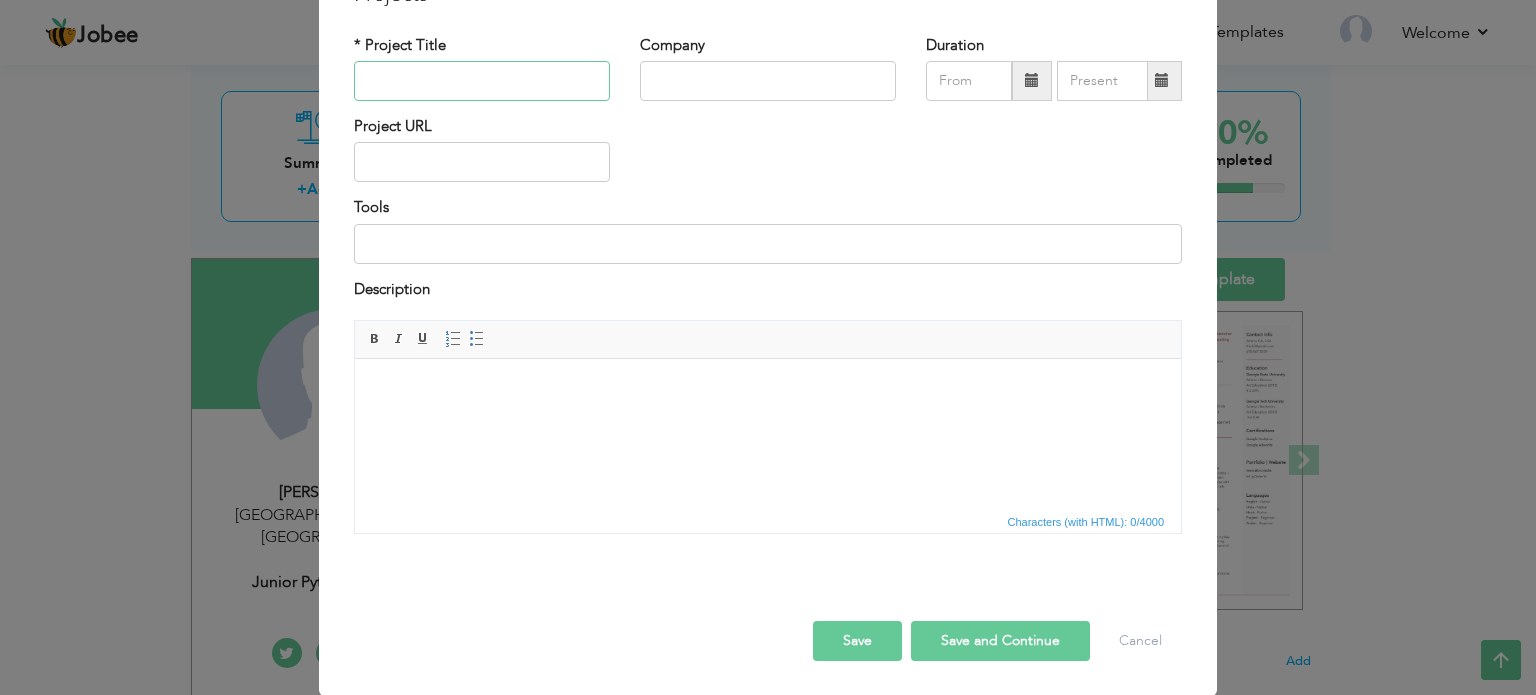click at bounding box center [482, 81] 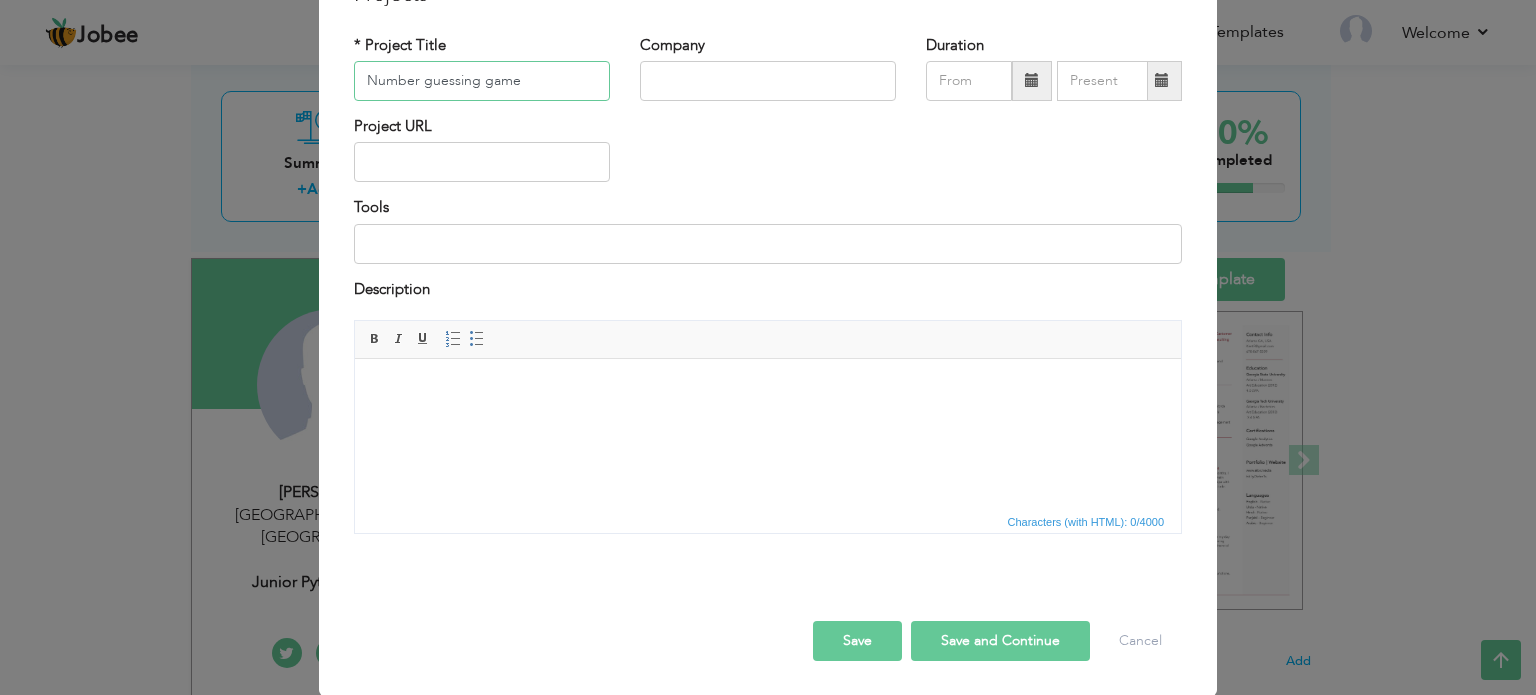 type on "Number guessing game" 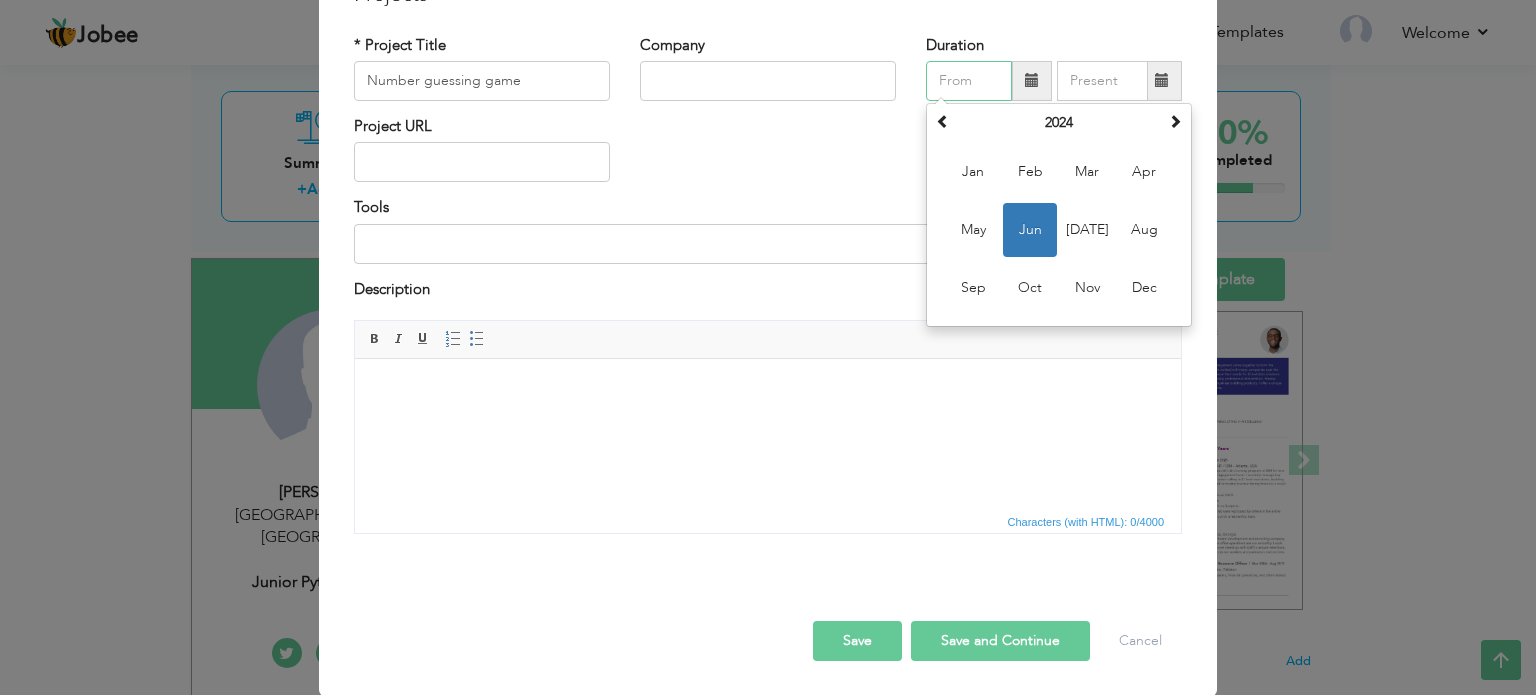 click at bounding box center [969, 81] 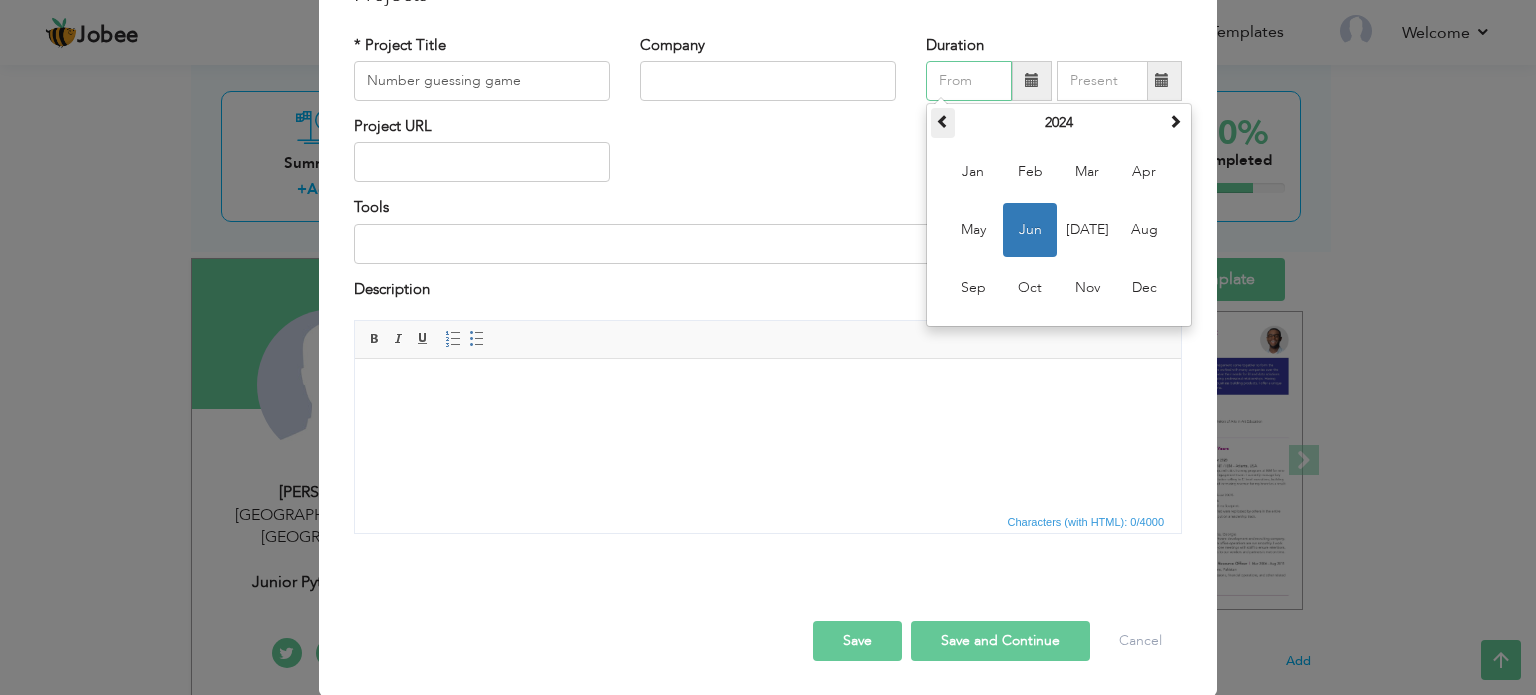 click at bounding box center [943, 123] 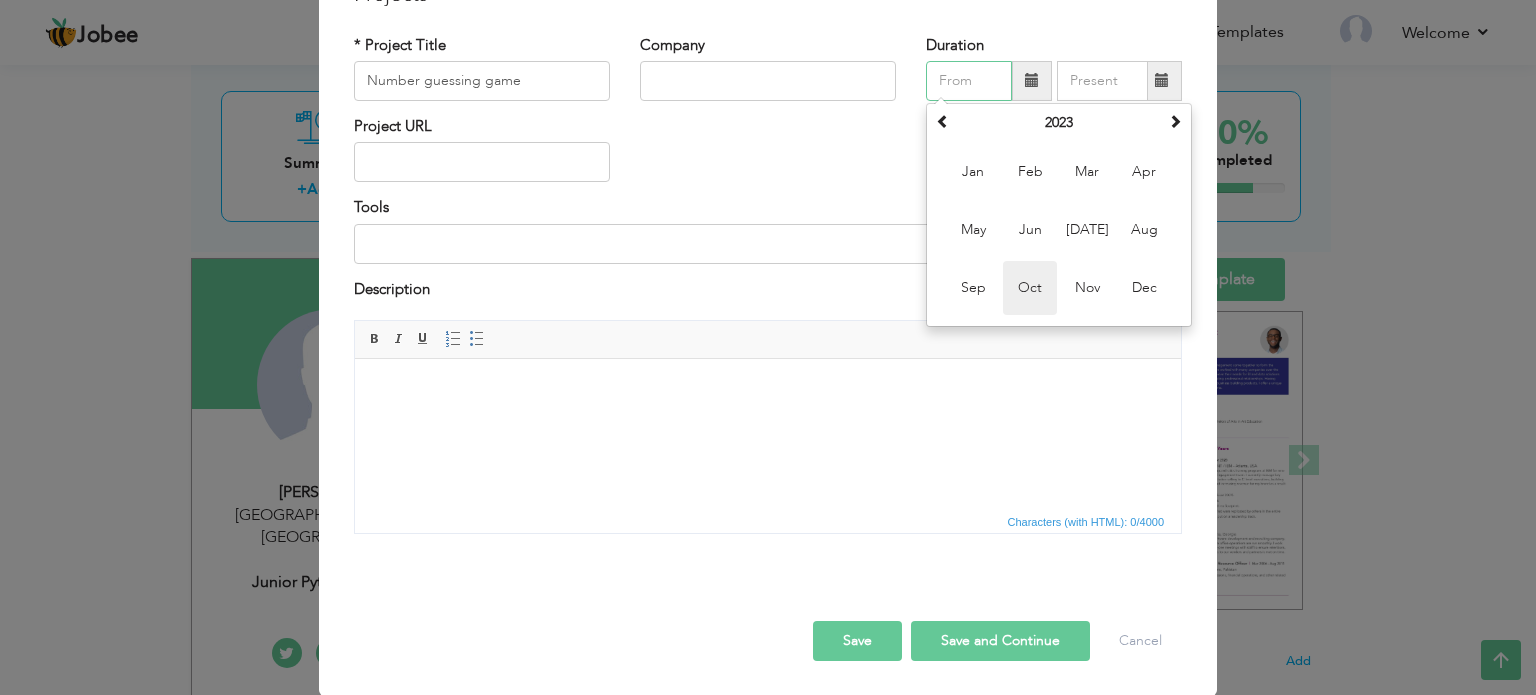 click on "Oct" at bounding box center [1030, 288] 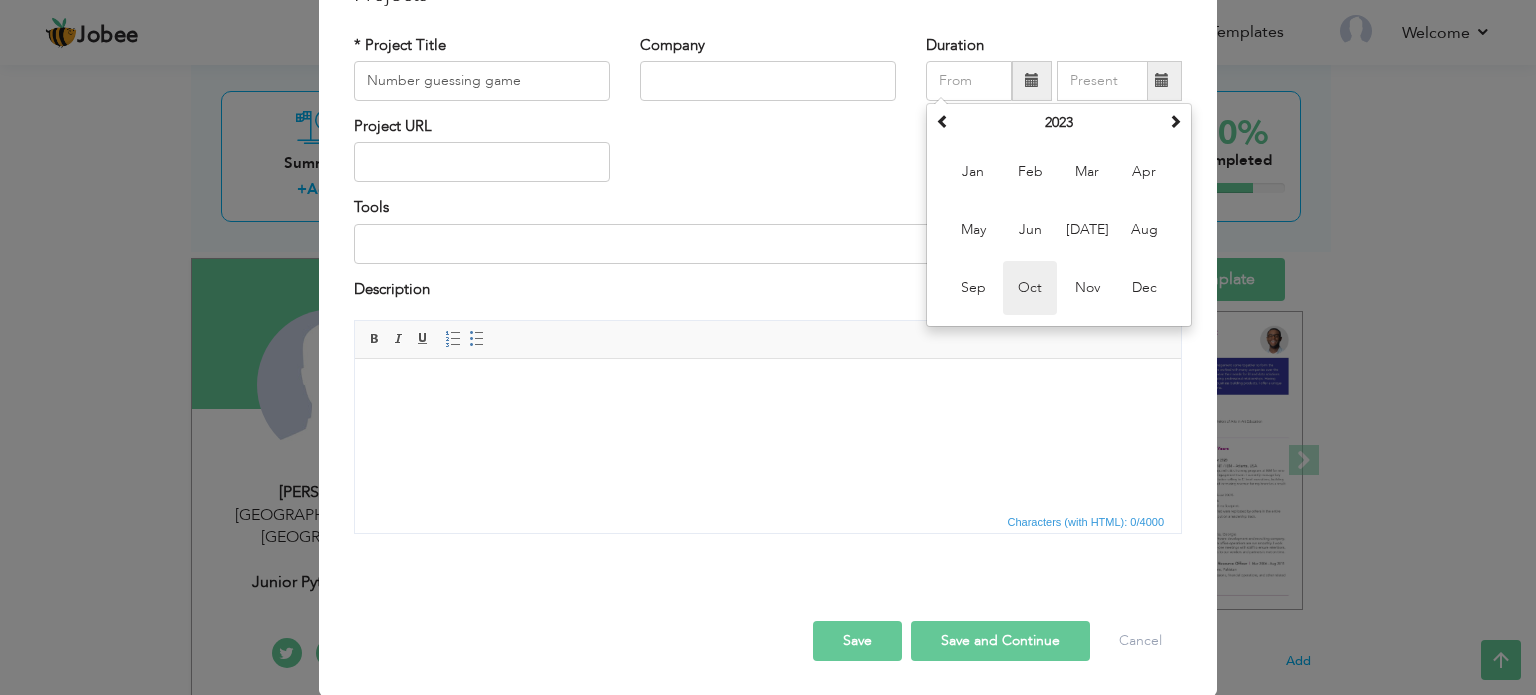 type on "10/2023" 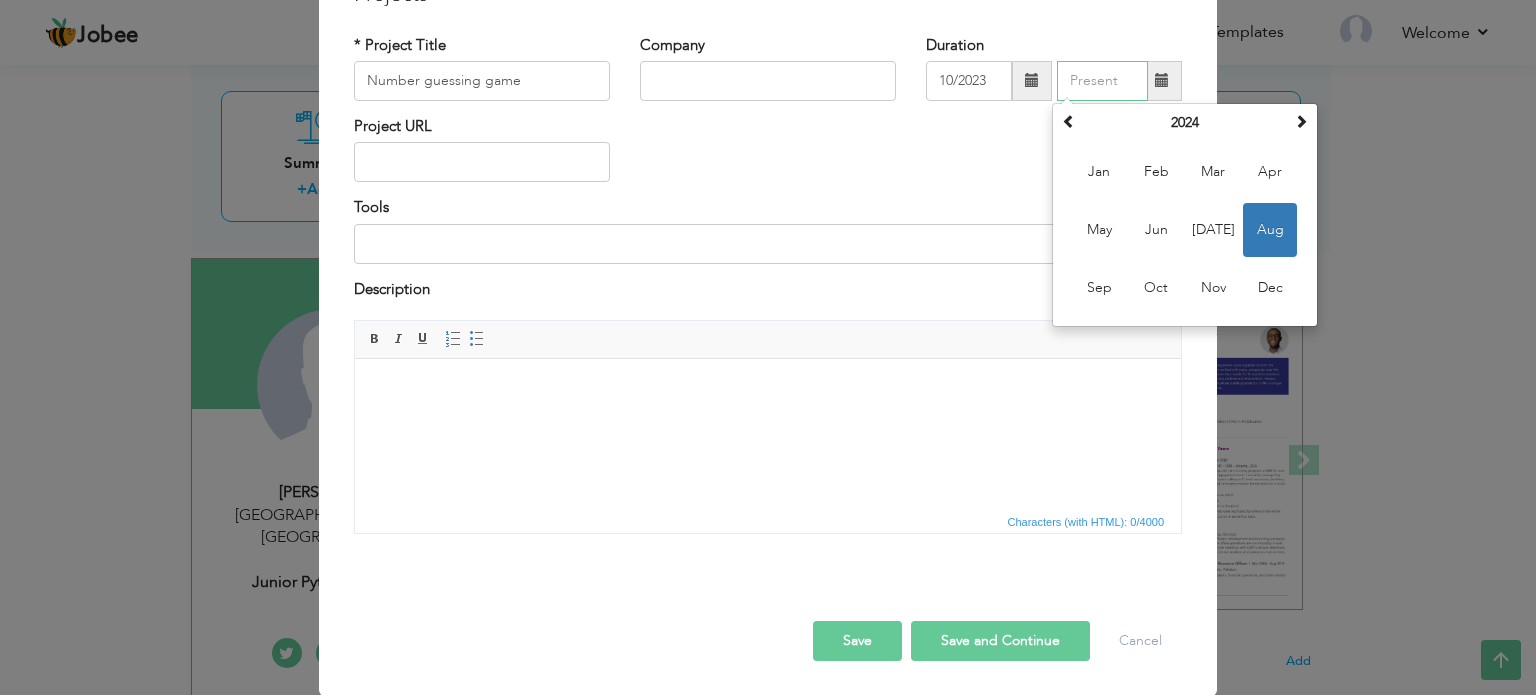 click at bounding box center [1102, 81] 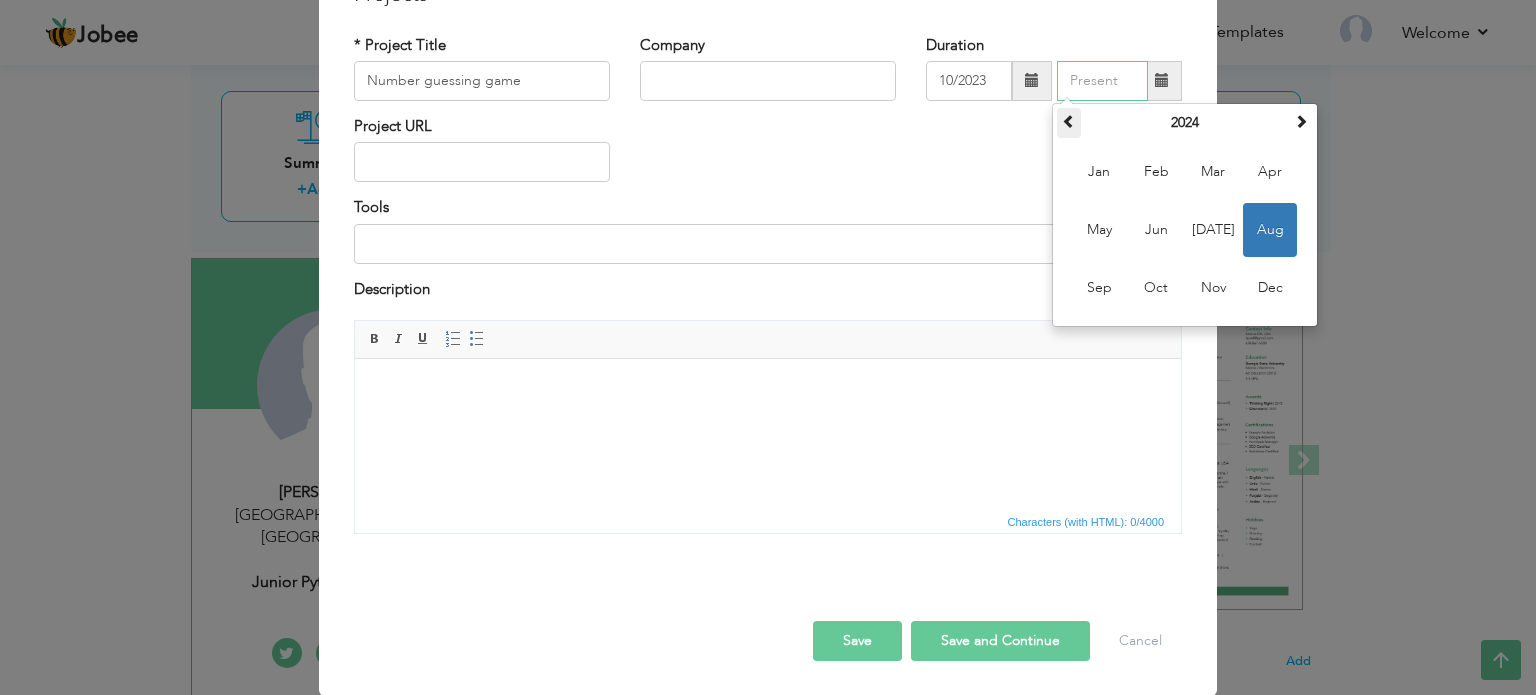 click at bounding box center [1069, 121] 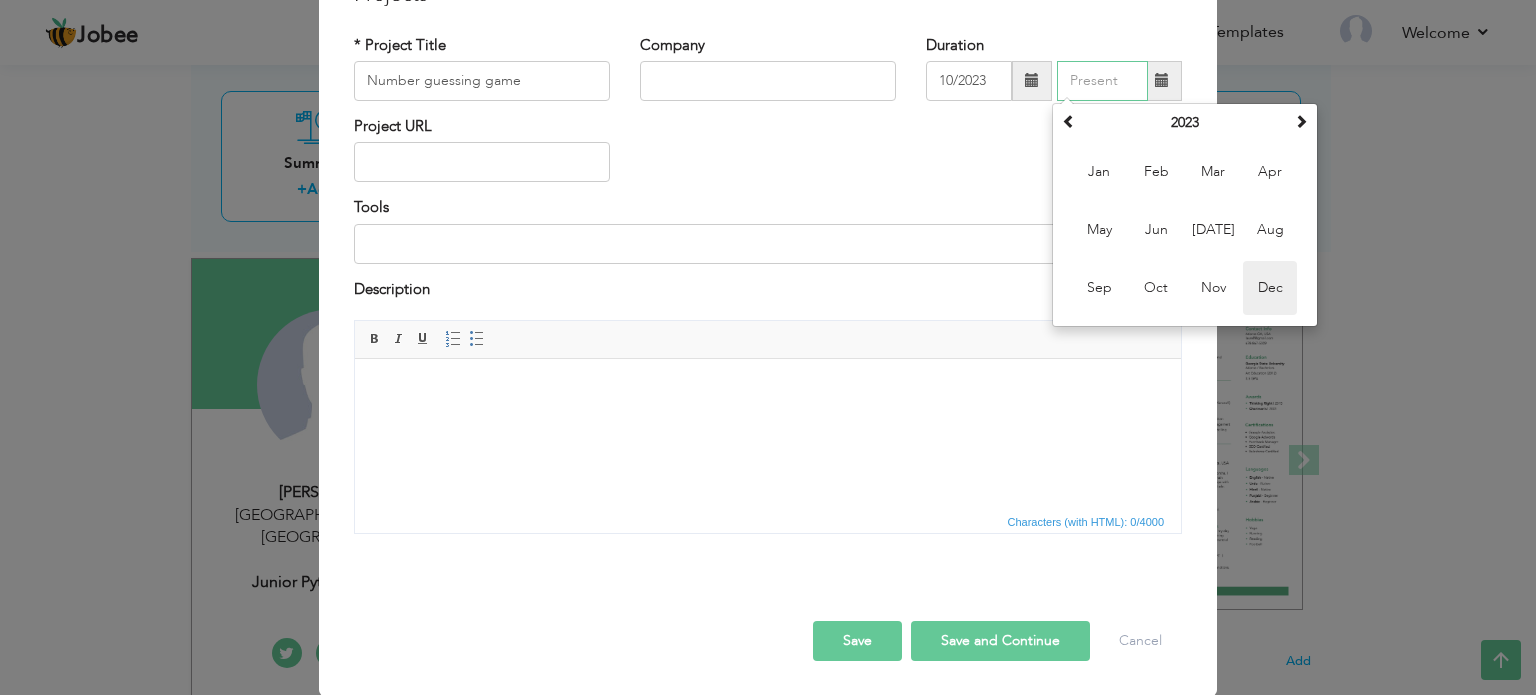 click on "Dec" at bounding box center (1270, 288) 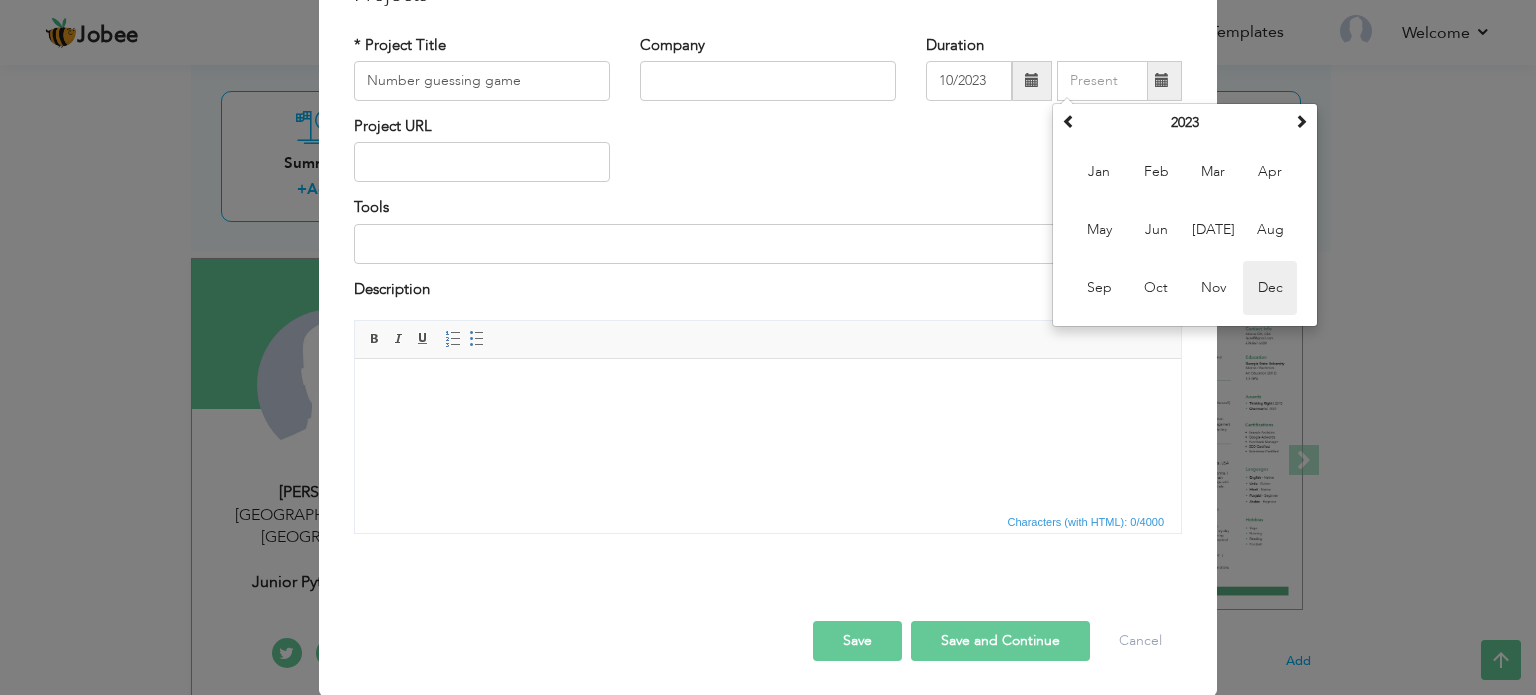 type on "12/2023" 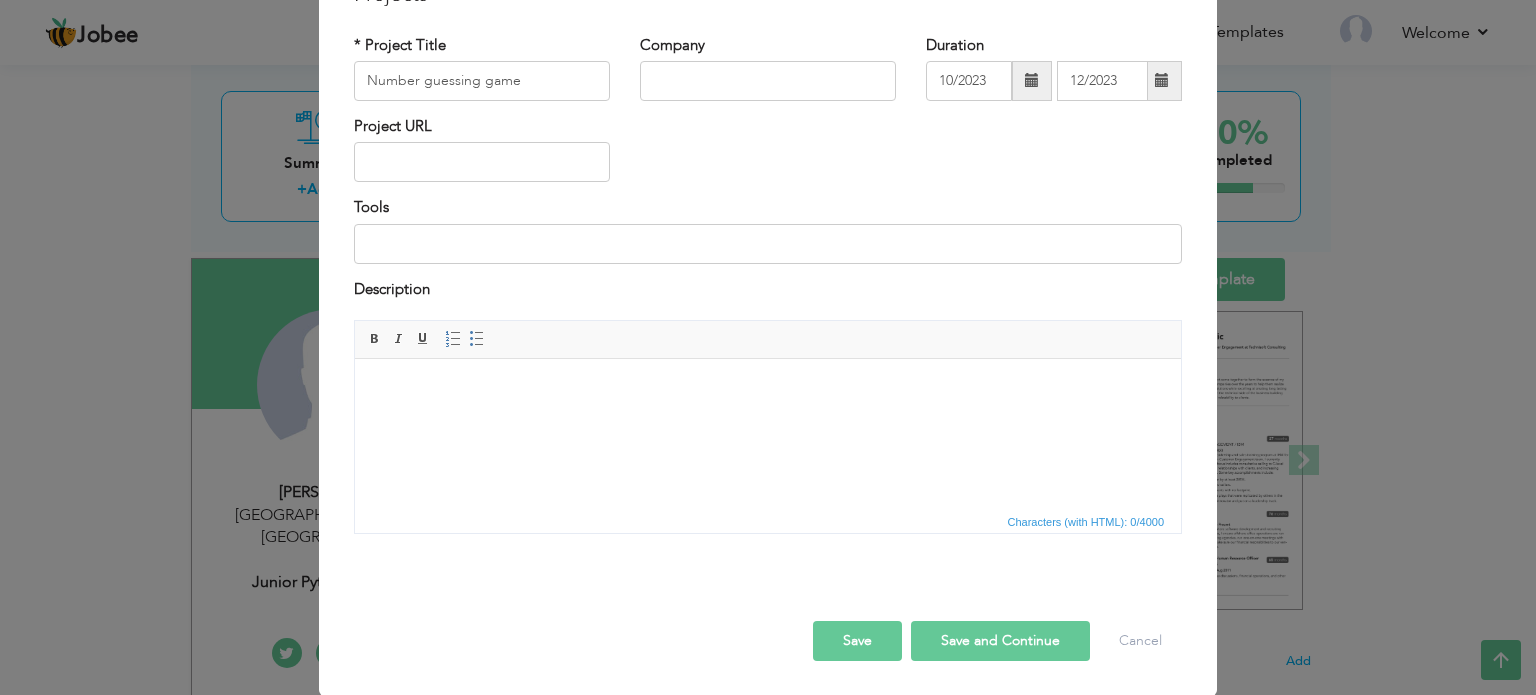 click at bounding box center [768, 389] 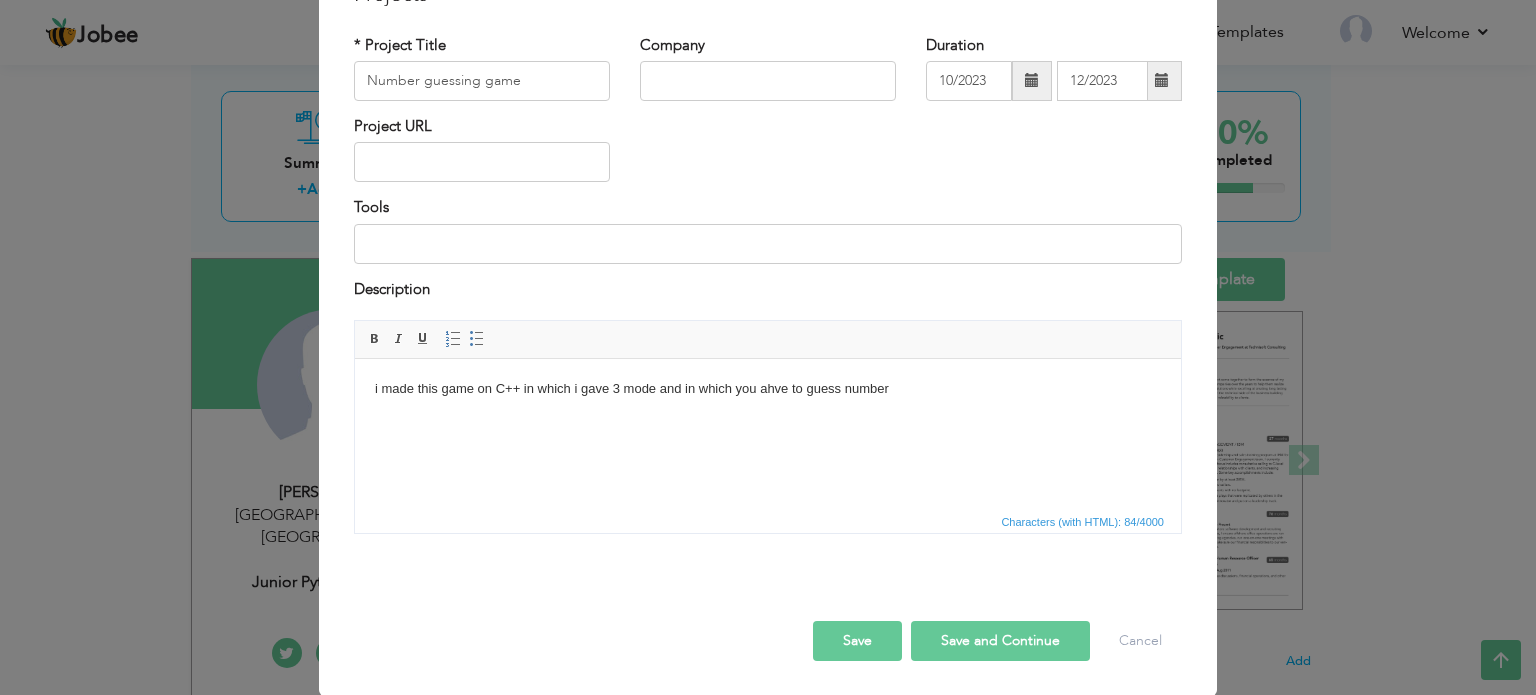 click on "Save" at bounding box center [857, 641] 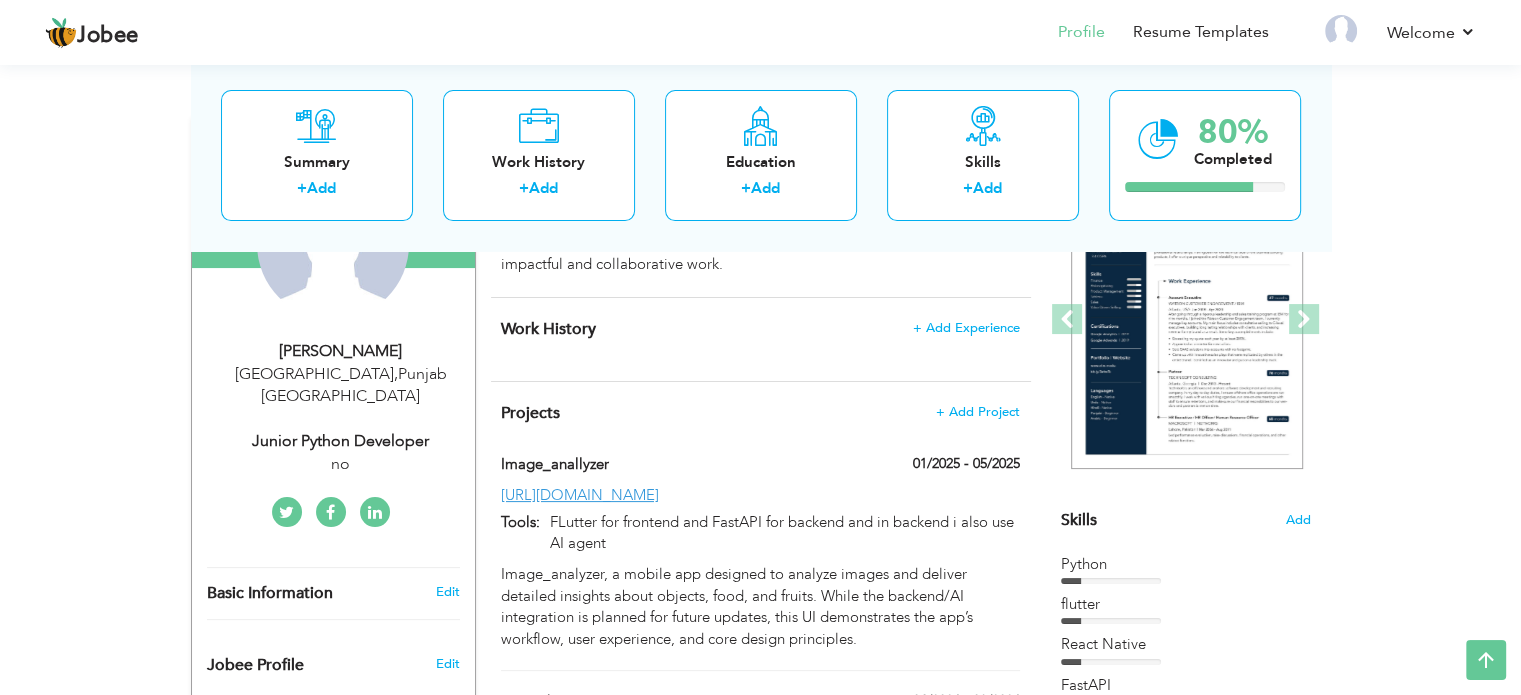 scroll, scrollTop: 258, scrollLeft: 0, axis: vertical 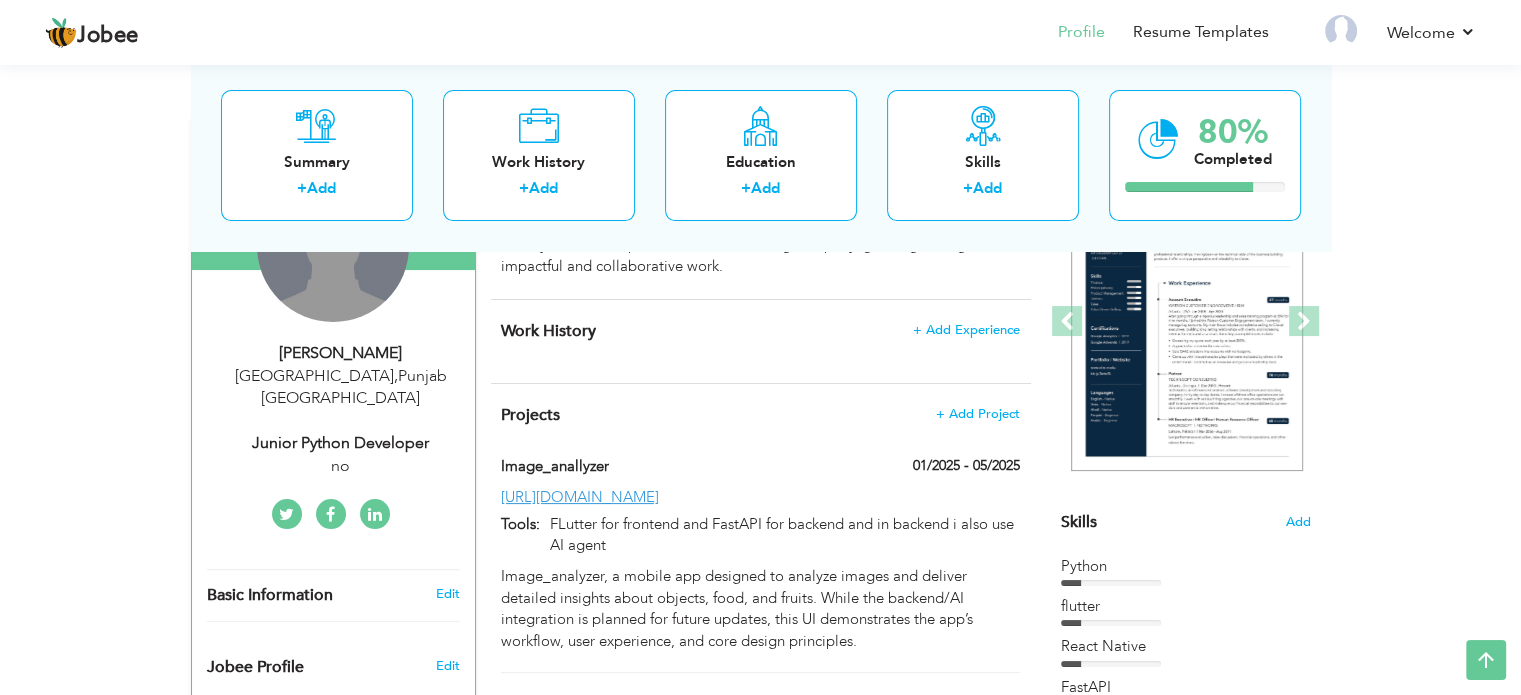 click on "Change
Remove" at bounding box center [333, 246] 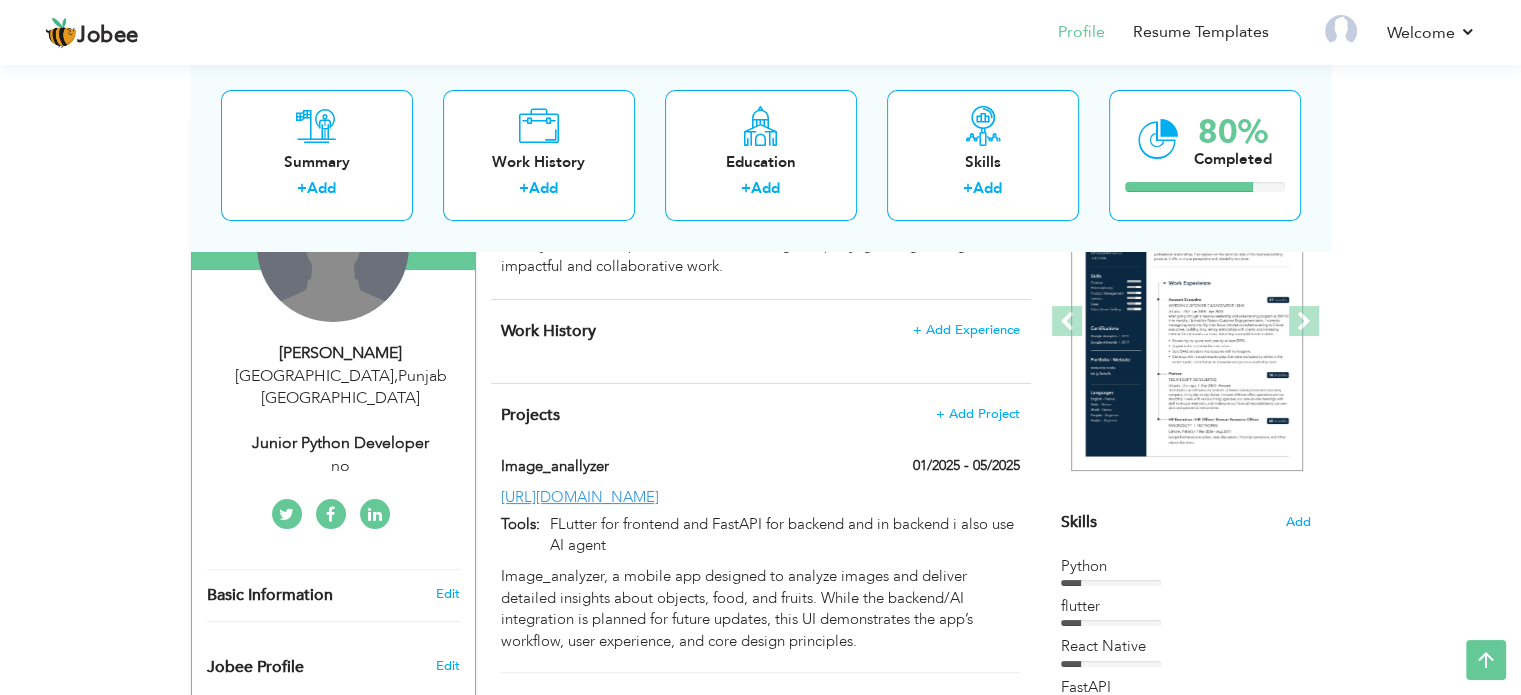 click on "Change
Remove" at bounding box center (333, 246) 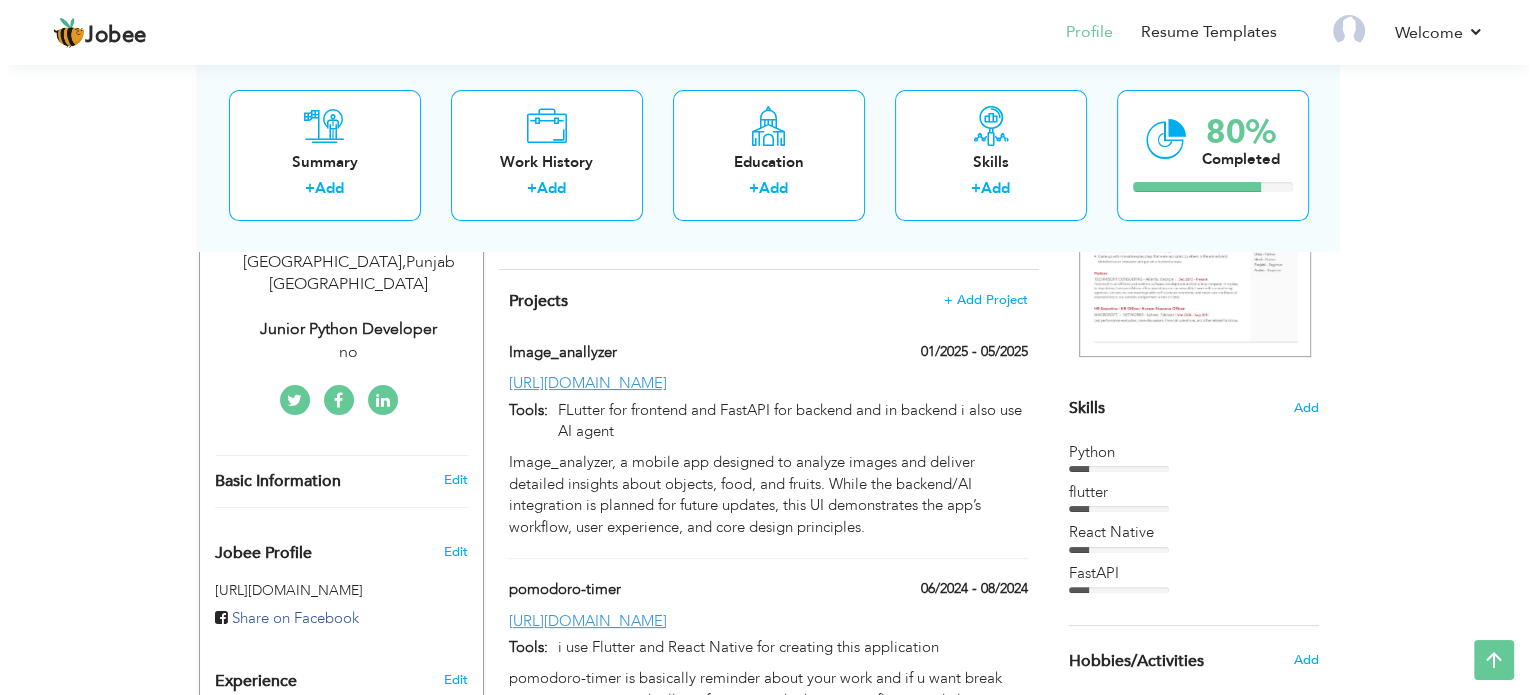 scroll, scrollTop: 374, scrollLeft: 0, axis: vertical 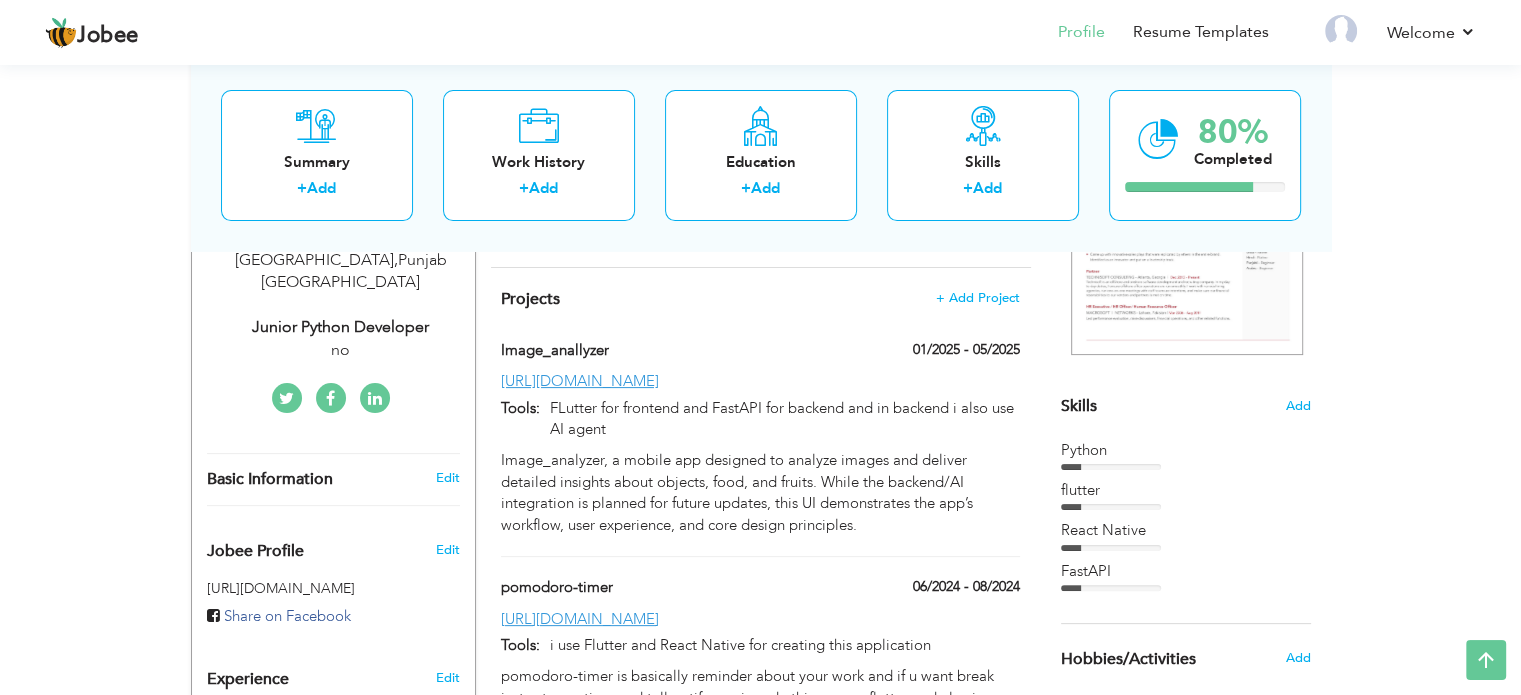 click on "Basic Information
Edit" at bounding box center (333, 479) 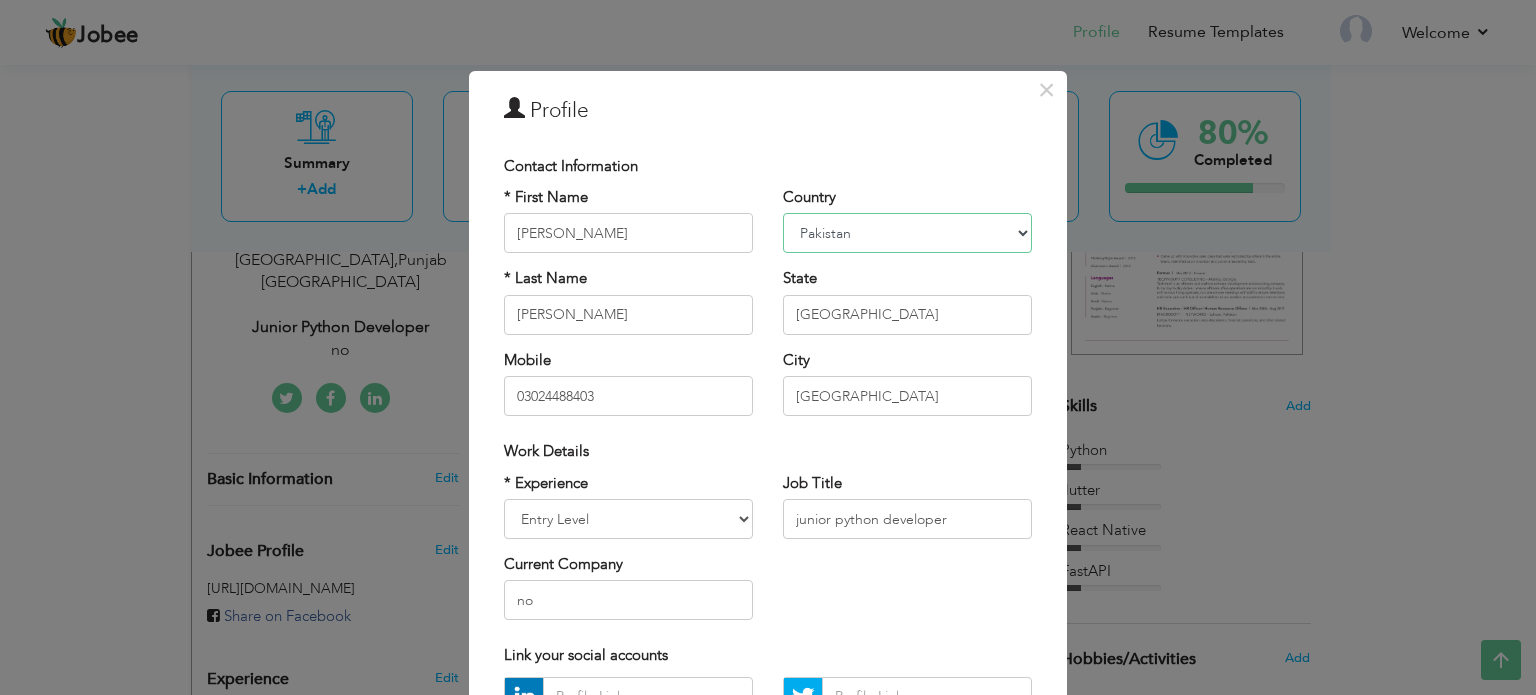 click on "Afghanistan Albania Algeria American Samoa Andorra Angola Anguilla Antarctica Antigua and Barbuda Argentina Armenia Aruba Australia Austria Azerbaijan Bahamas Bahrain Bangladesh Barbados Belarus Belgium Belize Benin Bermuda Bhutan Bolivia Bosnia-Herzegovina Botswana Bouvet Island Brazil British Indian Ocean Territory Brunei Darussalam Bulgaria Burkina Faso Burundi Cambodia Cameroon Canada Cape Verde Cayman Islands Central African Republic Chad Chile China Christmas Island Cocos (Keeling) Islands Colombia Comoros Congo Congo, Dem. Republic Cook Islands Costa Rica Croatia Cuba Cyprus Czech Rep Denmark Djibouti Dominica Dominican Republic Ecuador Egypt El Salvador Equatorial Guinea Eritrea Estonia Ethiopia European Union Falkland Islands (Malvinas) Faroe Islands Fiji Finland France French Guiana French Southern Territories Gabon Gambia Georgia Germany Ghana Gibraltar Great Britain Greece Greenland Grenada Guadeloupe (French) Guam (USA) Guatemala Guernsey Guinea Guinea Bissau Guyana Haiti Honduras Hong Kong India" at bounding box center [907, 233] 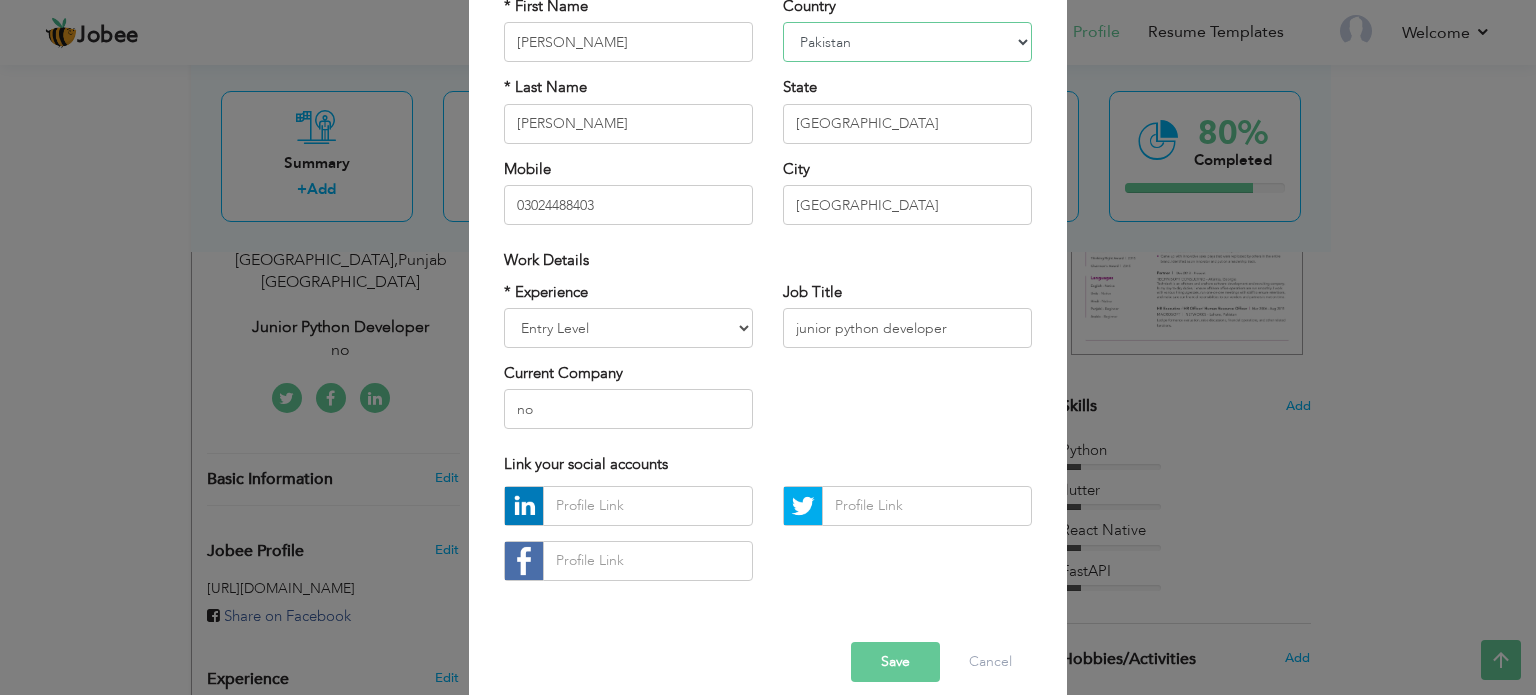 scroll, scrollTop: 212, scrollLeft: 0, axis: vertical 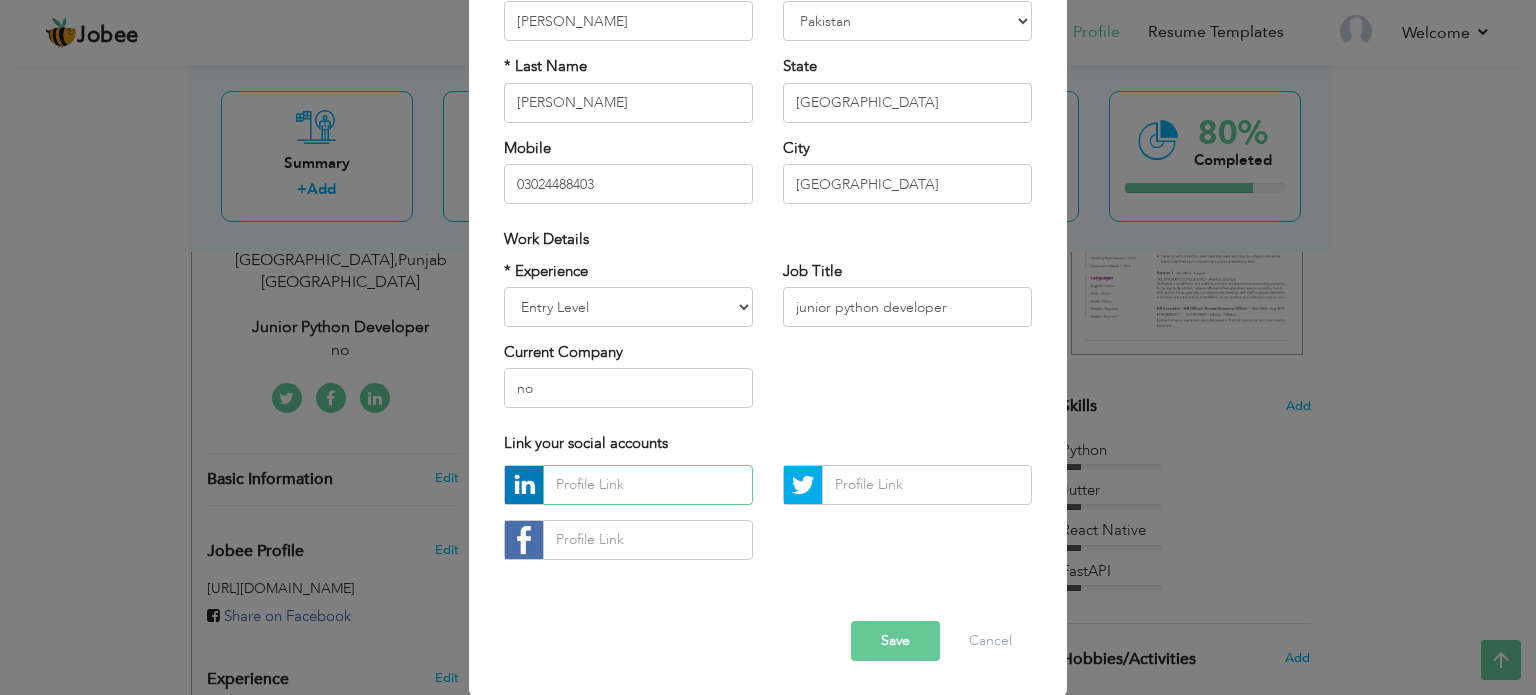 click at bounding box center [648, 485] 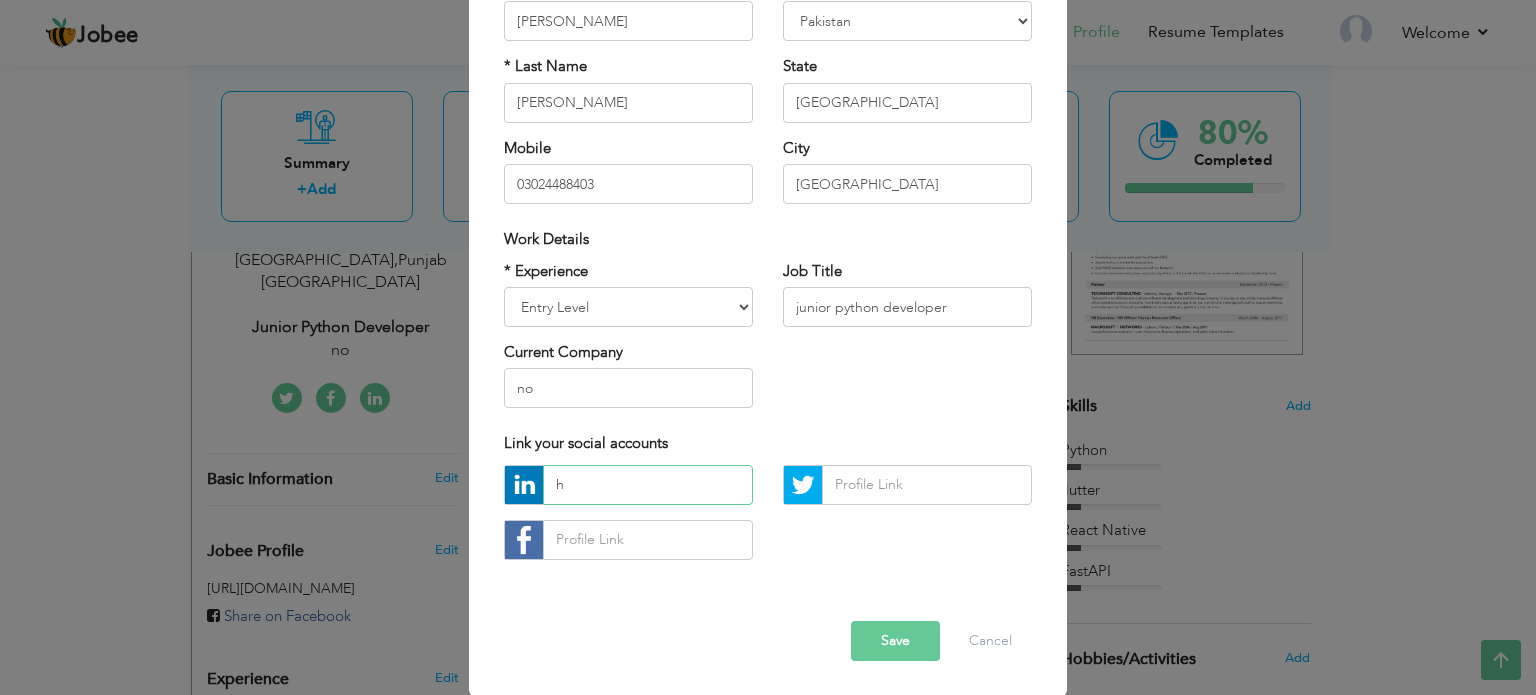 paste on "ttps://www.linkedin.com/in/abubakar-azeem-821625226/" 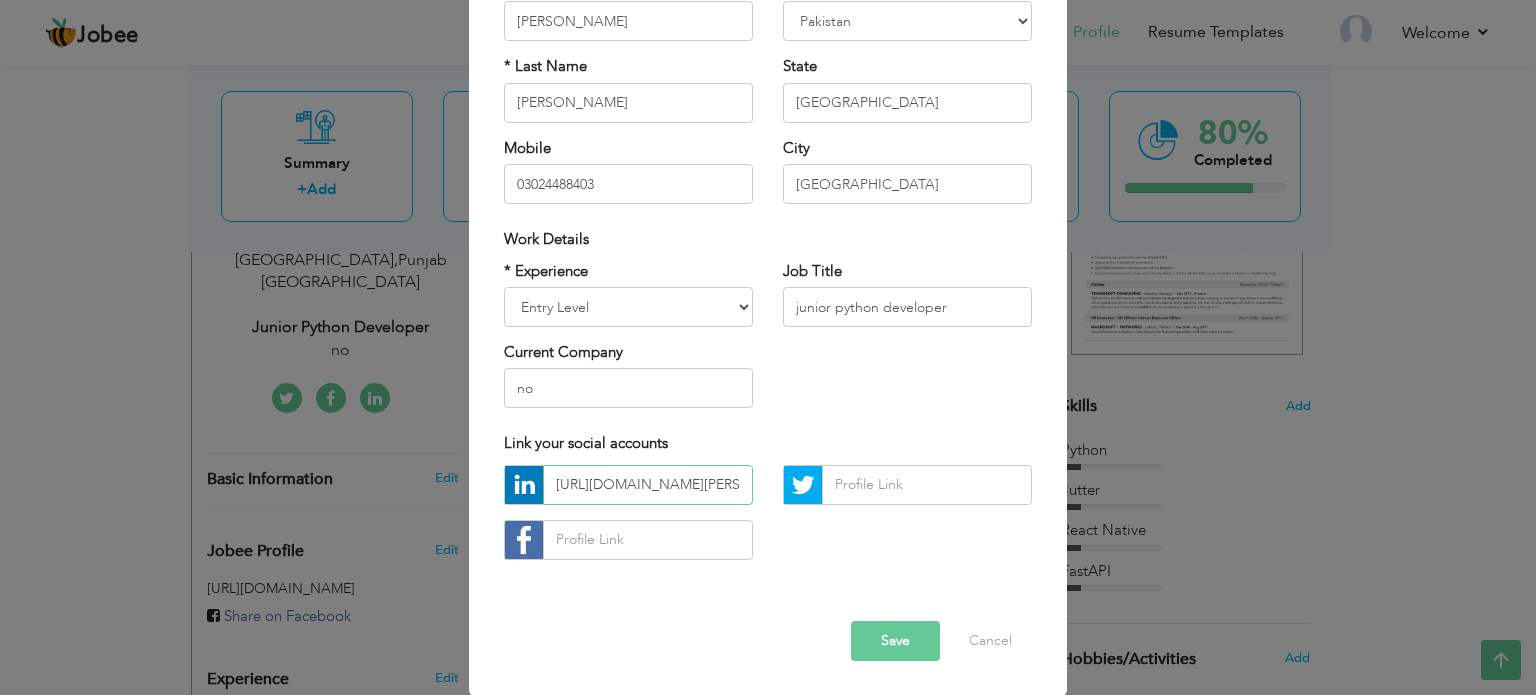 scroll, scrollTop: 0, scrollLeft: 172, axis: horizontal 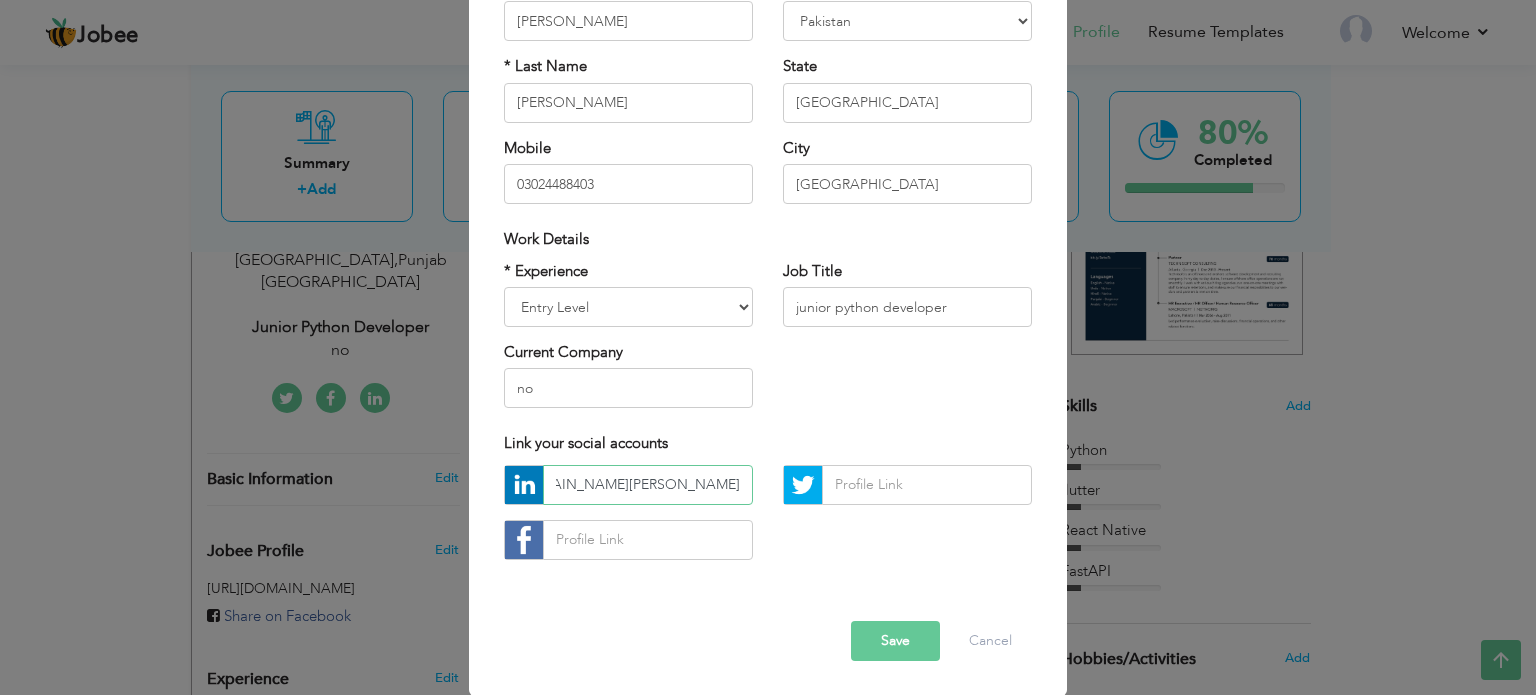 type on "https://www.linkedin.com/in/abubakar-azeem-821625226/" 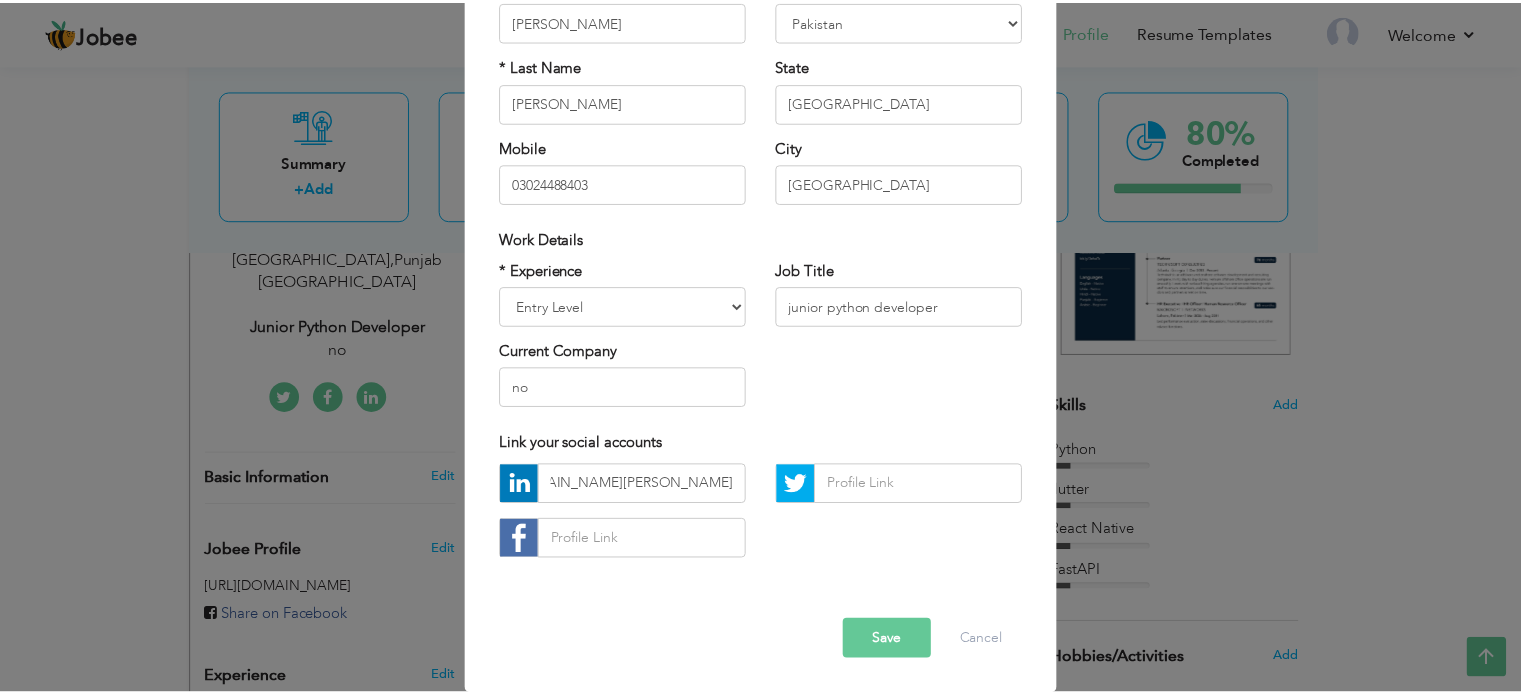 scroll, scrollTop: 0, scrollLeft: 0, axis: both 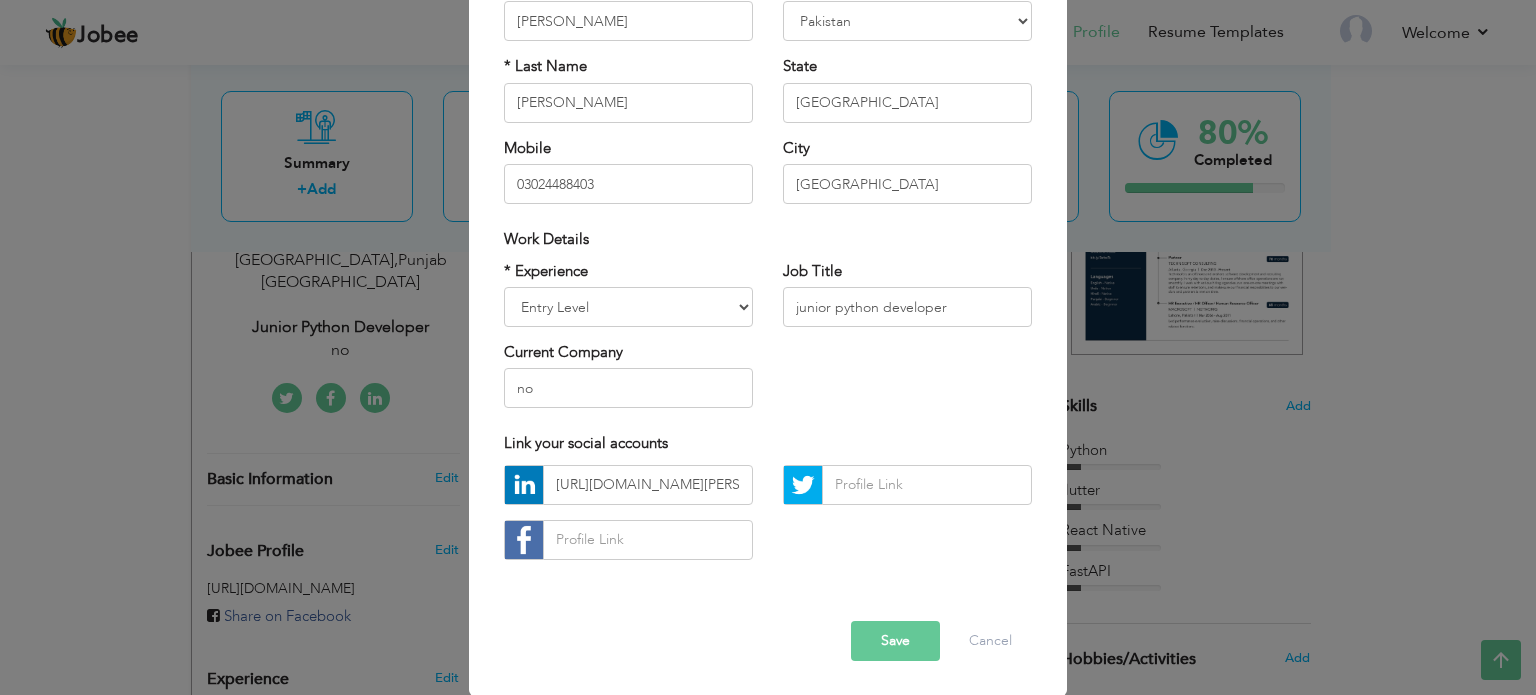 click on "Save" at bounding box center [895, 641] 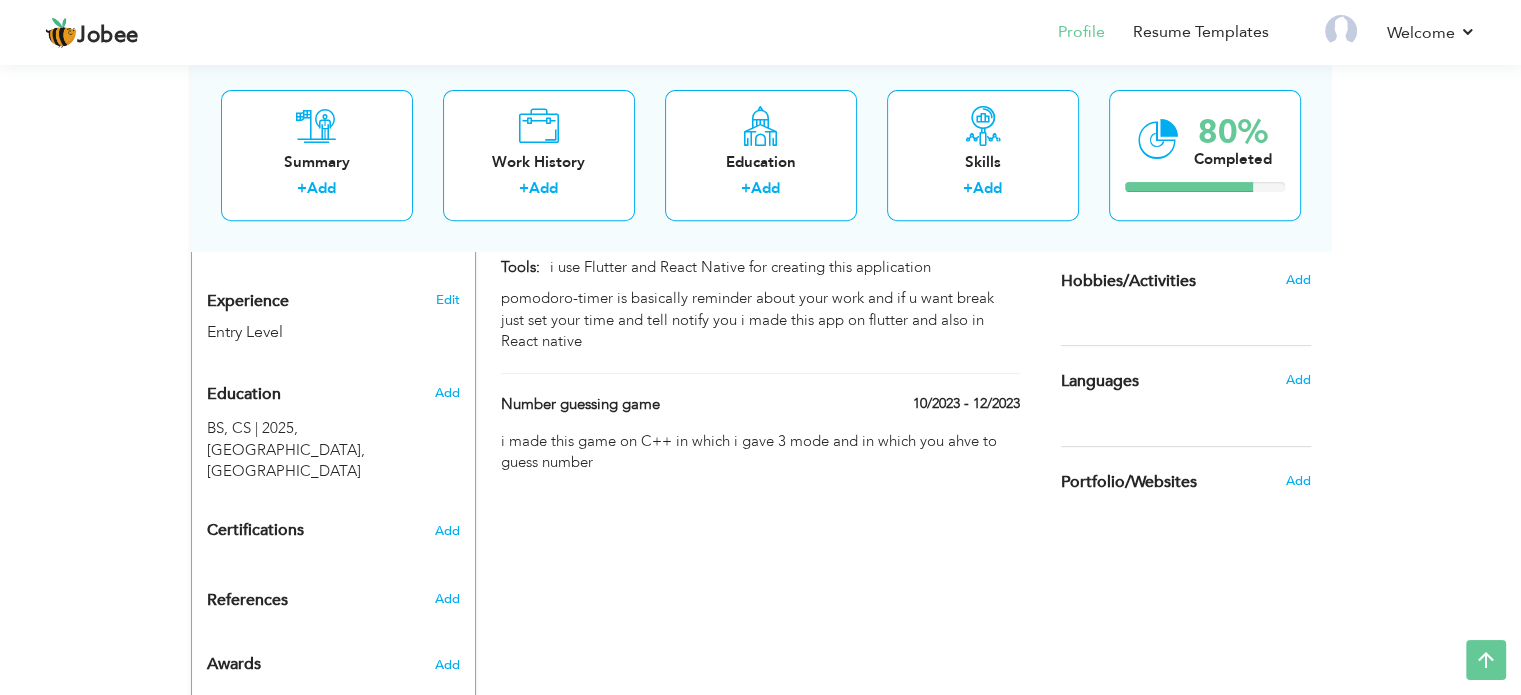 scroll, scrollTop: 750, scrollLeft: 0, axis: vertical 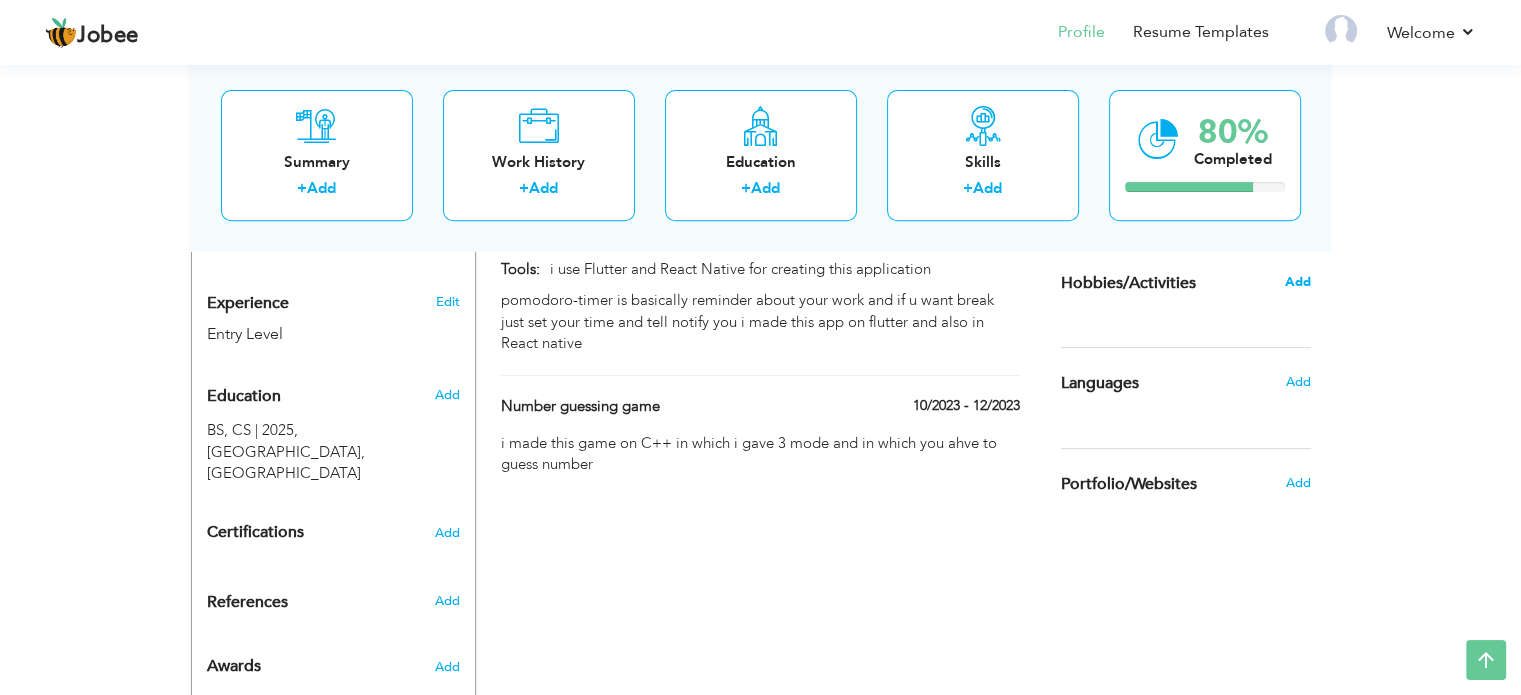 click on "Add" at bounding box center [1297, 282] 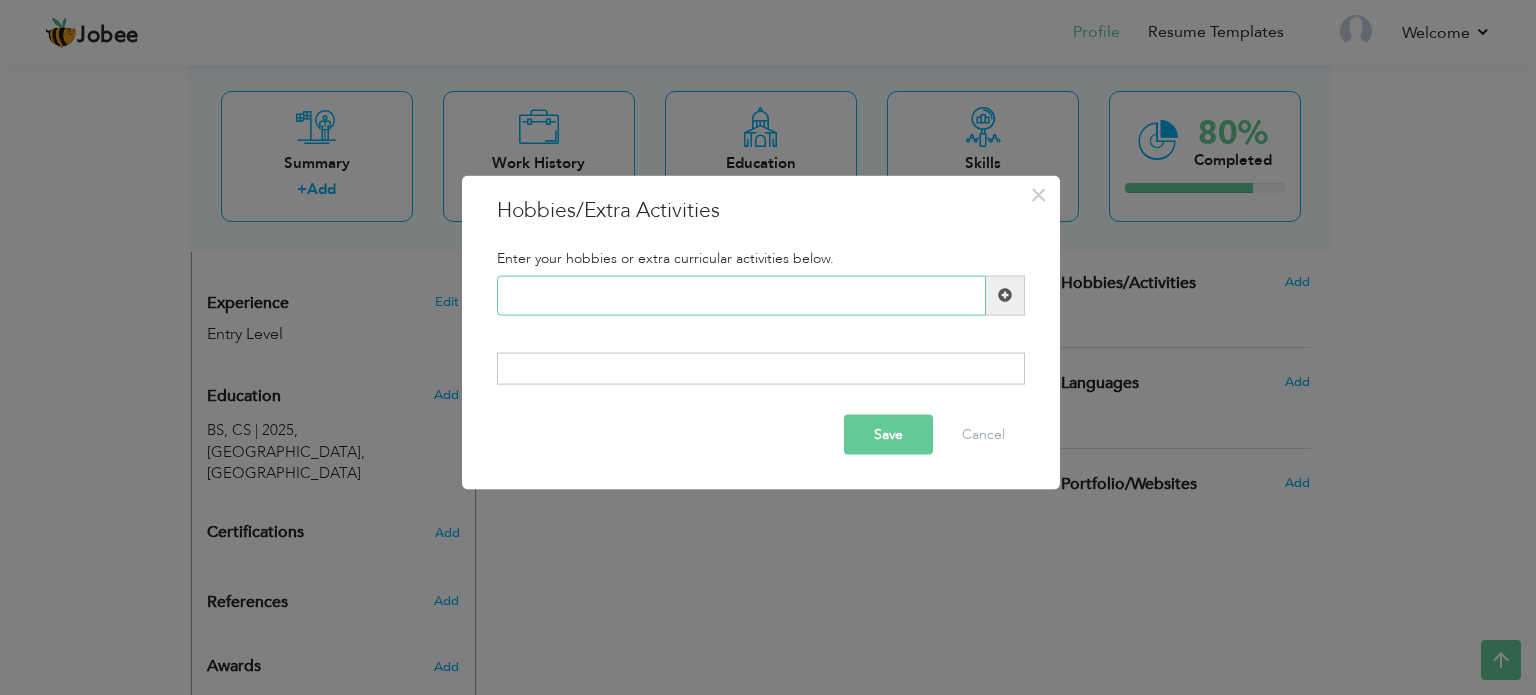 click at bounding box center (741, 295) 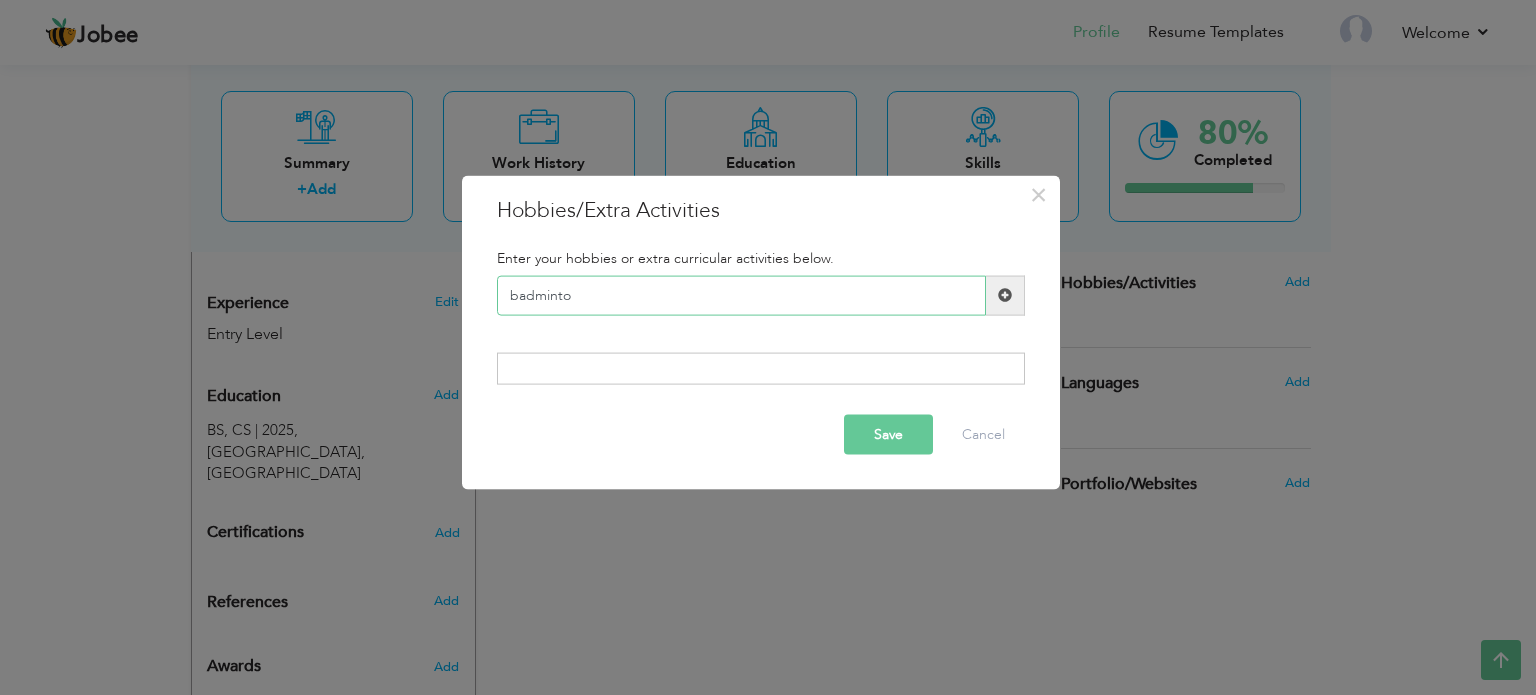 type on "badminton" 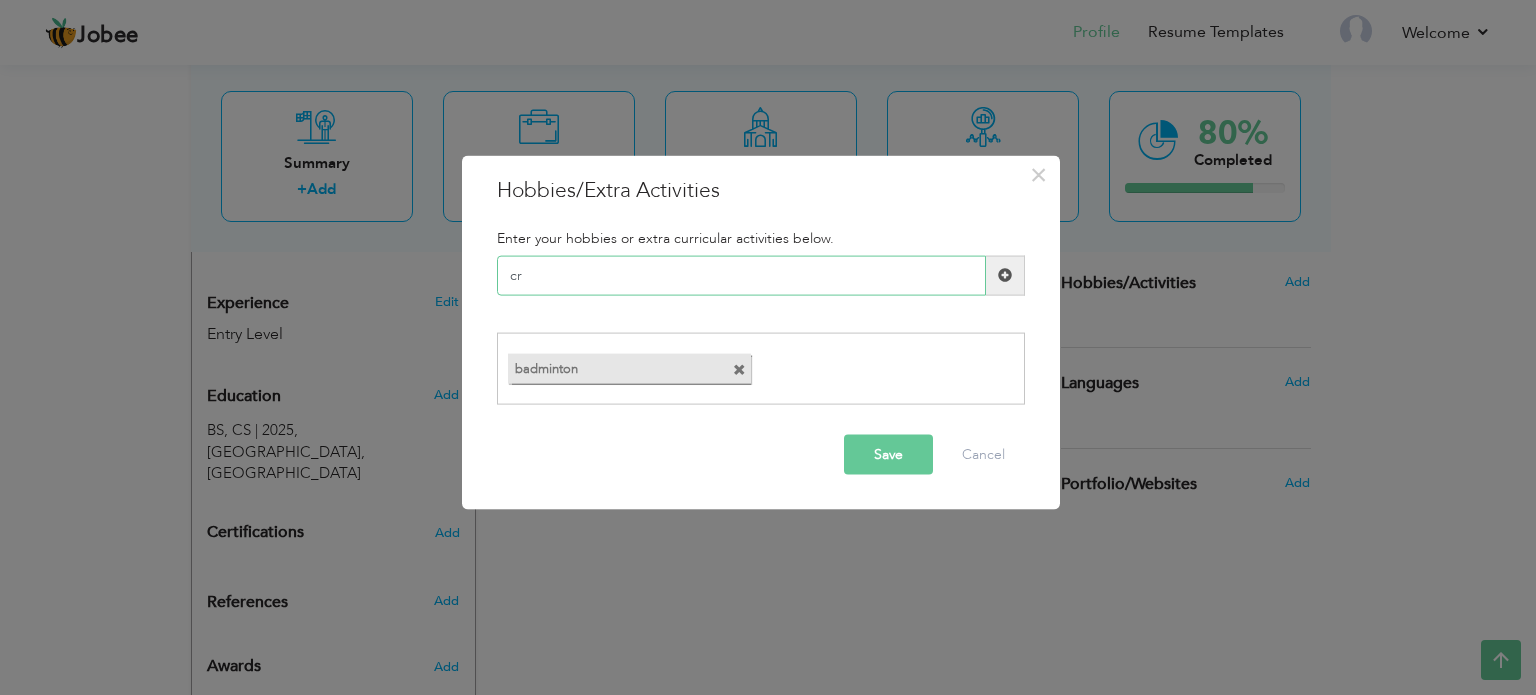type on "c" 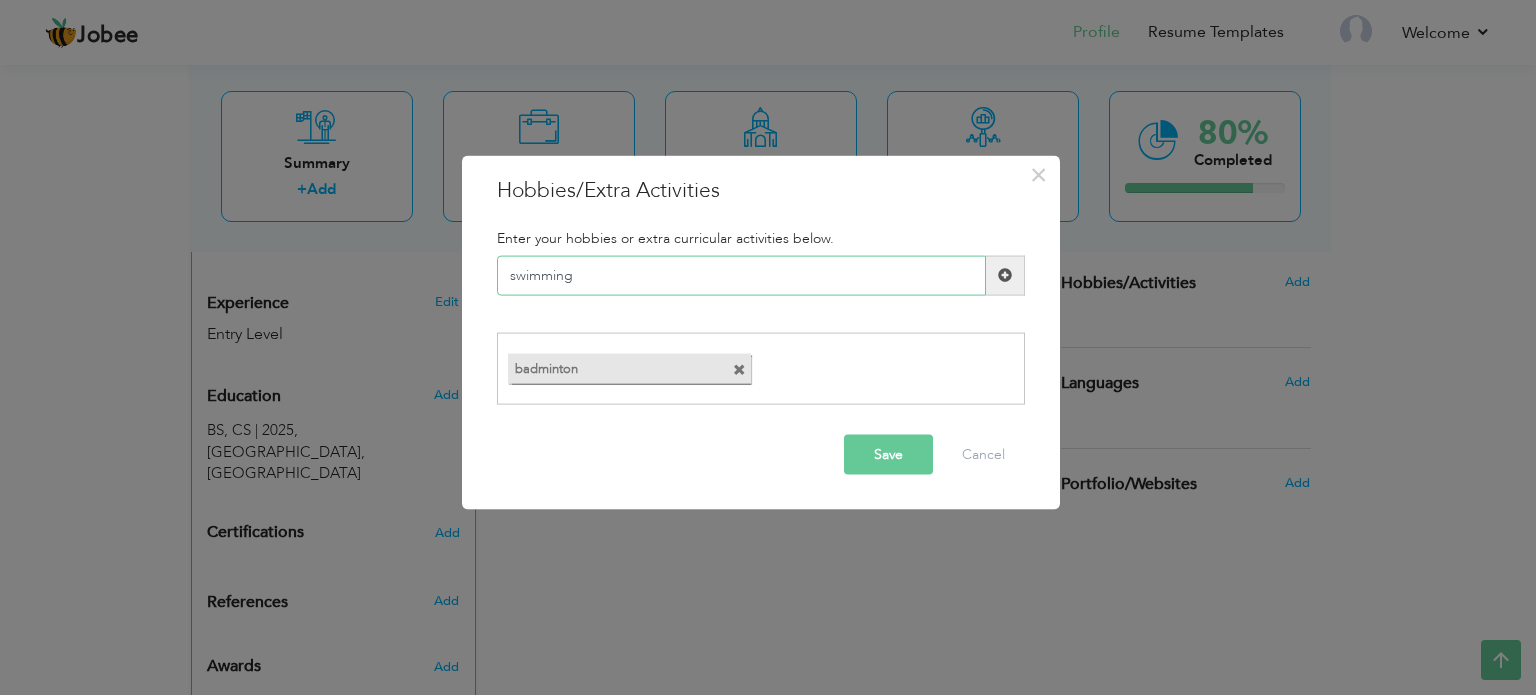 type on "swimming" 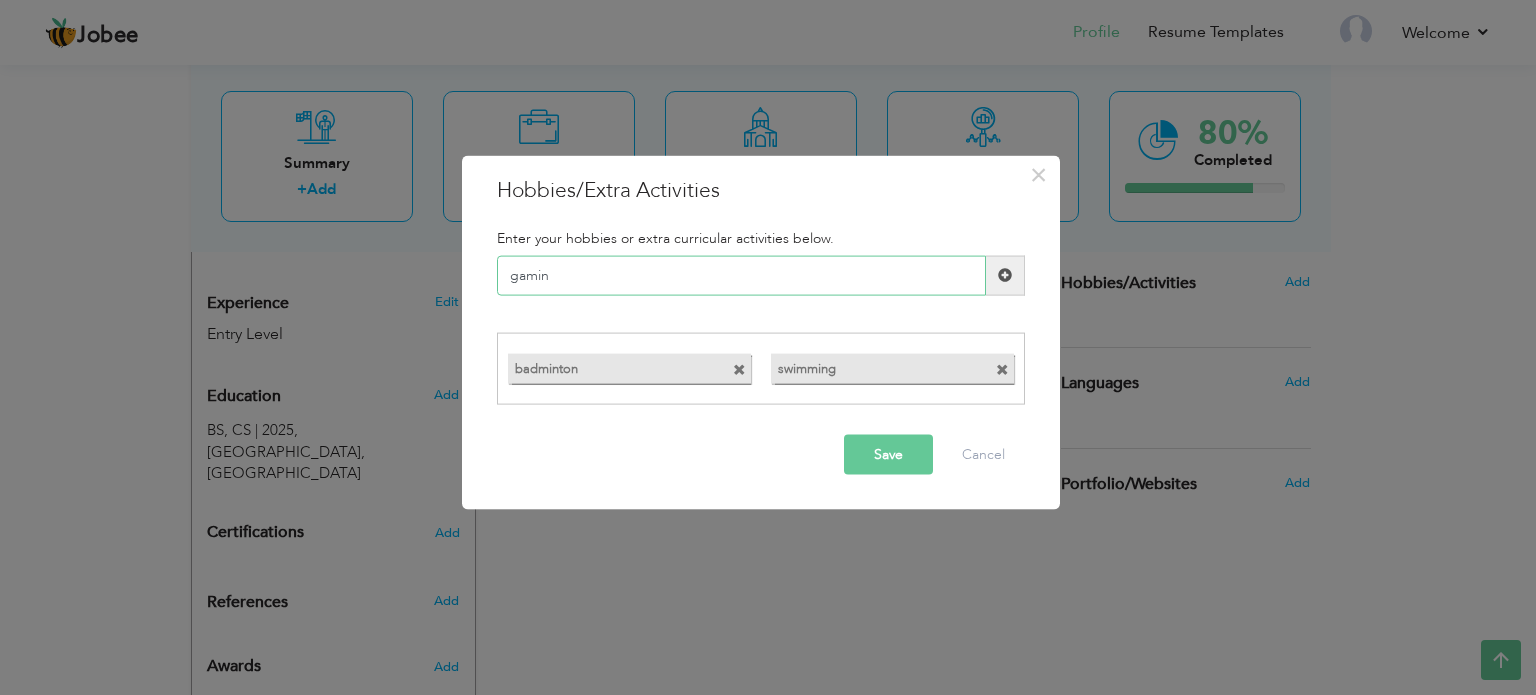 type on "gaming" 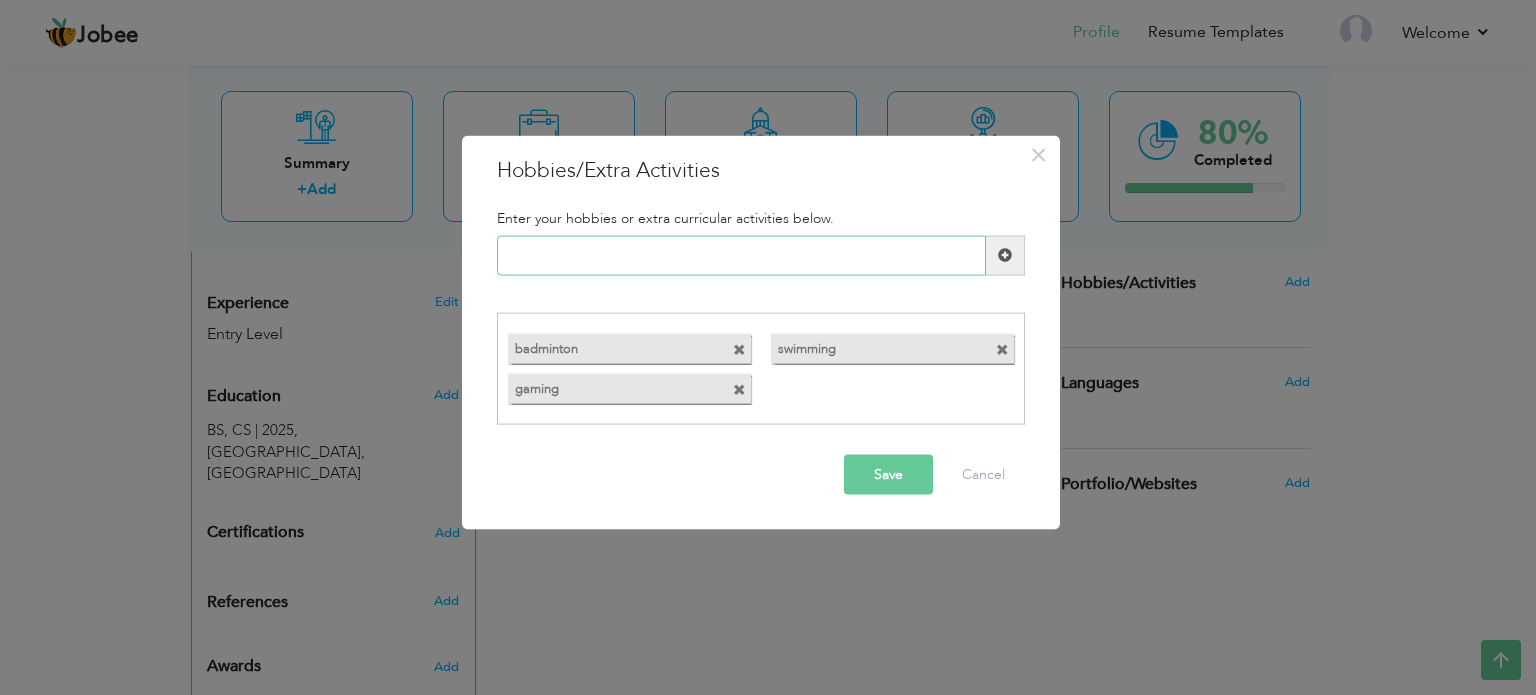 click at bounding box center [741, 255] 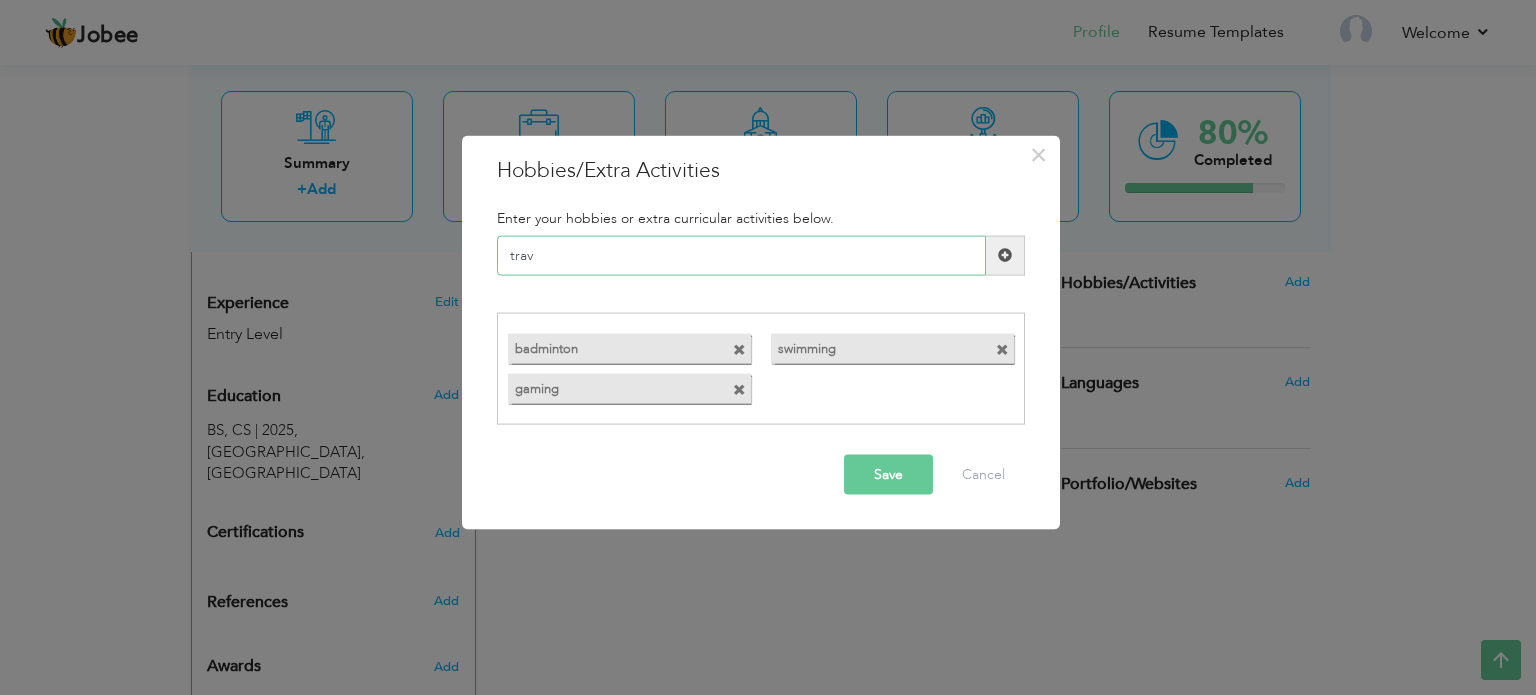 paste on "eling" 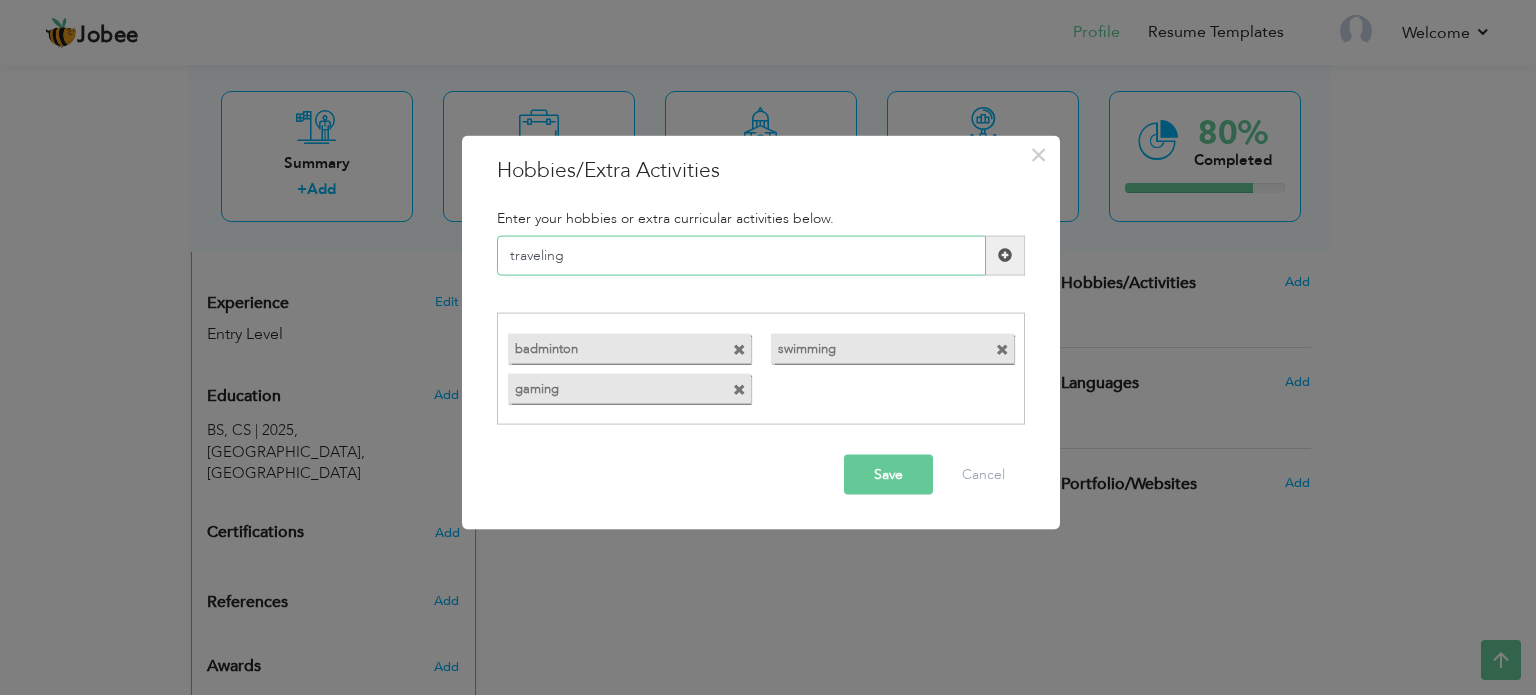 type on "traveling" 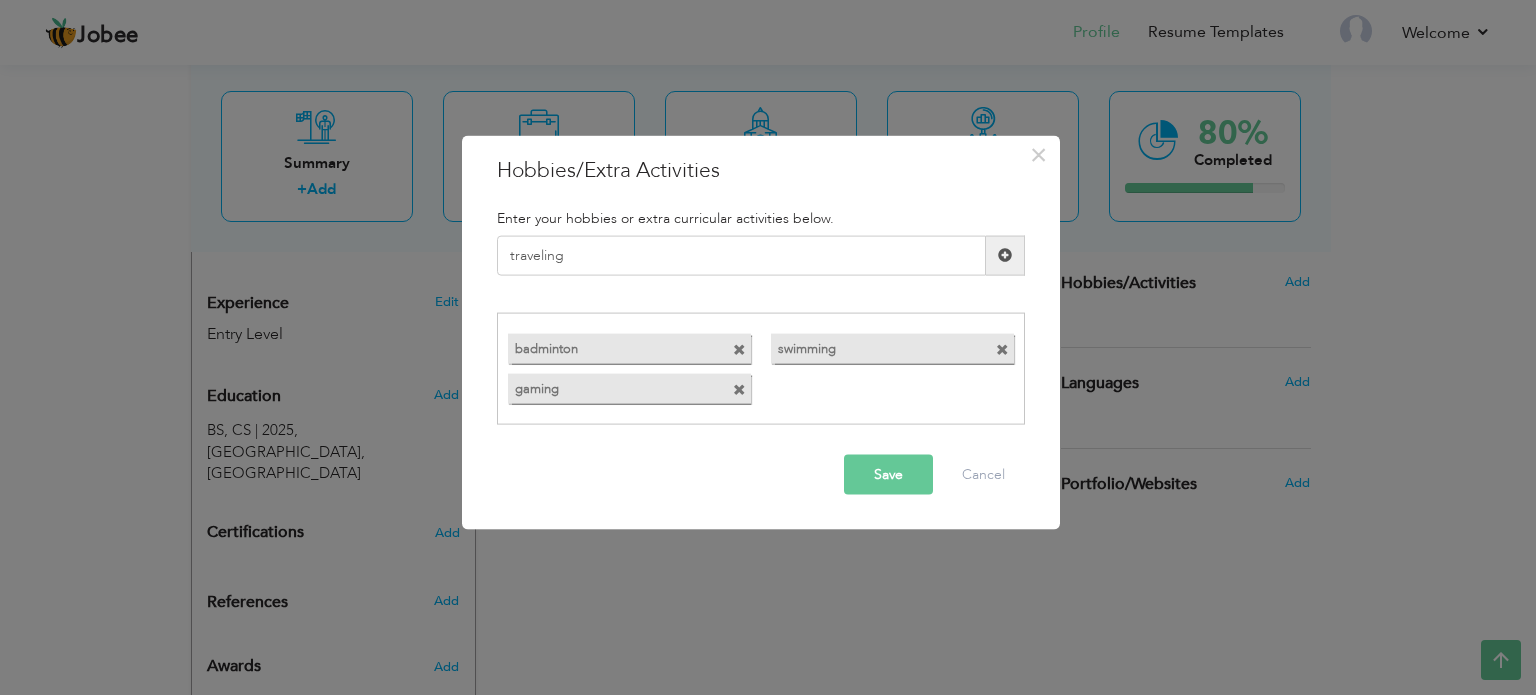click on "Save" at bounding box center [888, 475] 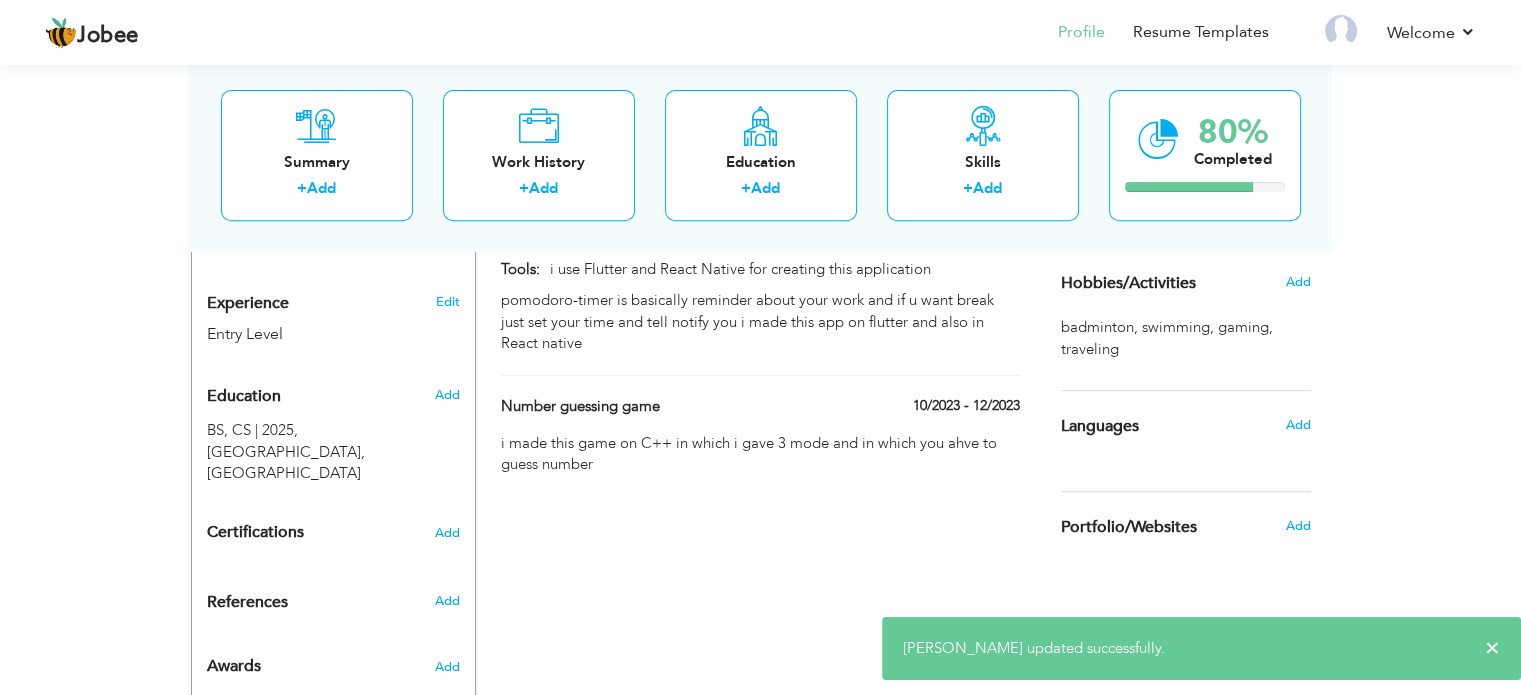 click on "Add" at bounding box center [1302, 425] 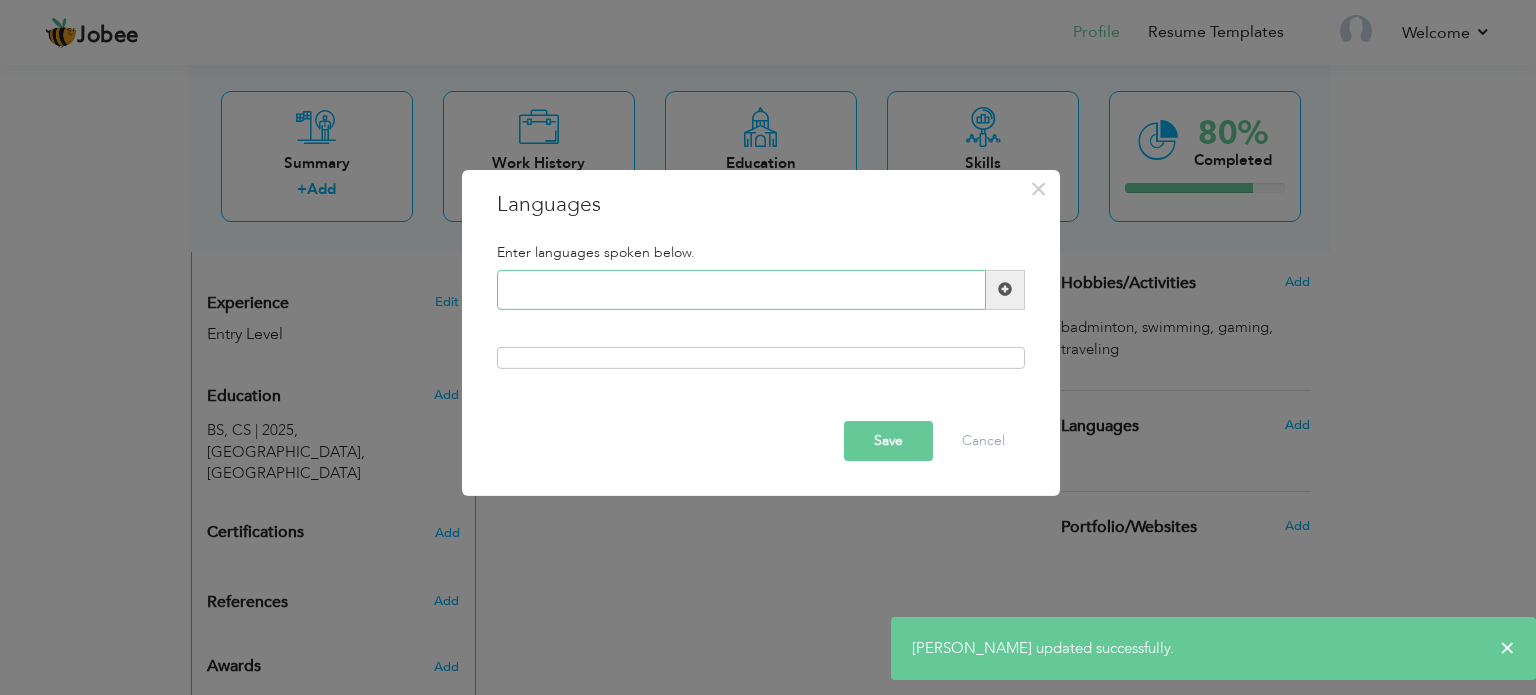 click at bounding box center (741, 290) 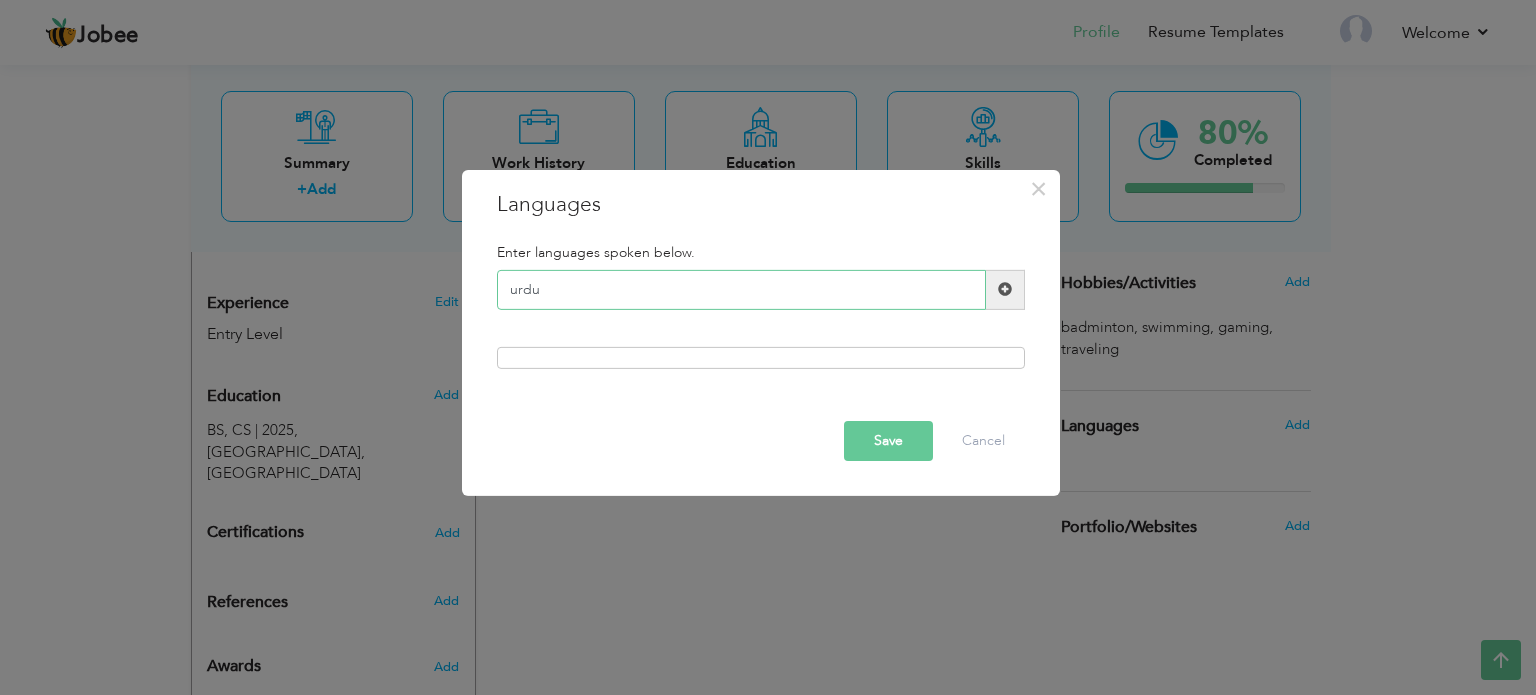 type on "urdu" 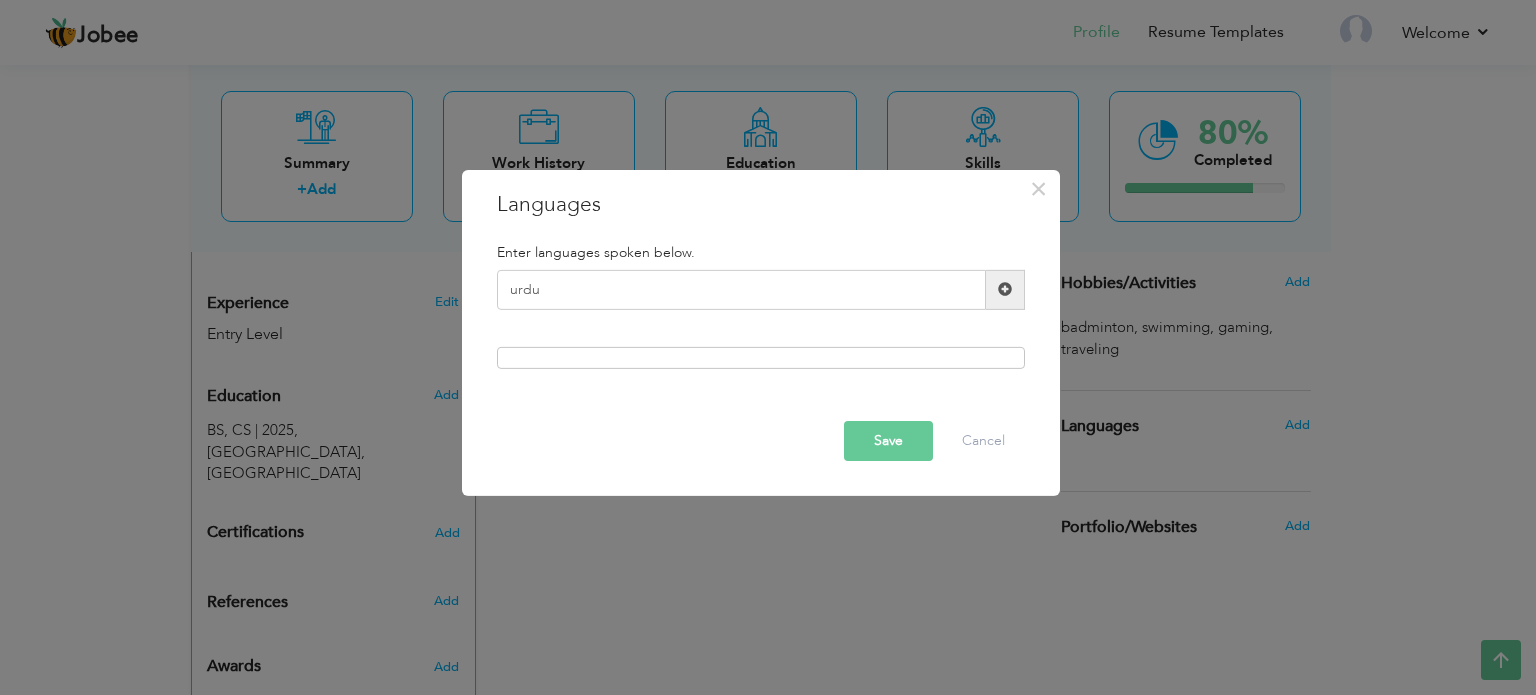 click on "Save" at bounding box center (888, 441) 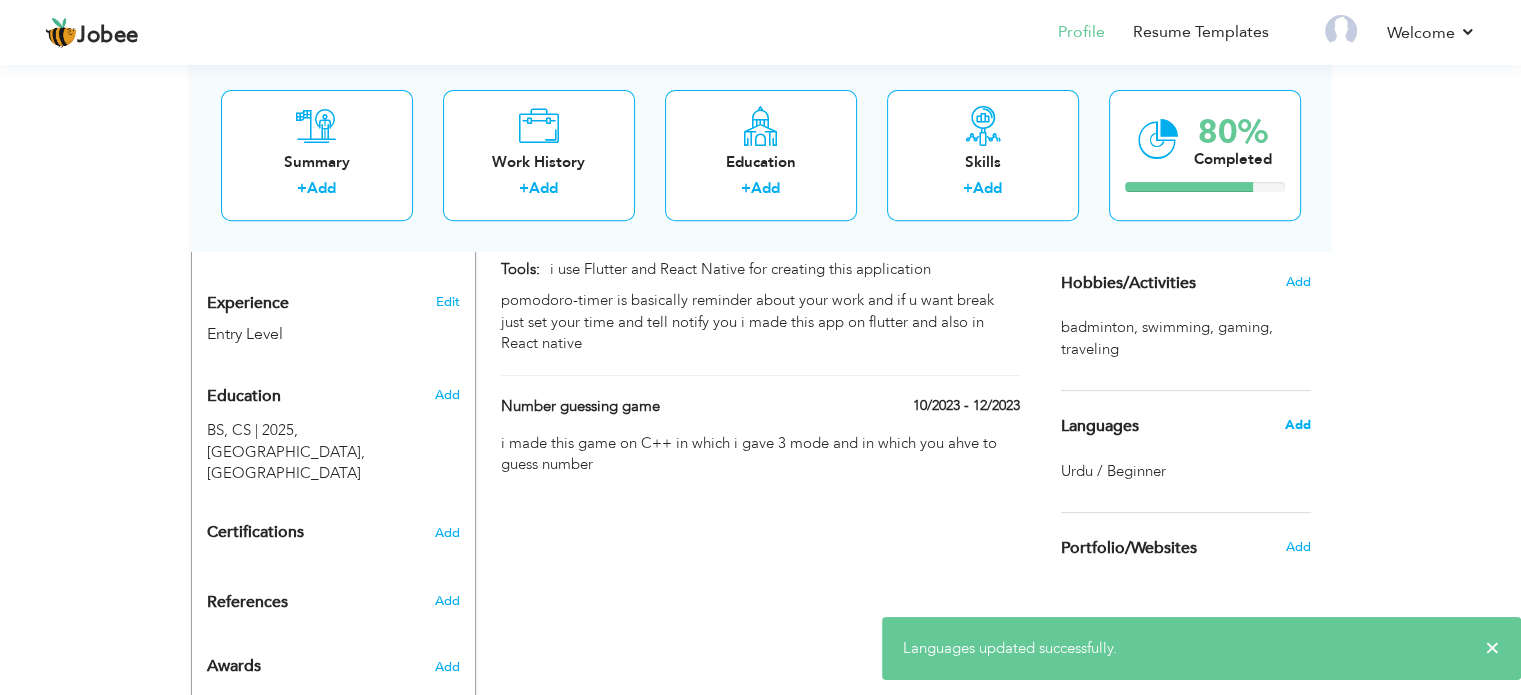 click on "Add" at bounding box center [1297, 425] 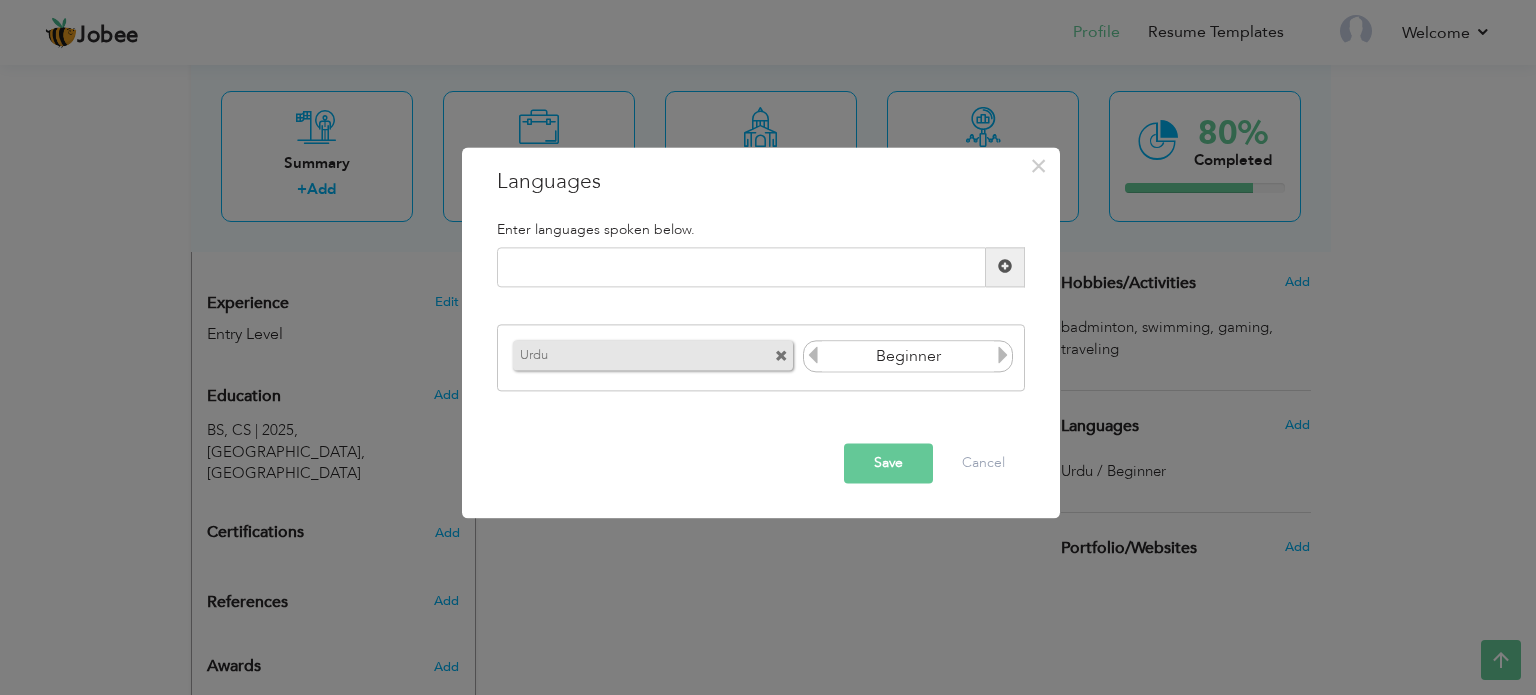 click at bounding box center (1003, 356) 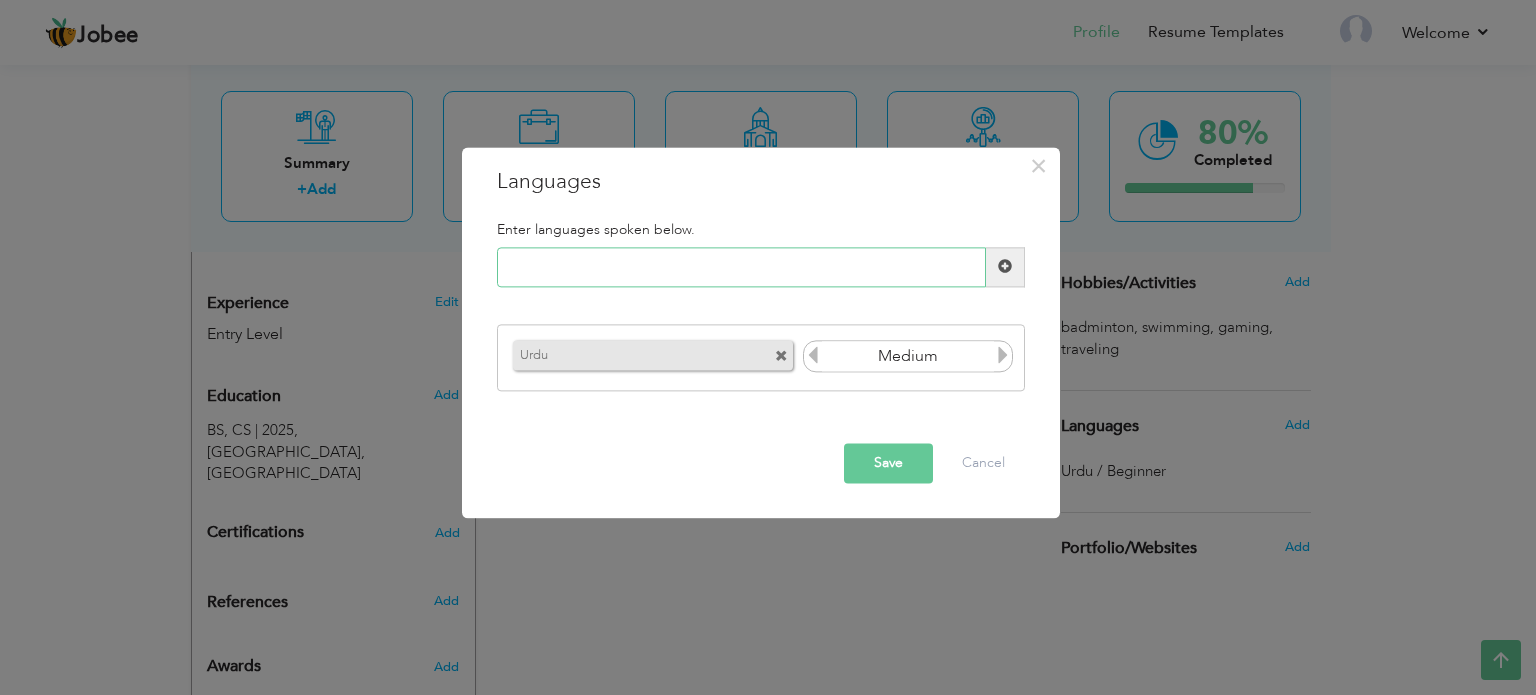 click at bounding box center (741, 267) 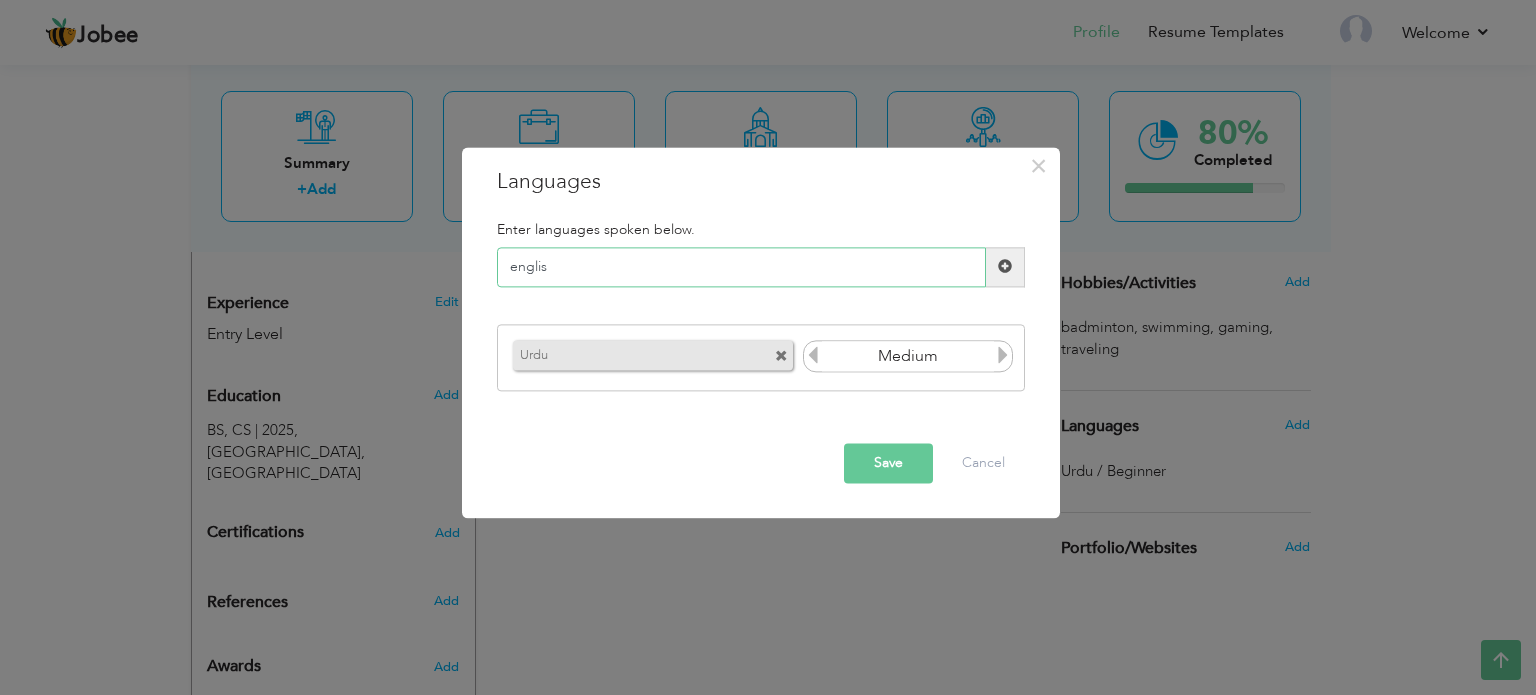type on "english" 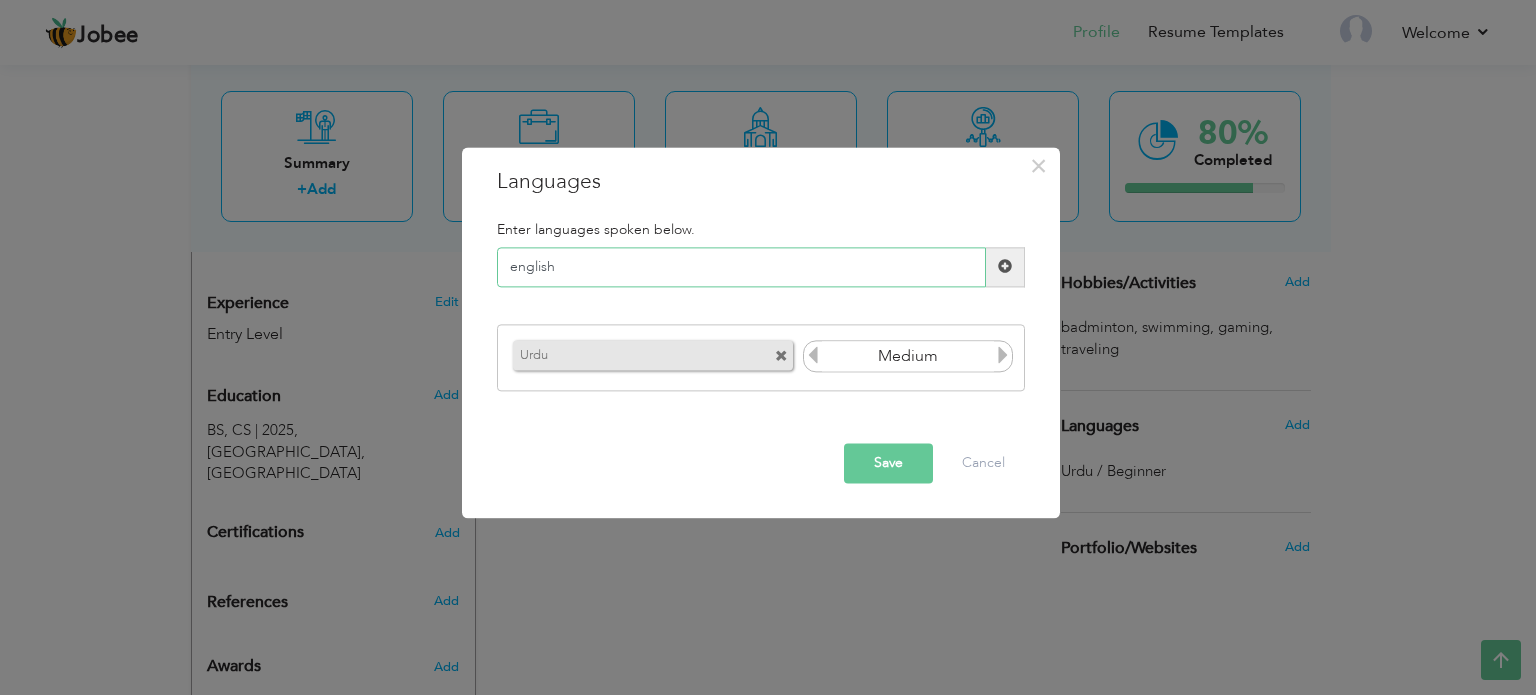 type 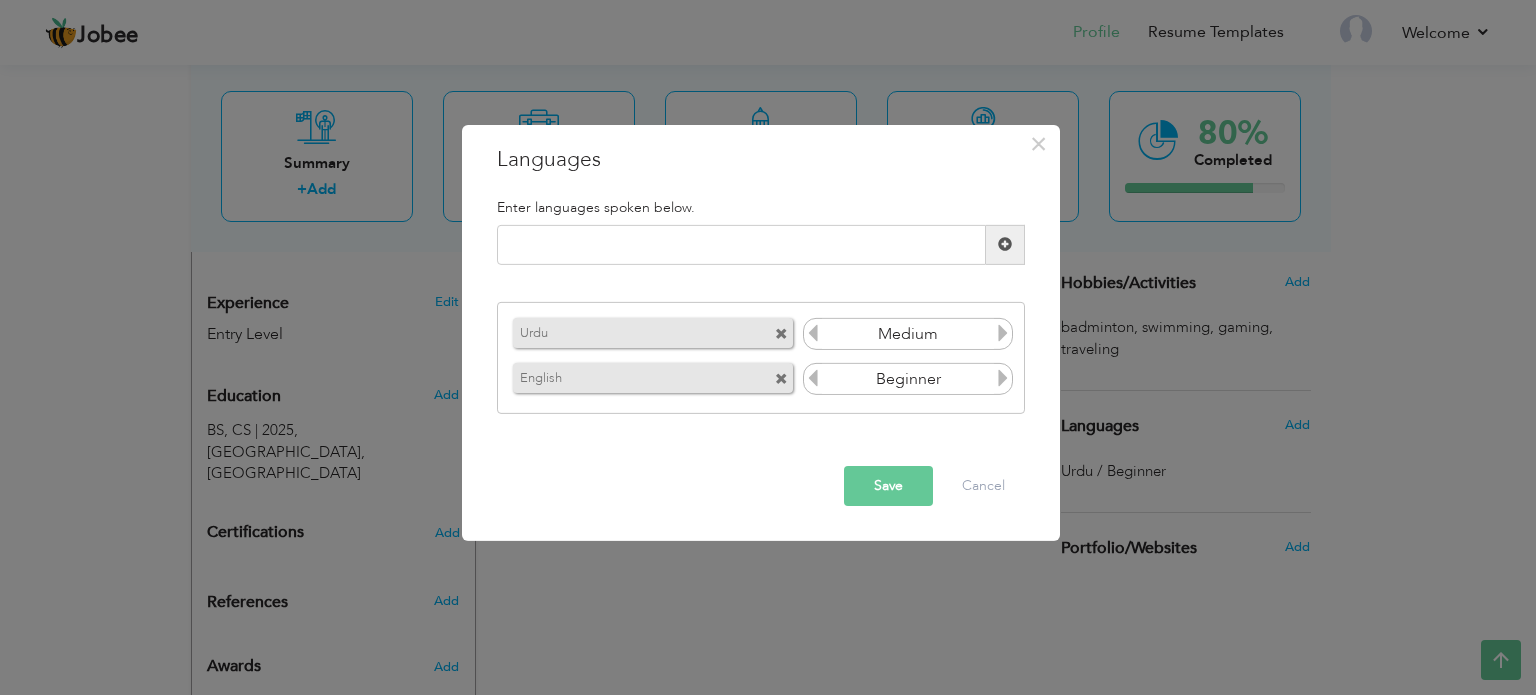 click on "Save" at bounding box center (888, 486) 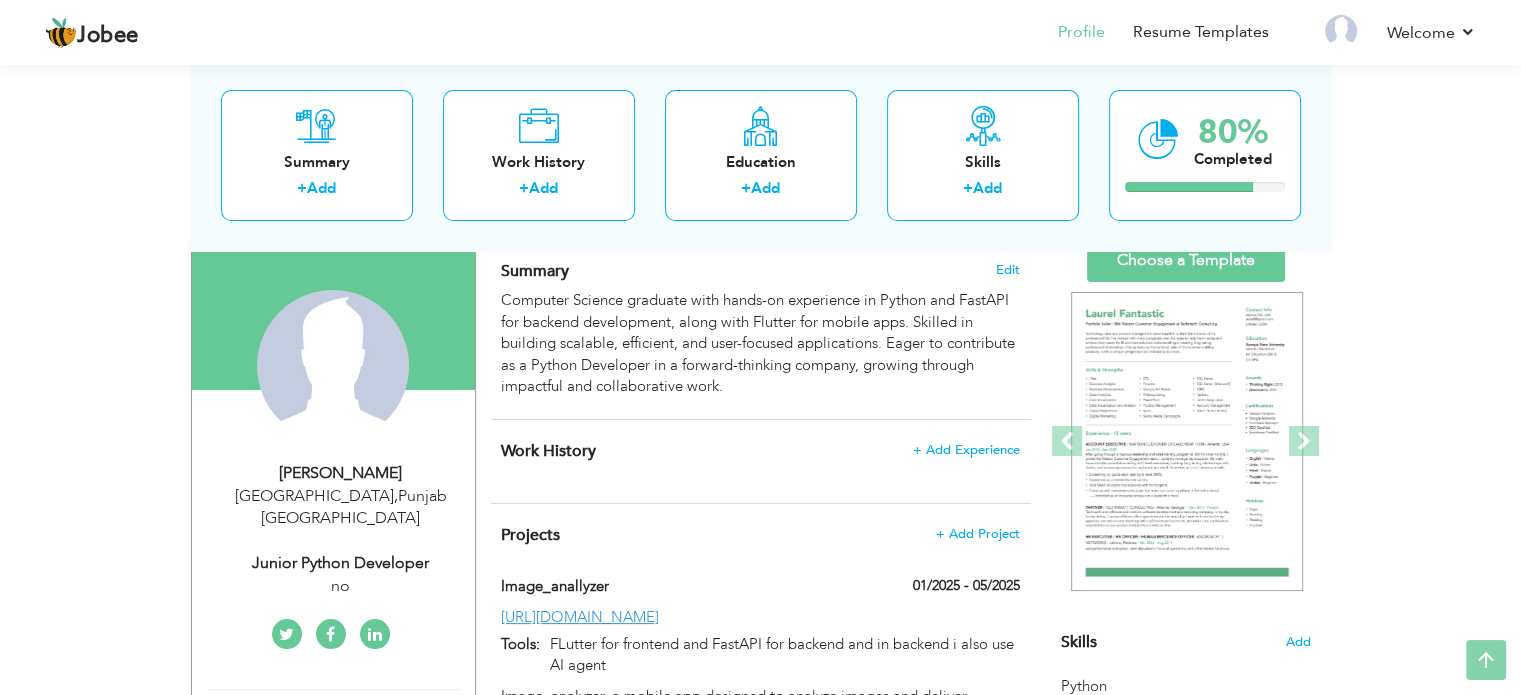 scroll, scrollTop: 139, scrollLeft: 0, axis: vertical 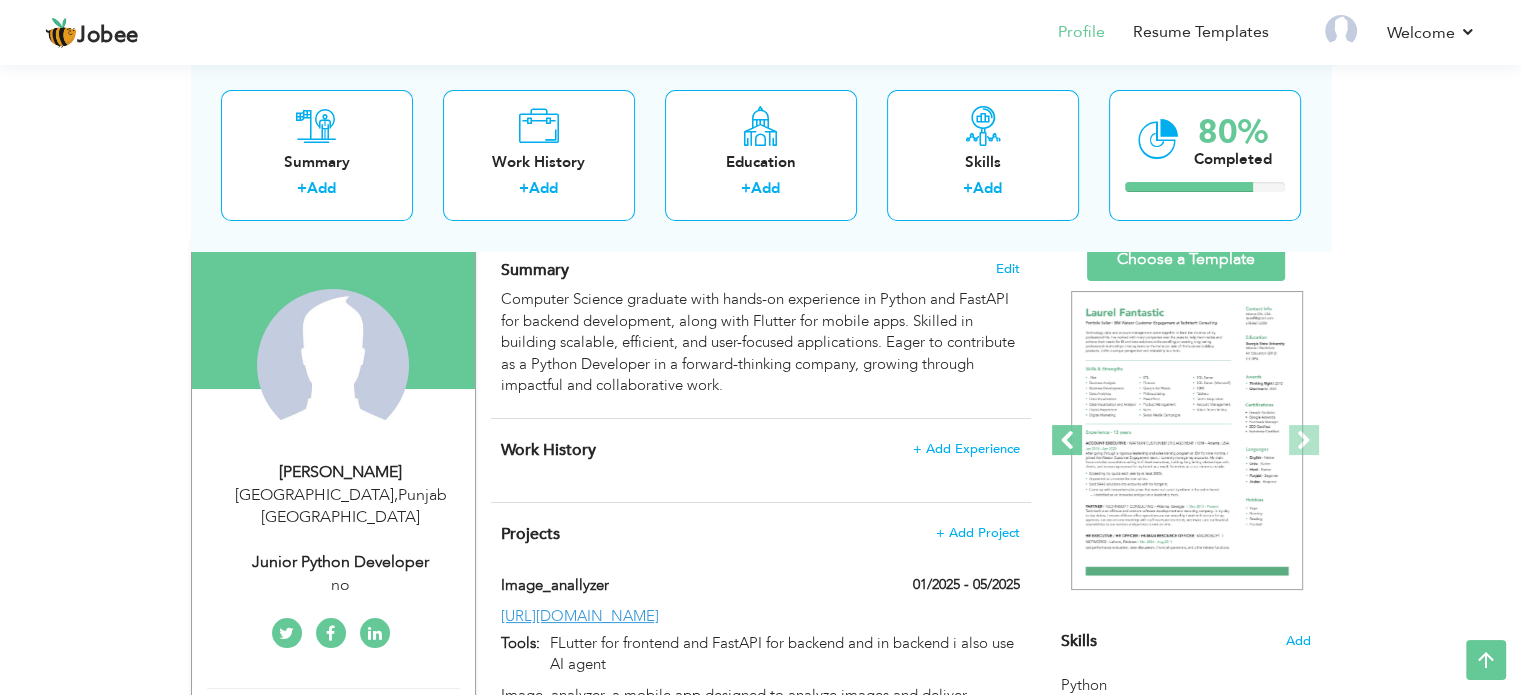 click at bounding box center (1067, 440) 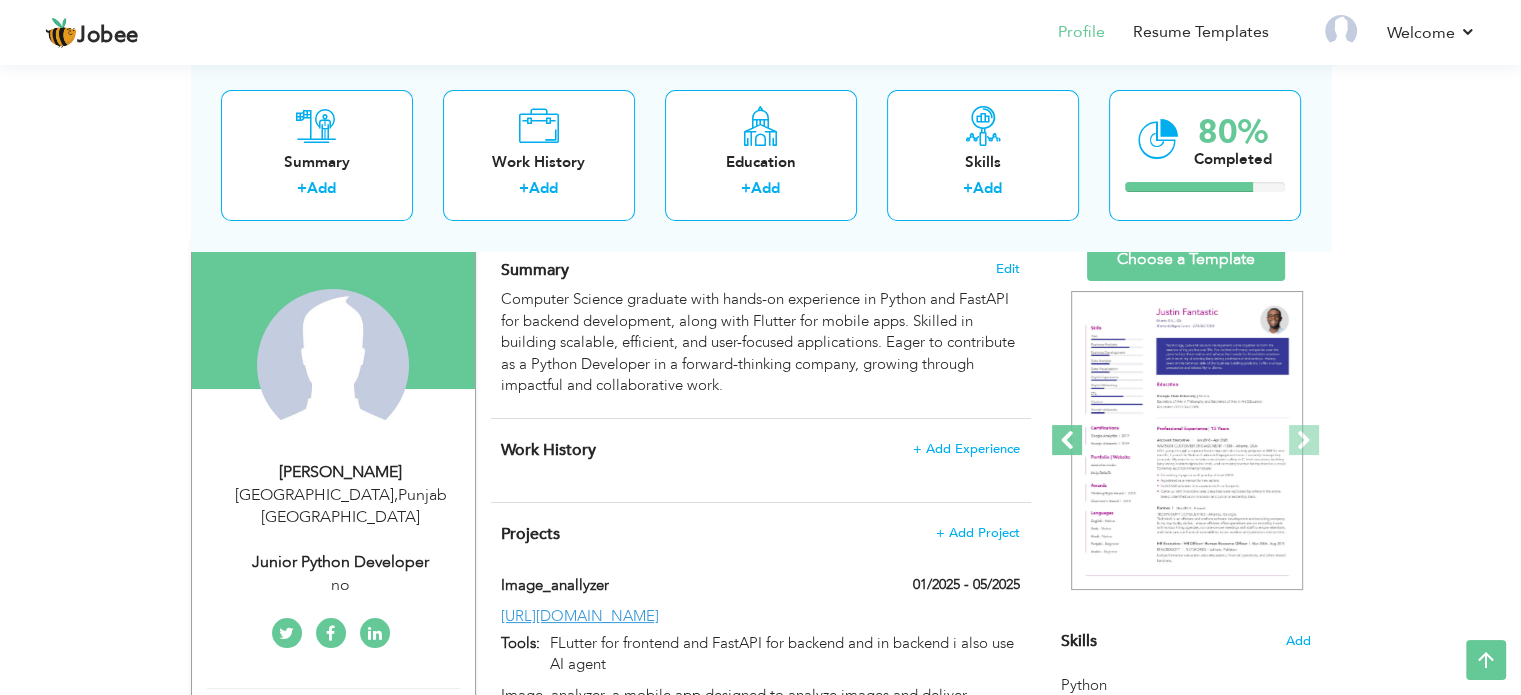 click at bounding box center (1067, 440) 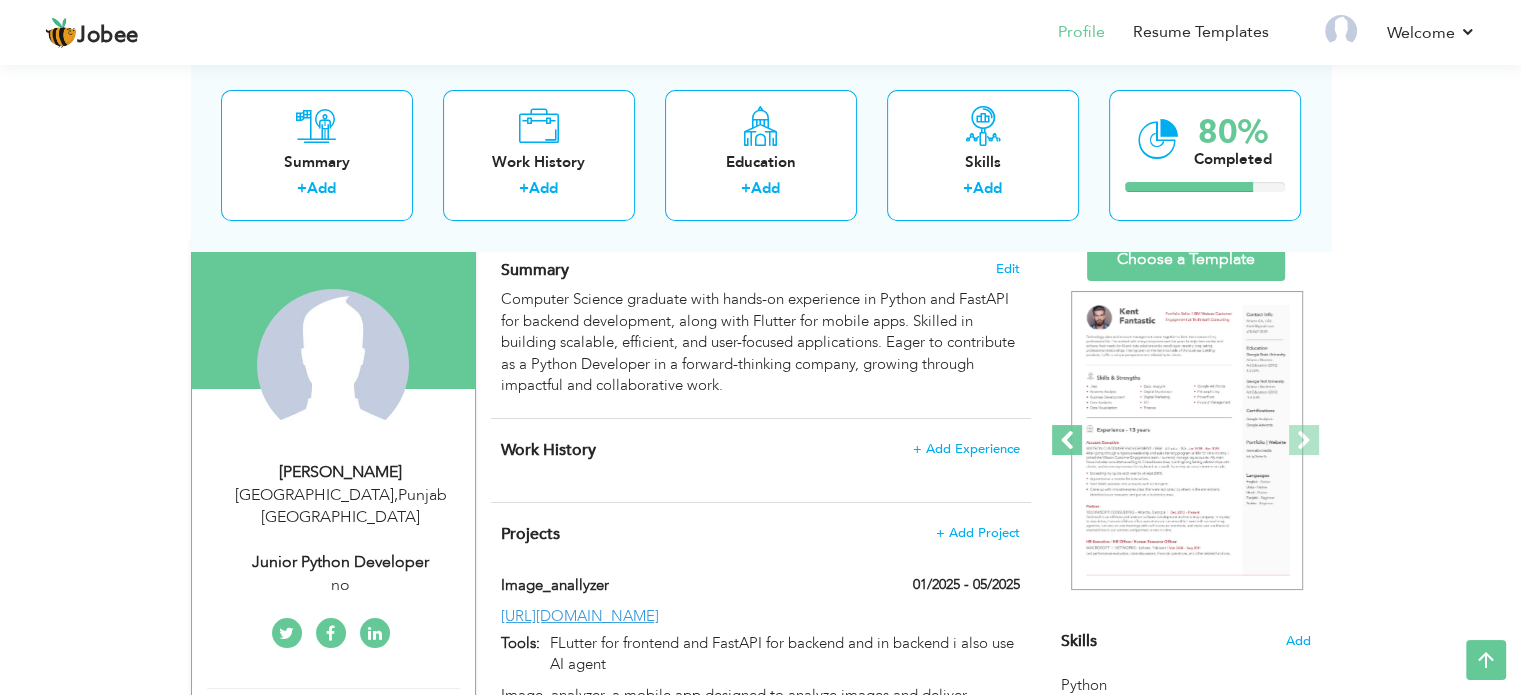 click at bounding box center [1067, 440] 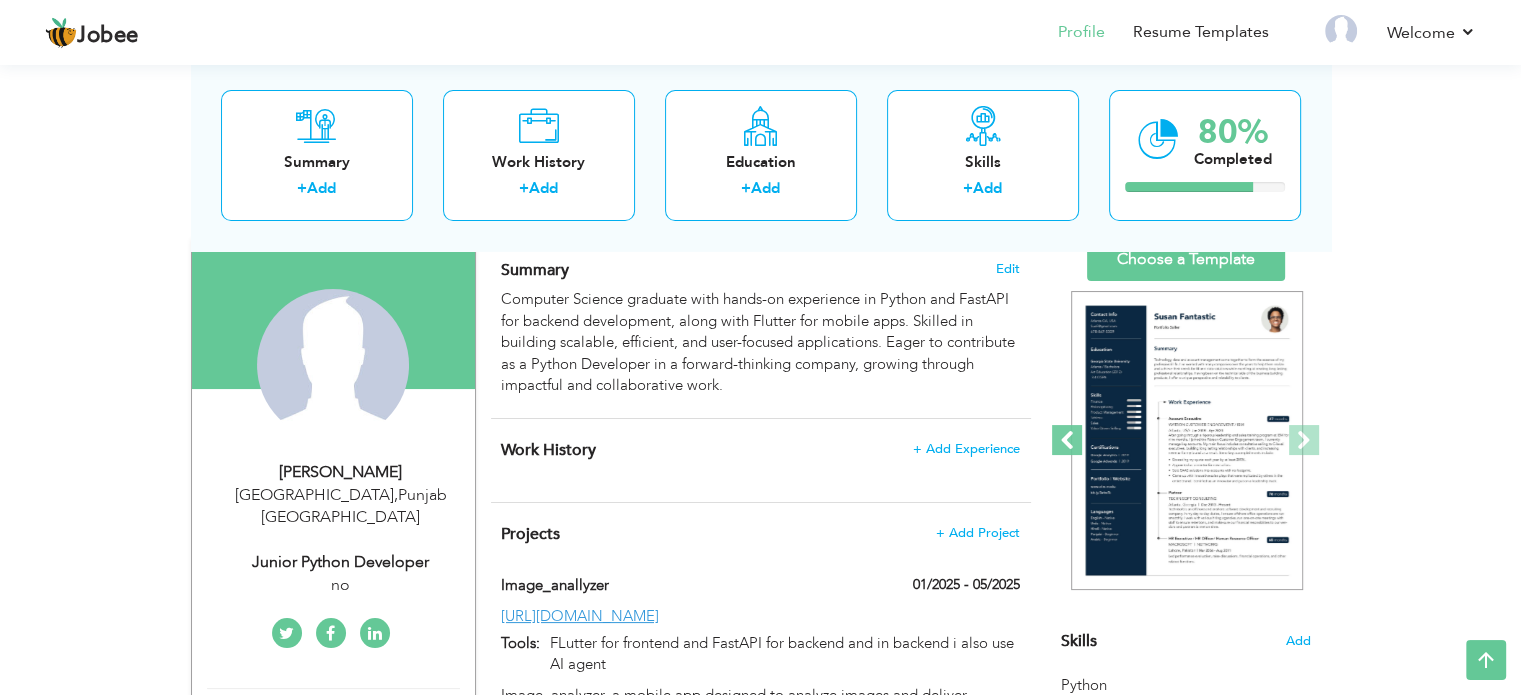 click at bounding box center (1067, 440) 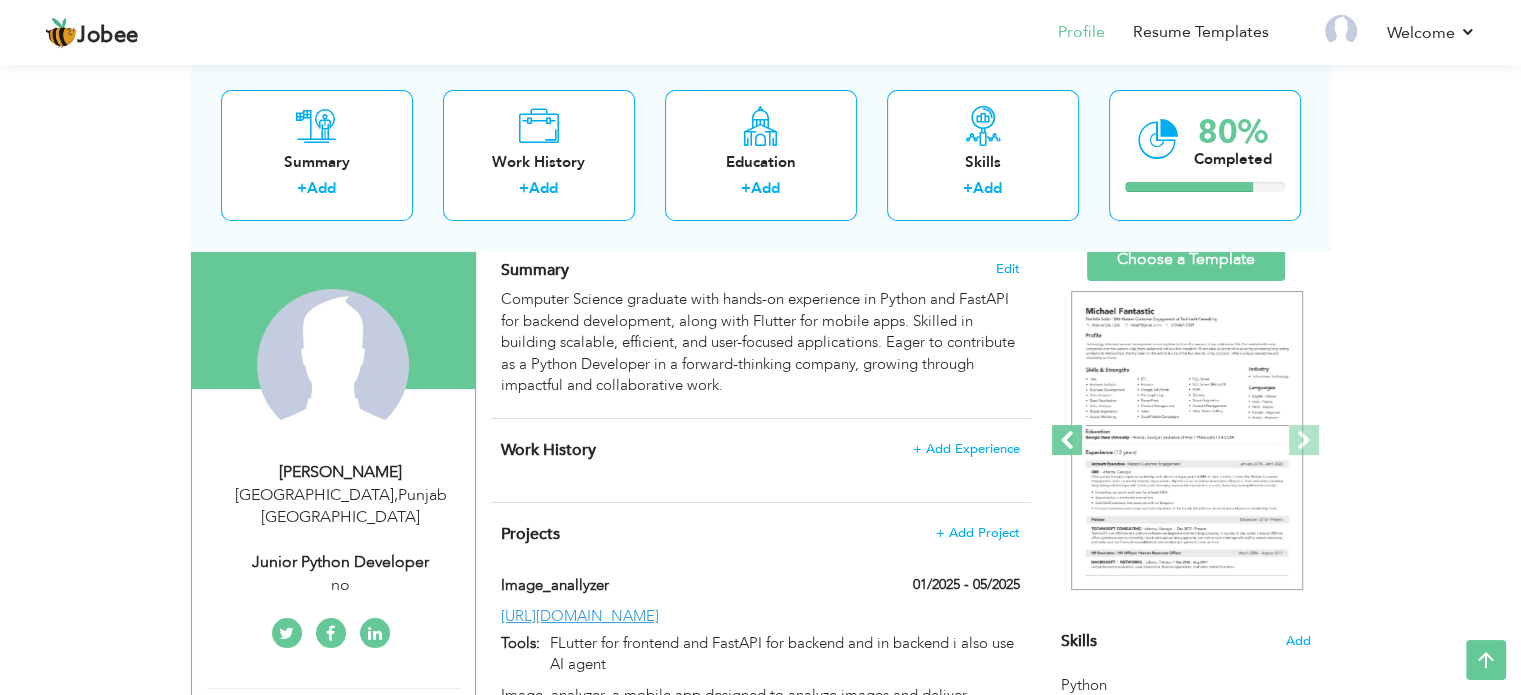 click at bounding box center [1067, 440] 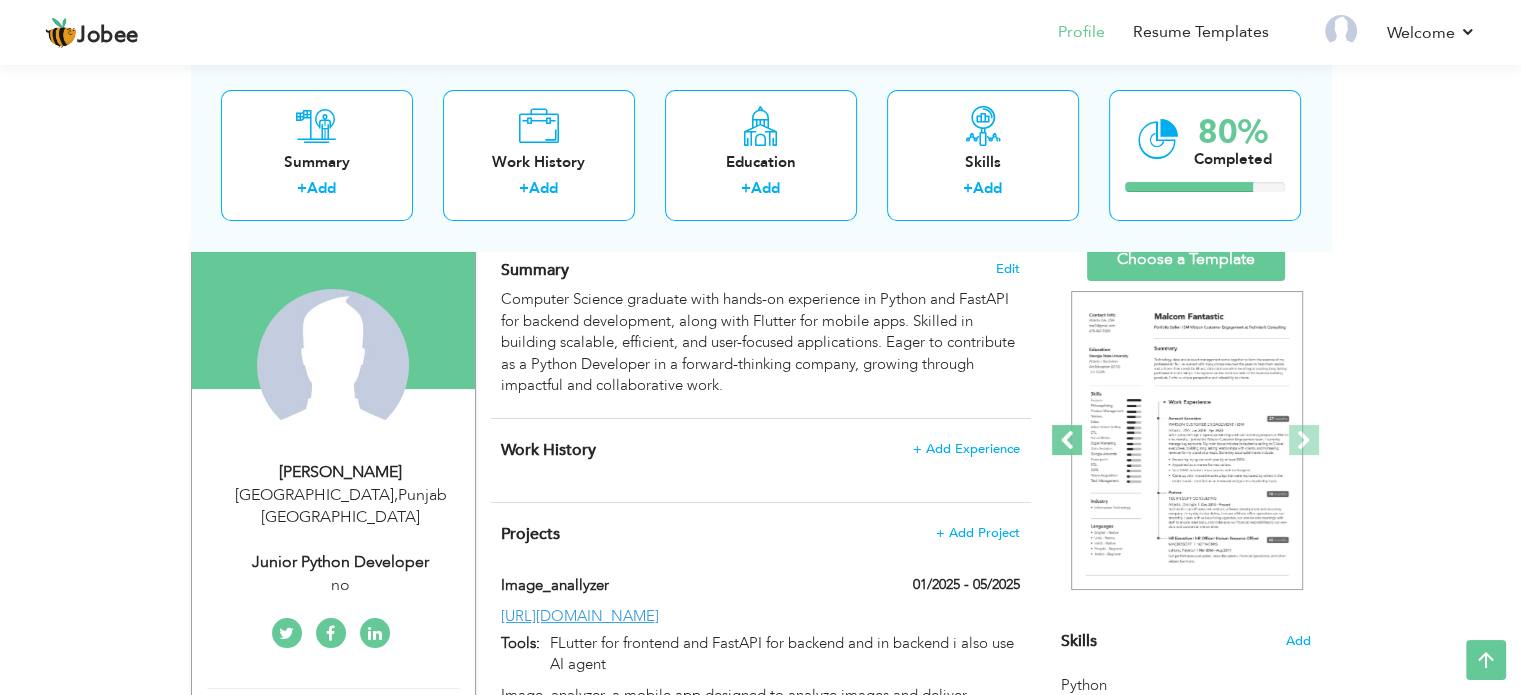 click at bounding box center (1067, 440) 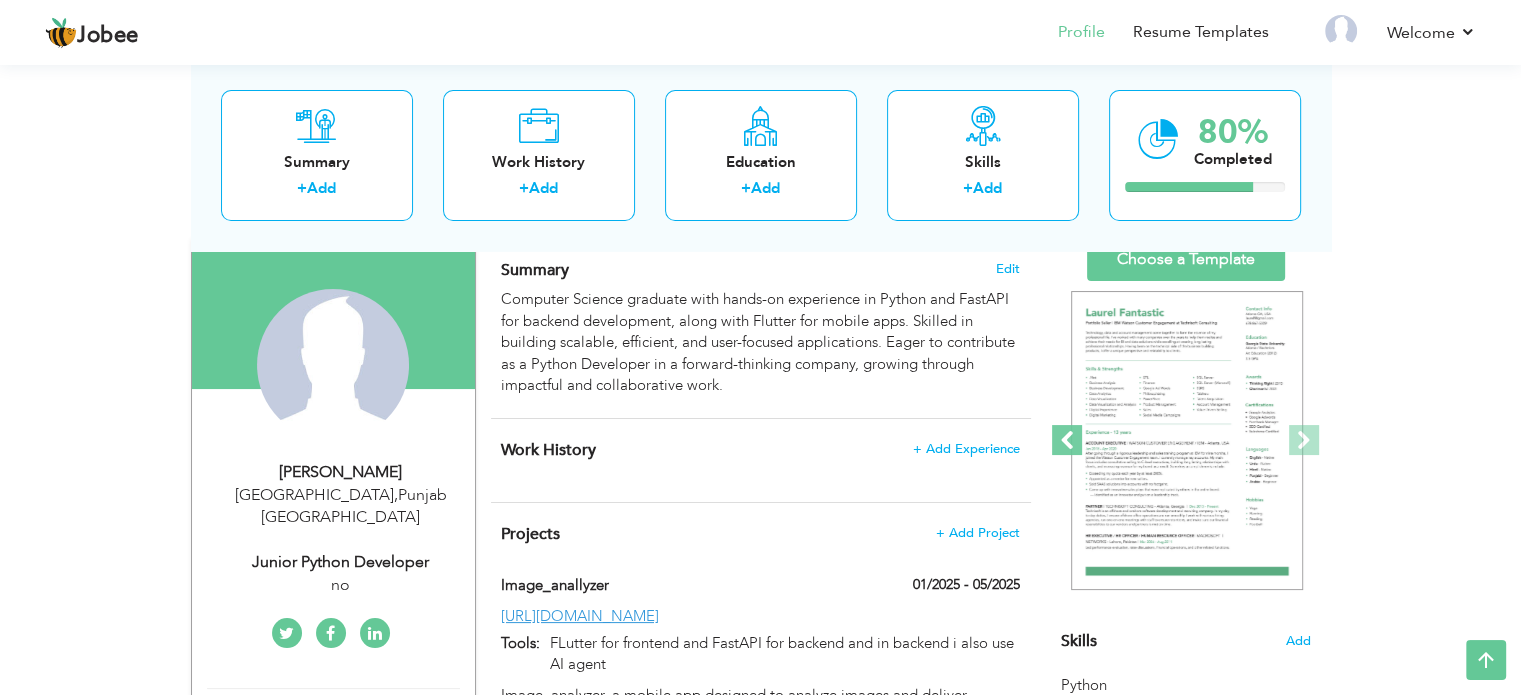 click at bounding box center (1067, 440) 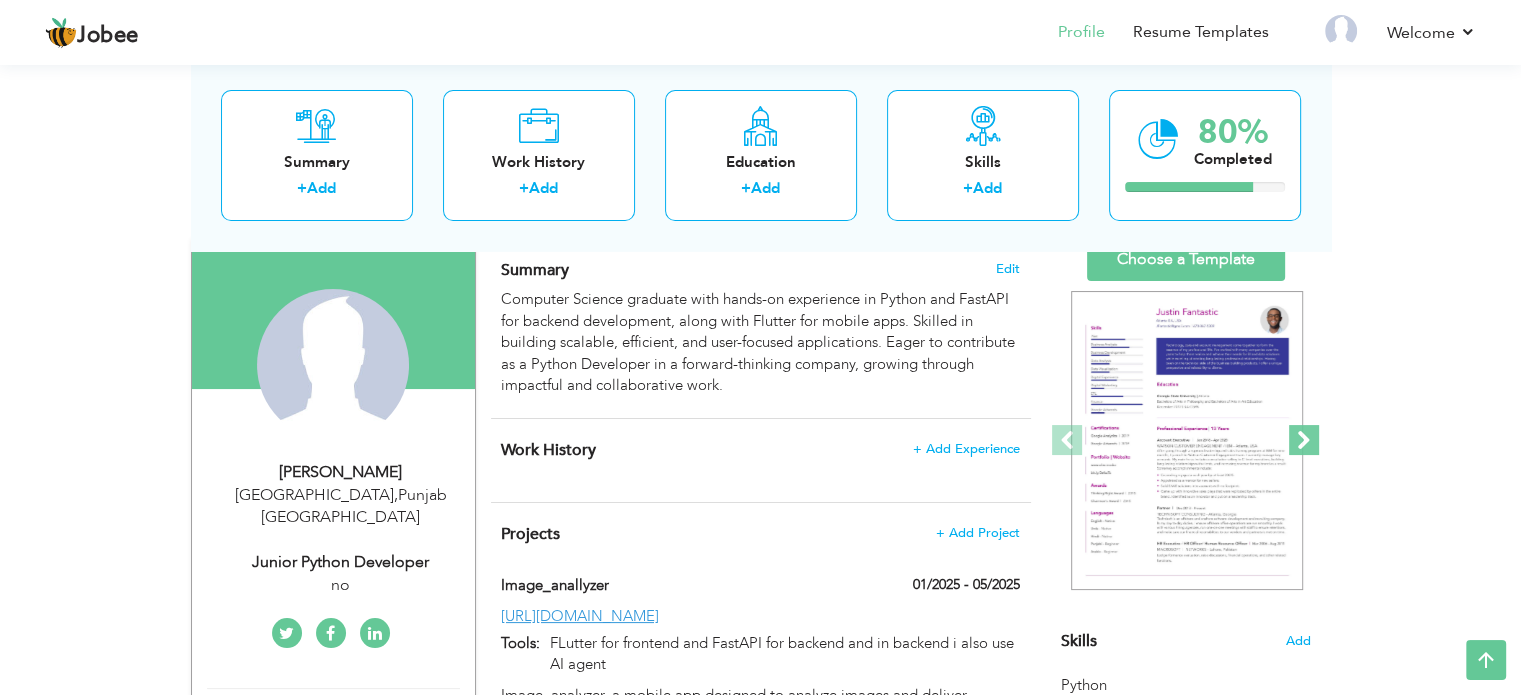 click at bounding box center (1304, 440) 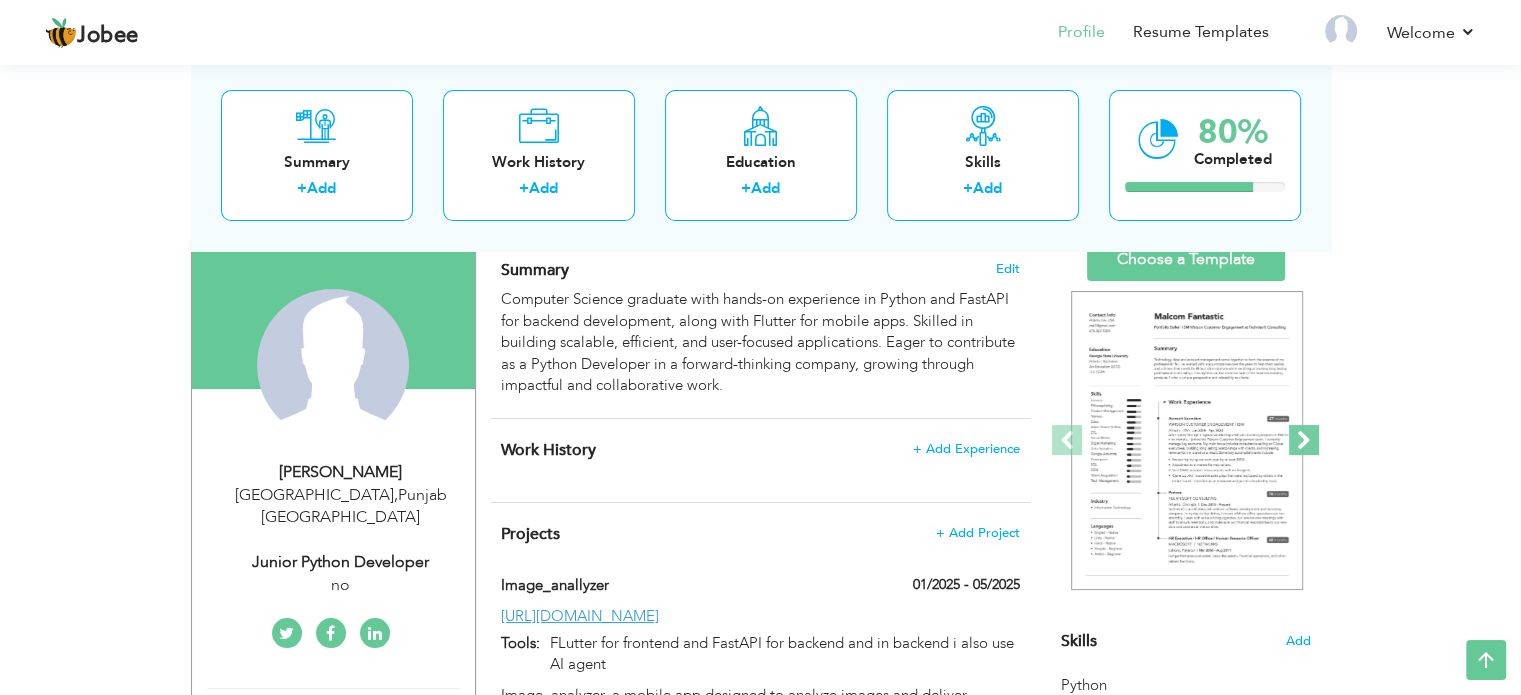 click at bounding box center (1304, 440) 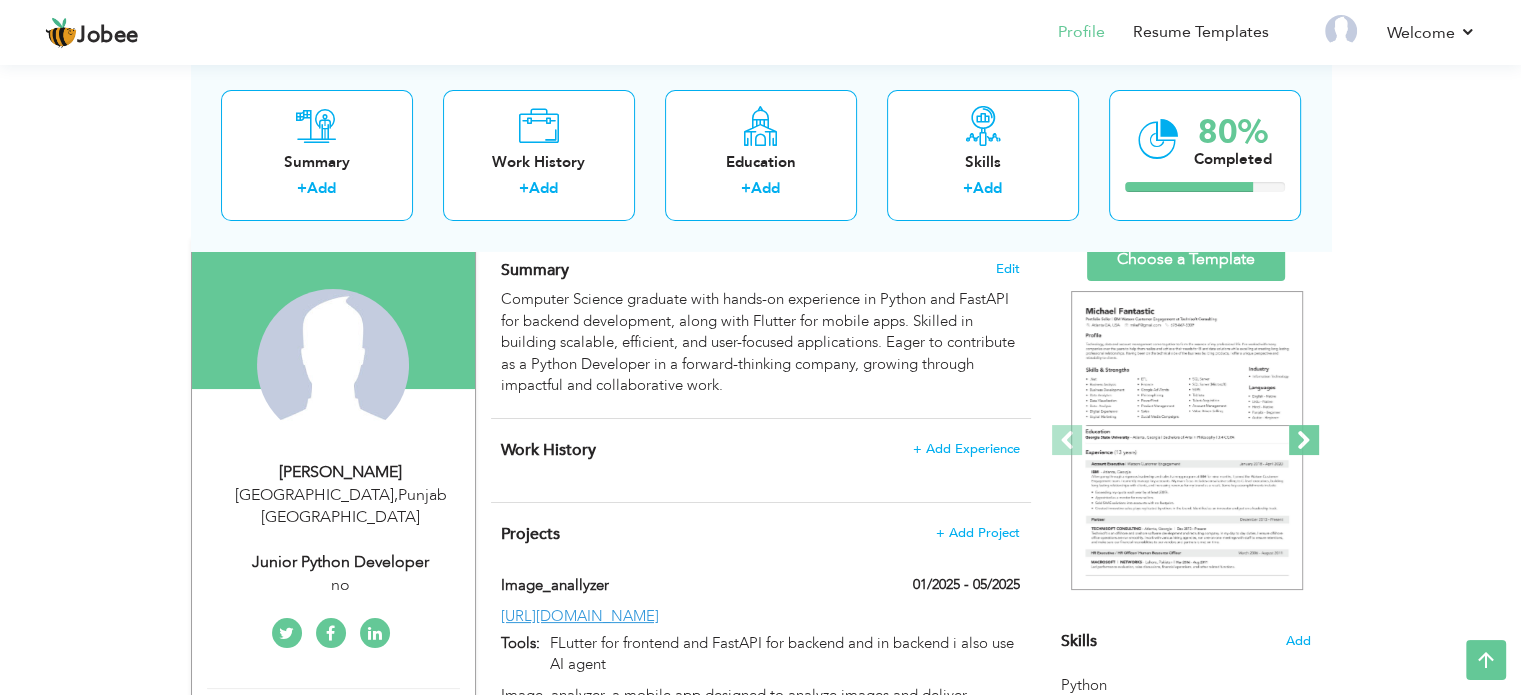 click at bounding box center [1304, 440] 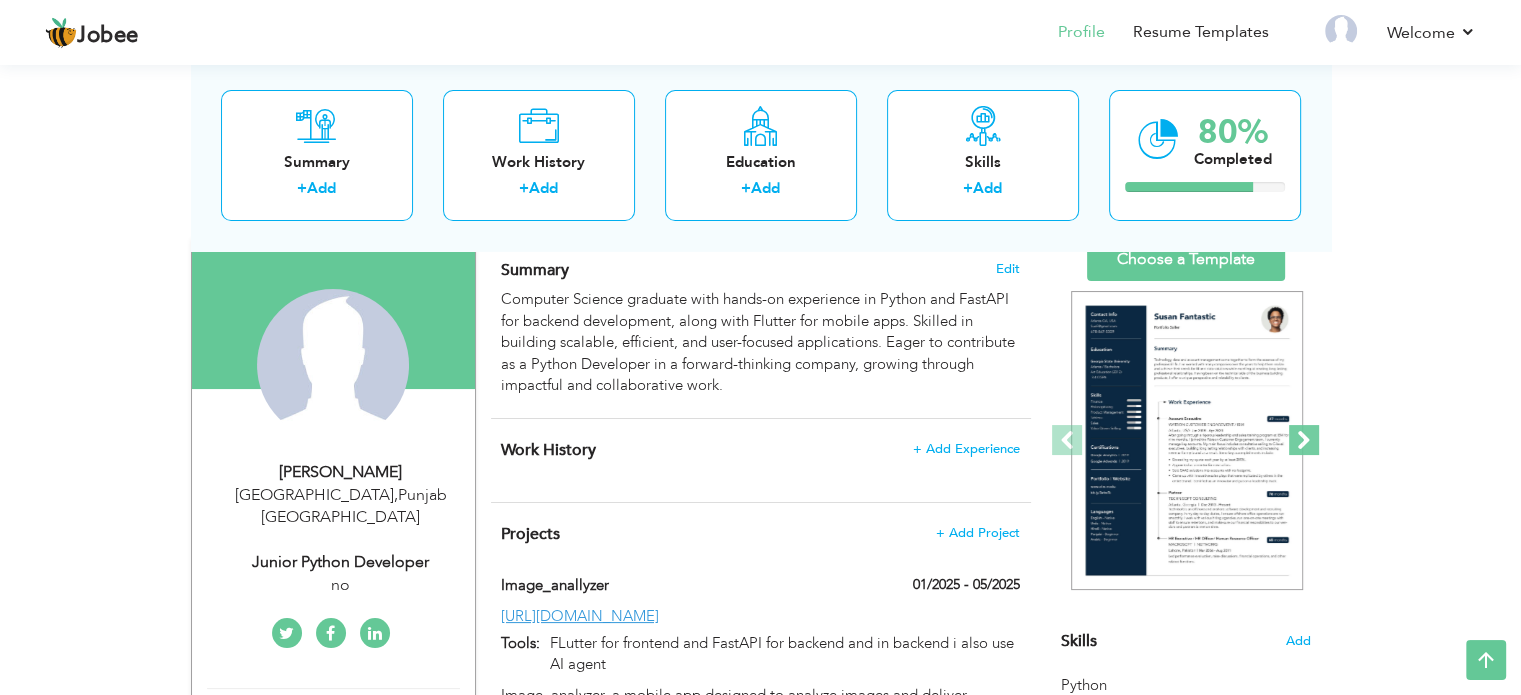 click at bounding box center (1304, 440) 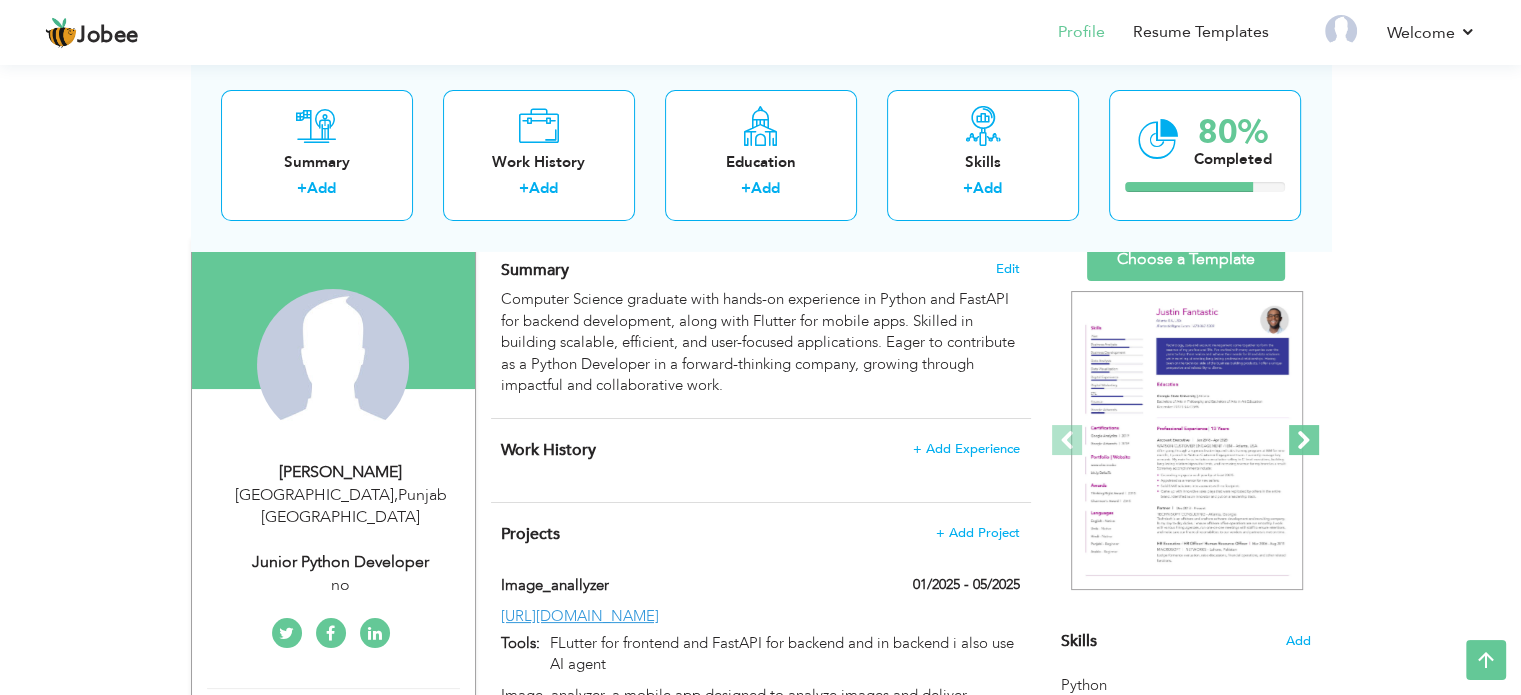 click at bounding box center (1304, 440) 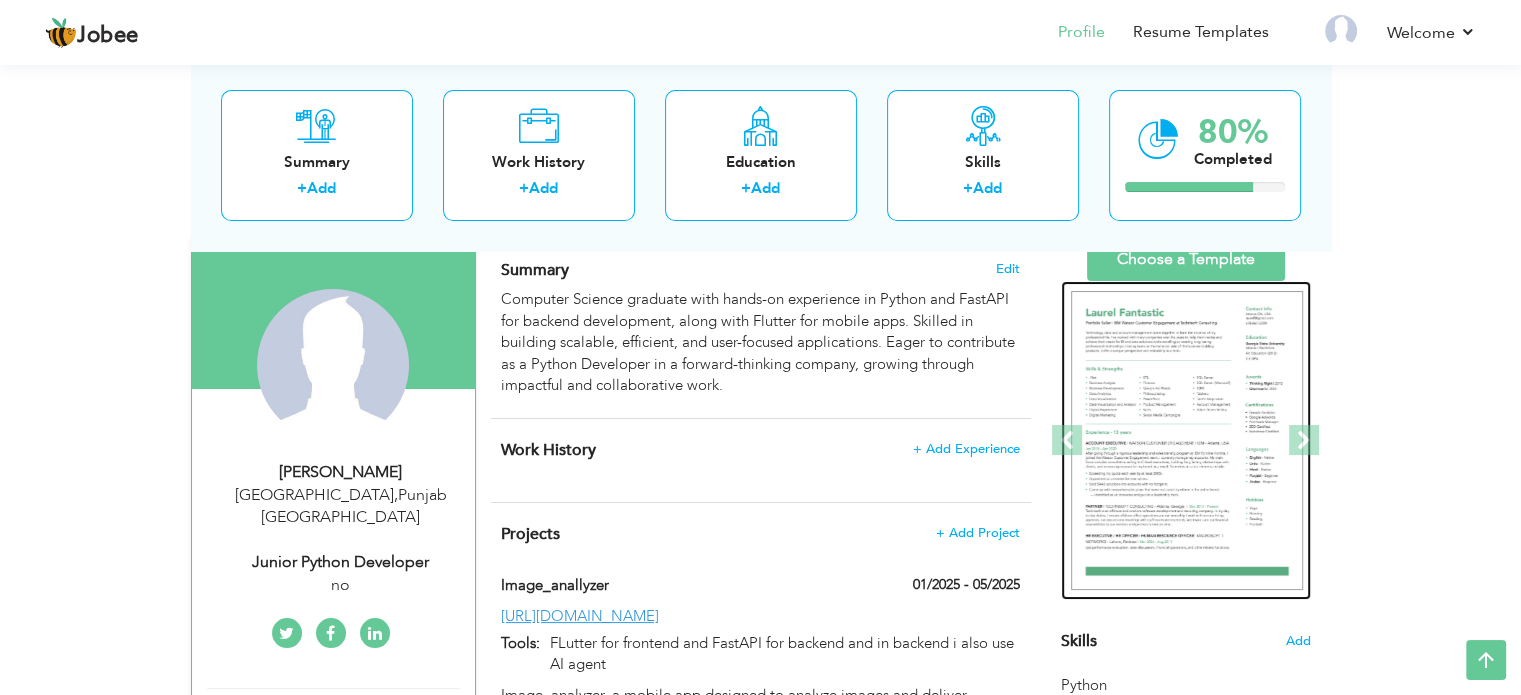 click at bounding box center (1187, 441) 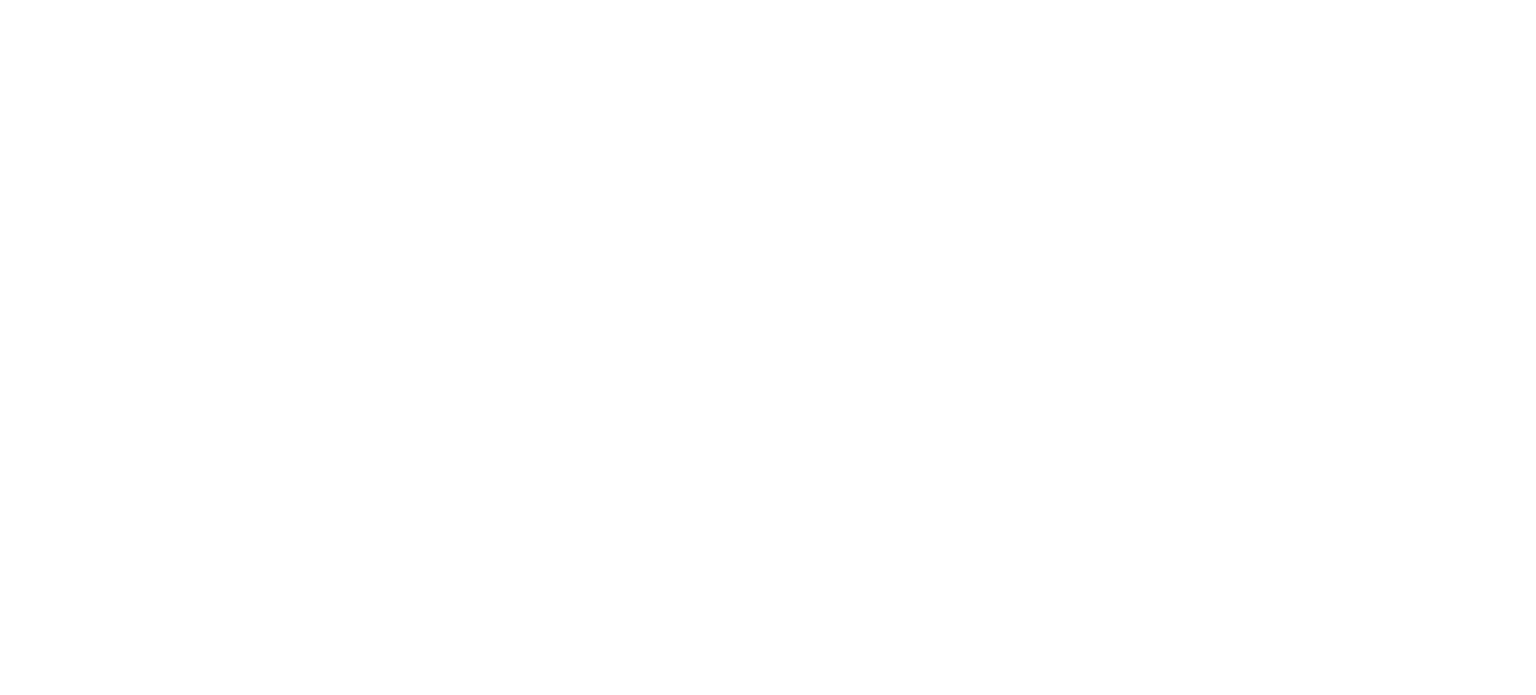 scroll, scrollTop: 0, scrollLeft: 0, axis: both 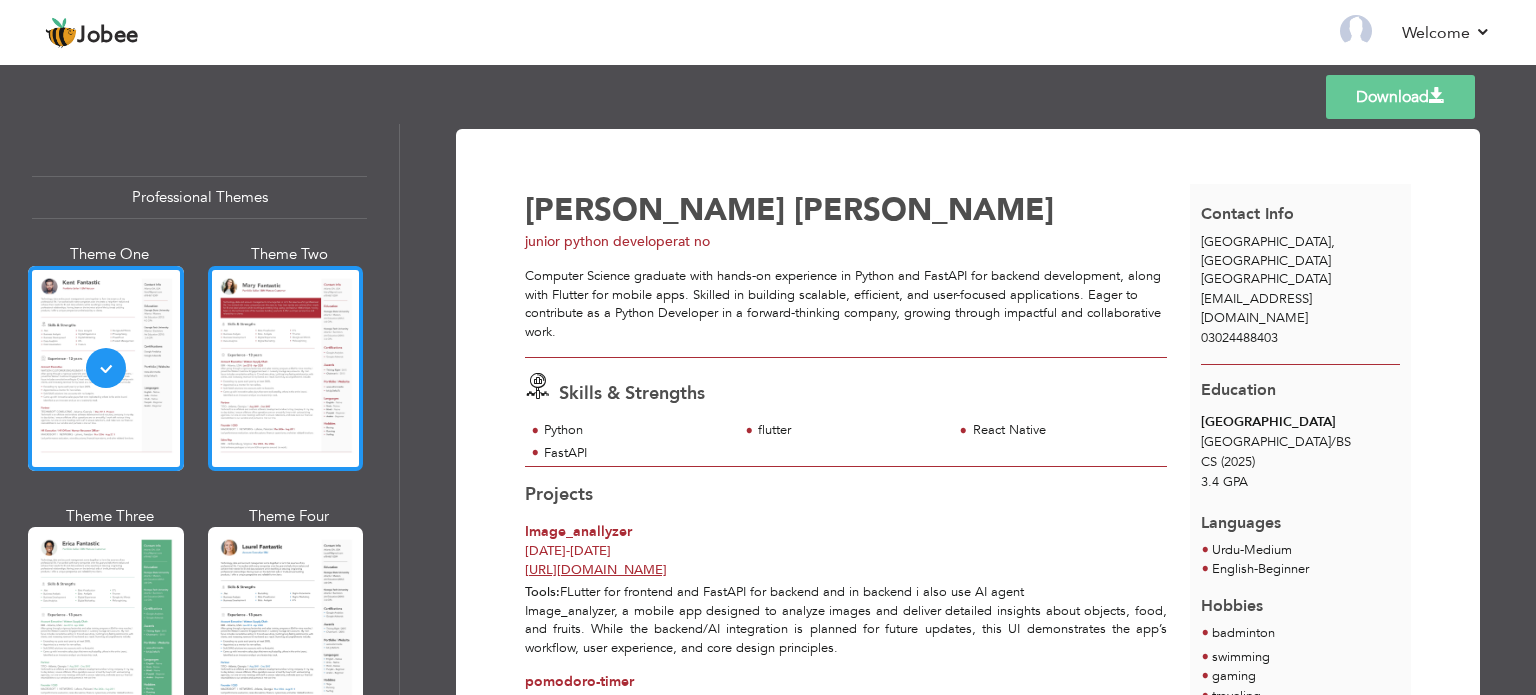 click at bounding box center [286, 368] 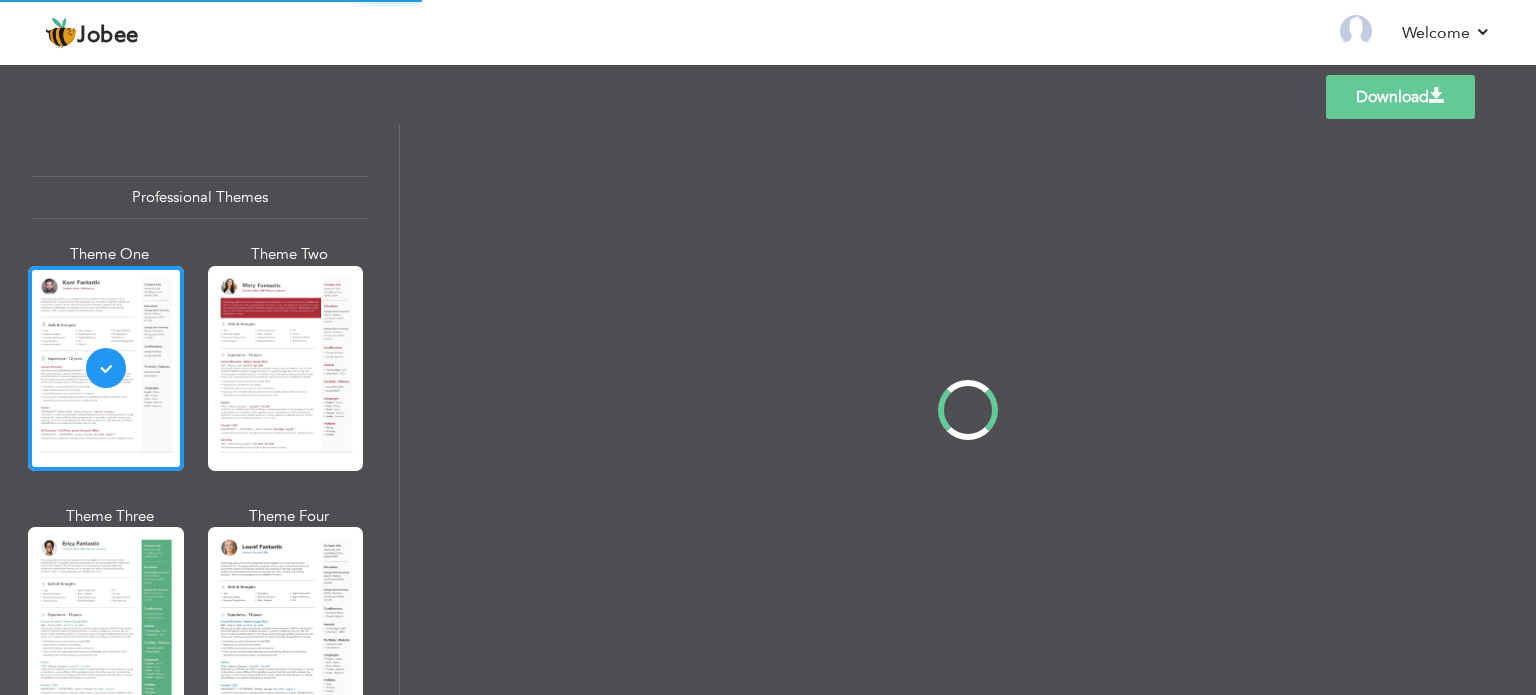 click on "Professional Themes
Theme One
Theme Two
Theme Three
Theme Four" at bounding box center (768, 409) 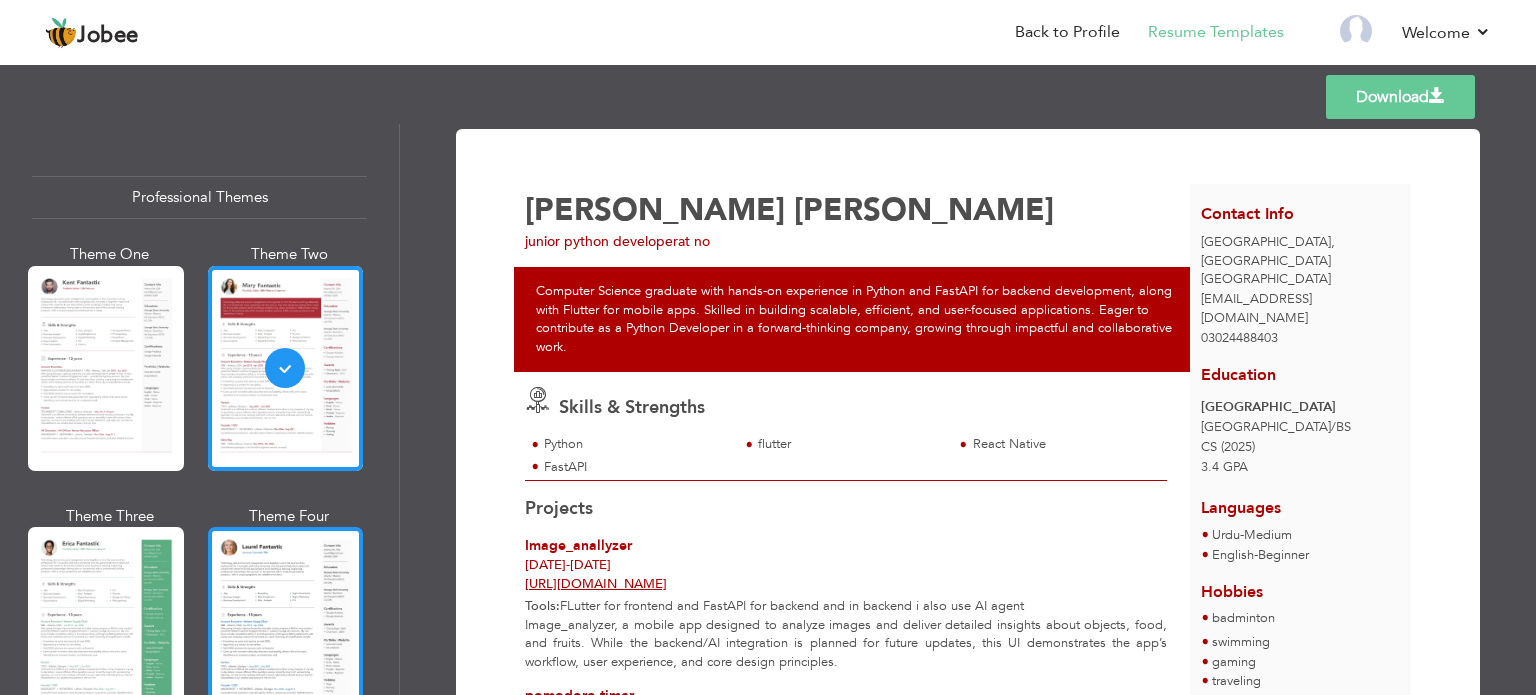 click at bounding box center (286, 629) 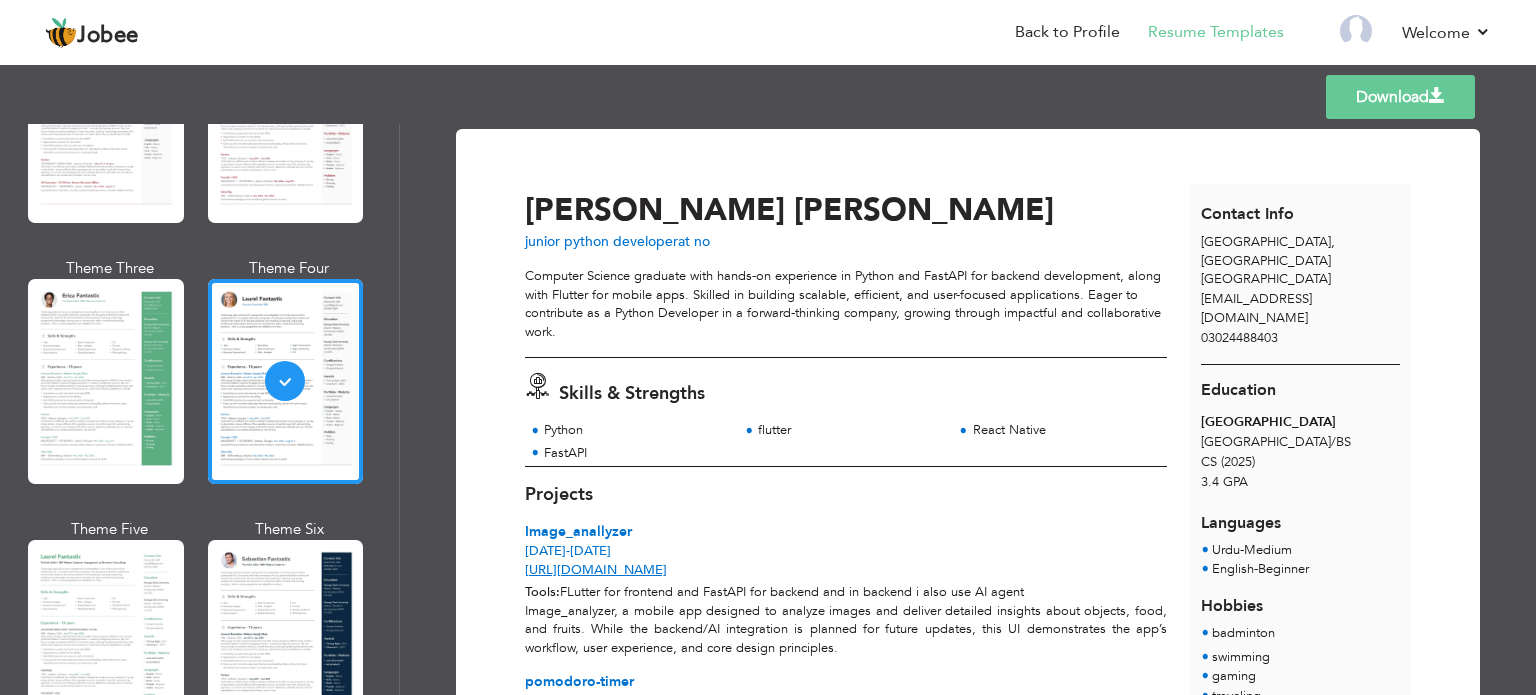 scroll, scrollTop: 248, scrollLeft: 0, axis: vertical 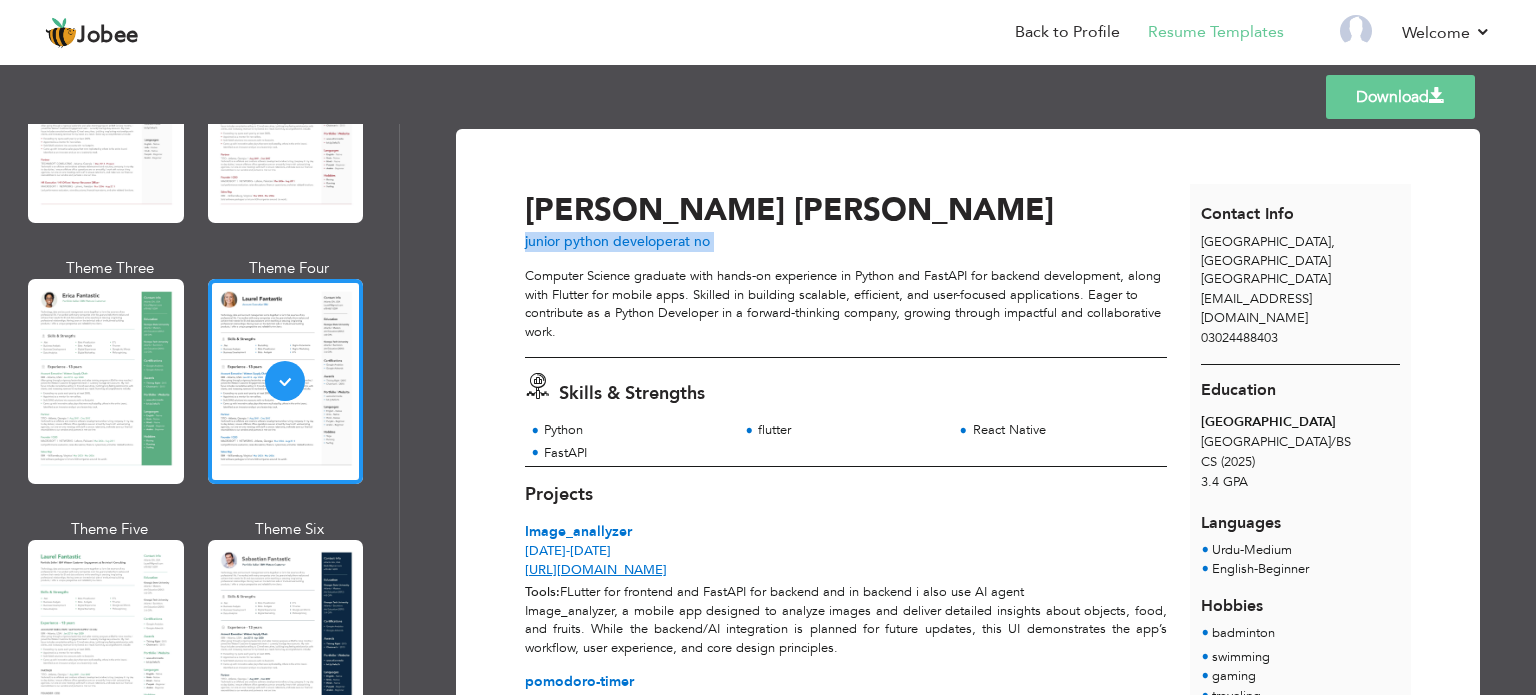 click on "at no" at bounding box center (694, 241) 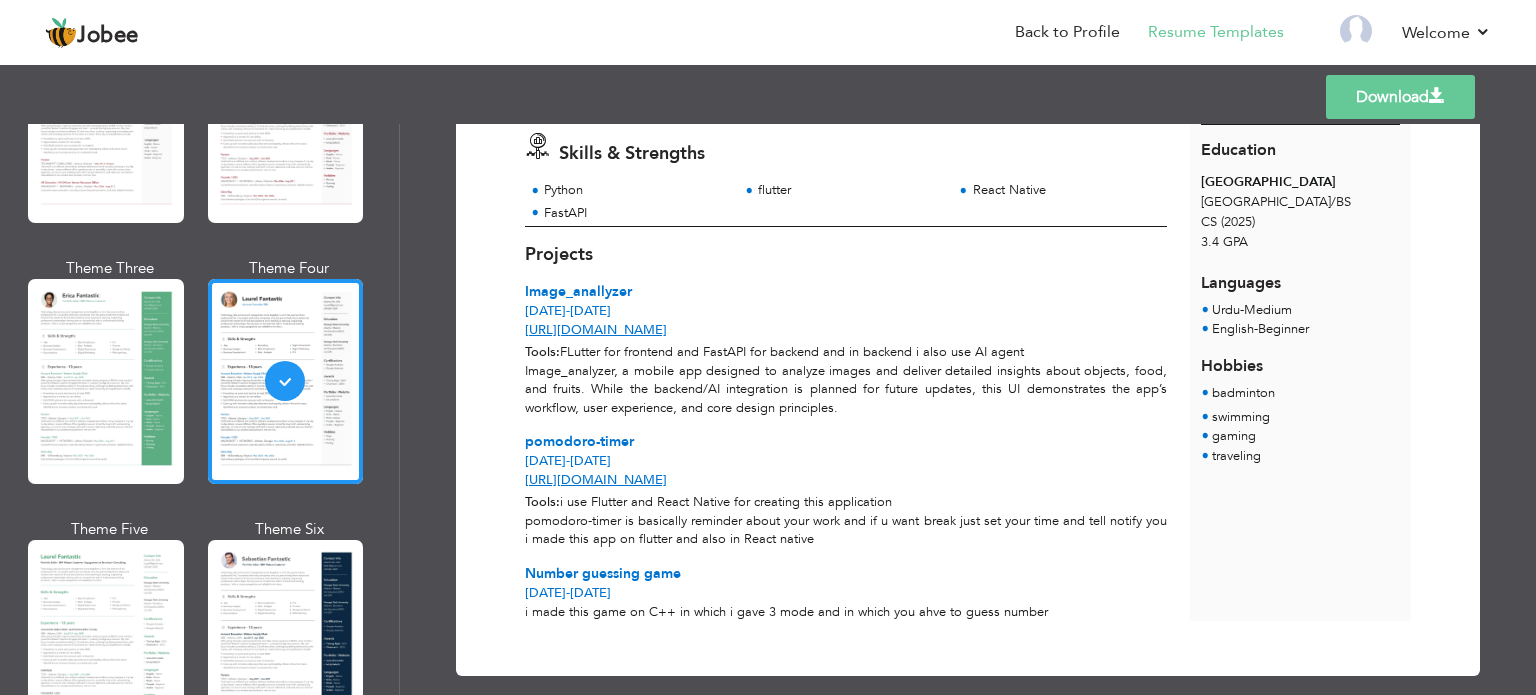 scroll, scrollTop: 260, scrollLeft: 0, axis: vertical 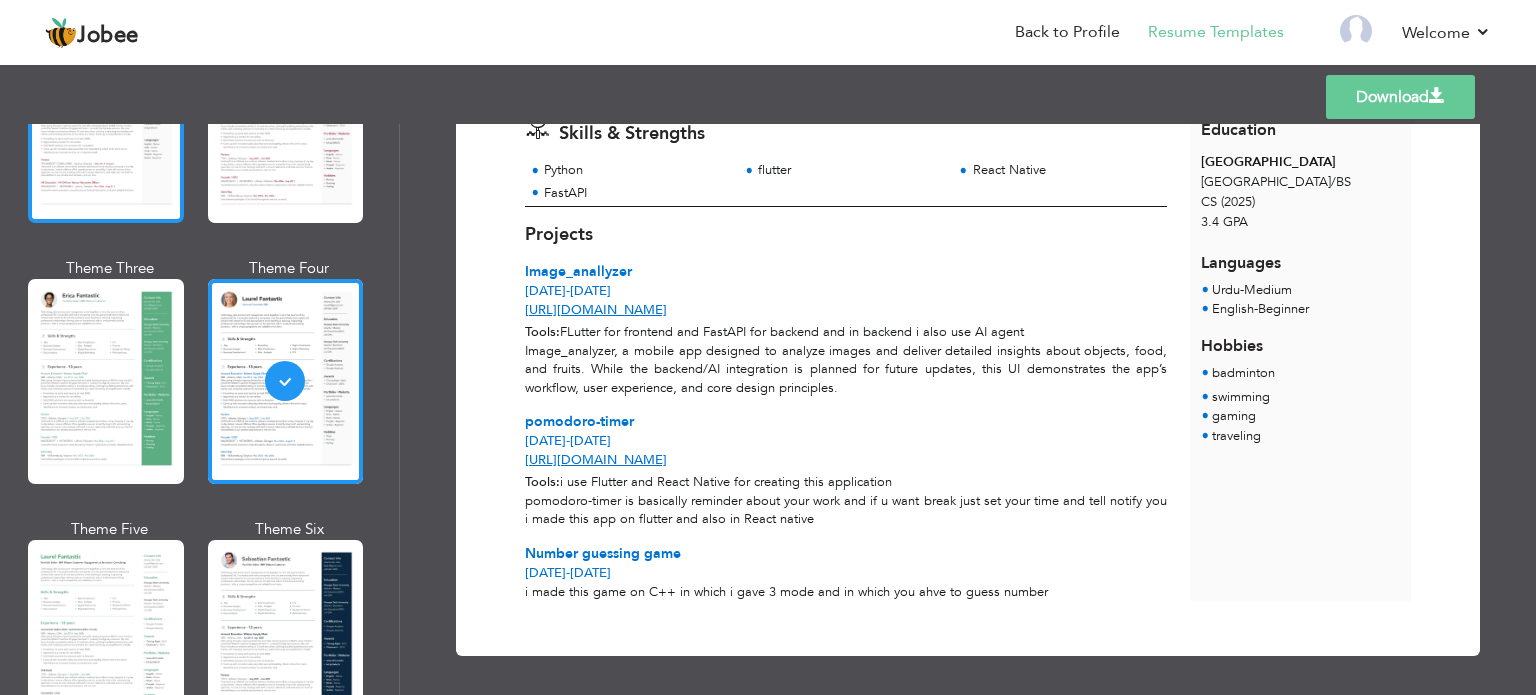 click at bounding box center [106, 120] 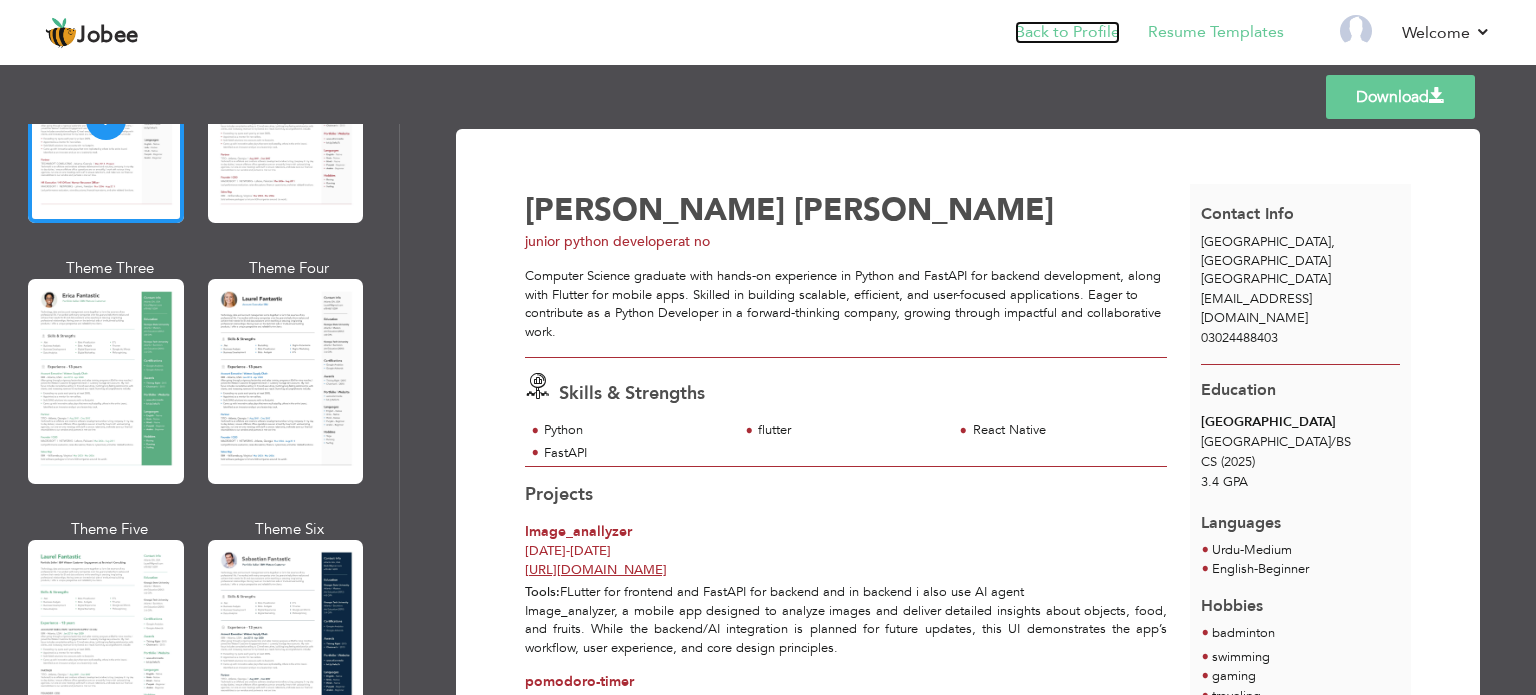 click on "Back to Profile" at bounding box center (1067, 32) 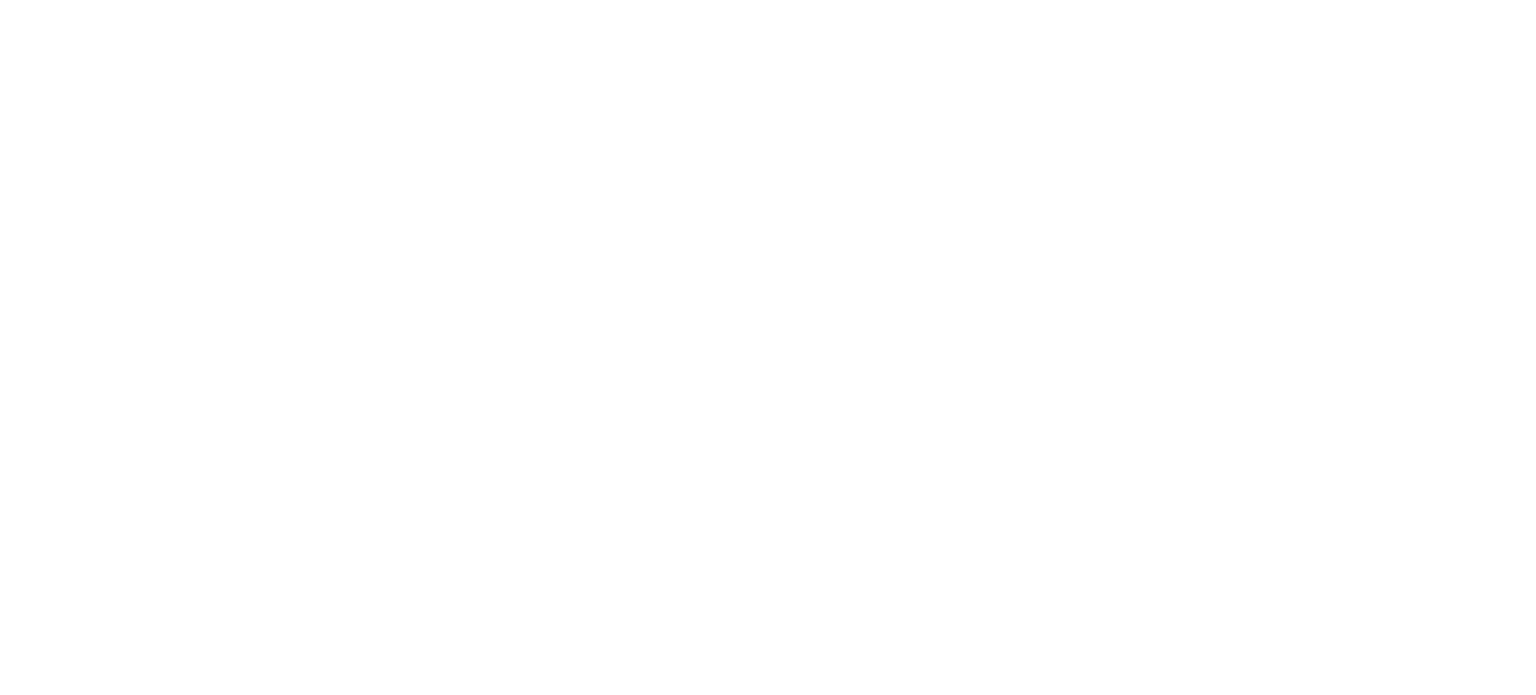 scroll, scrollTop: 0, scrollLeft: 0, axis: both 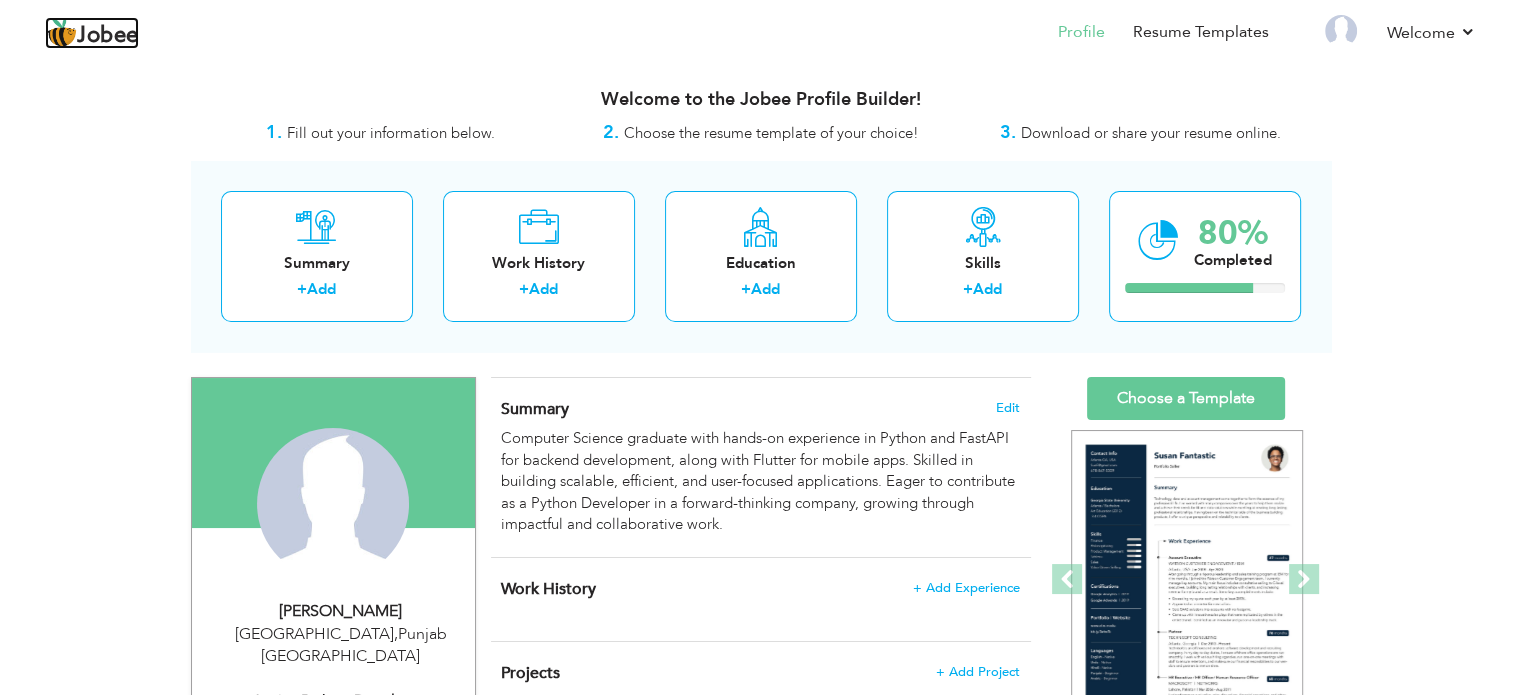 click on "Jobee" at bounding box center (108, 36) 